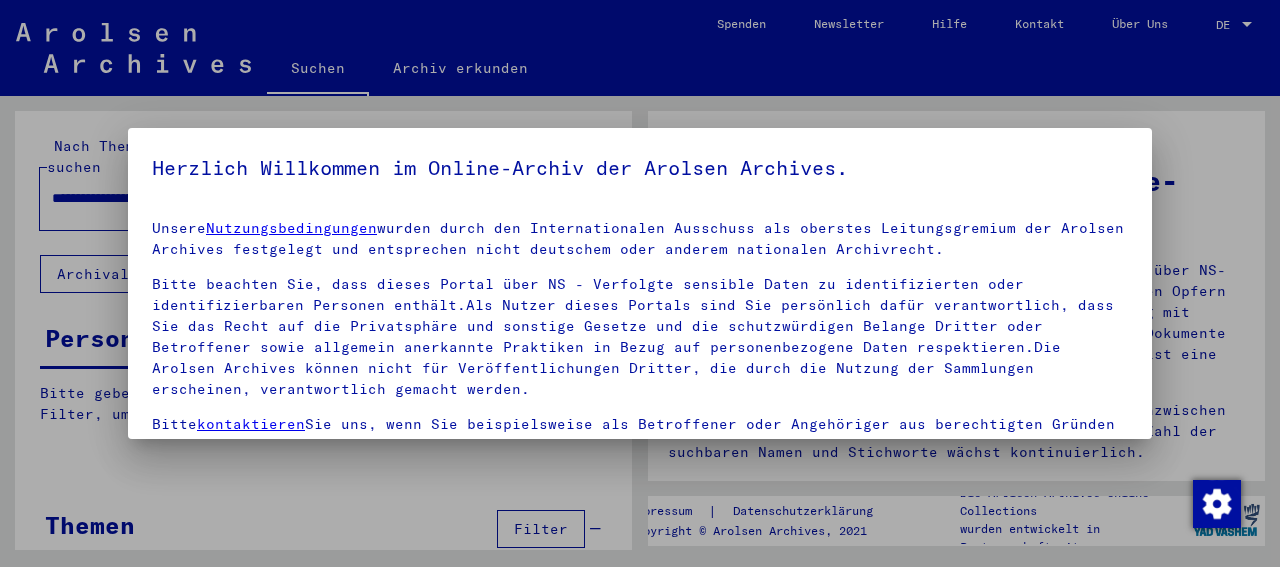 scroll, scrollTop: 0, scrollLeft: 0, axis: both 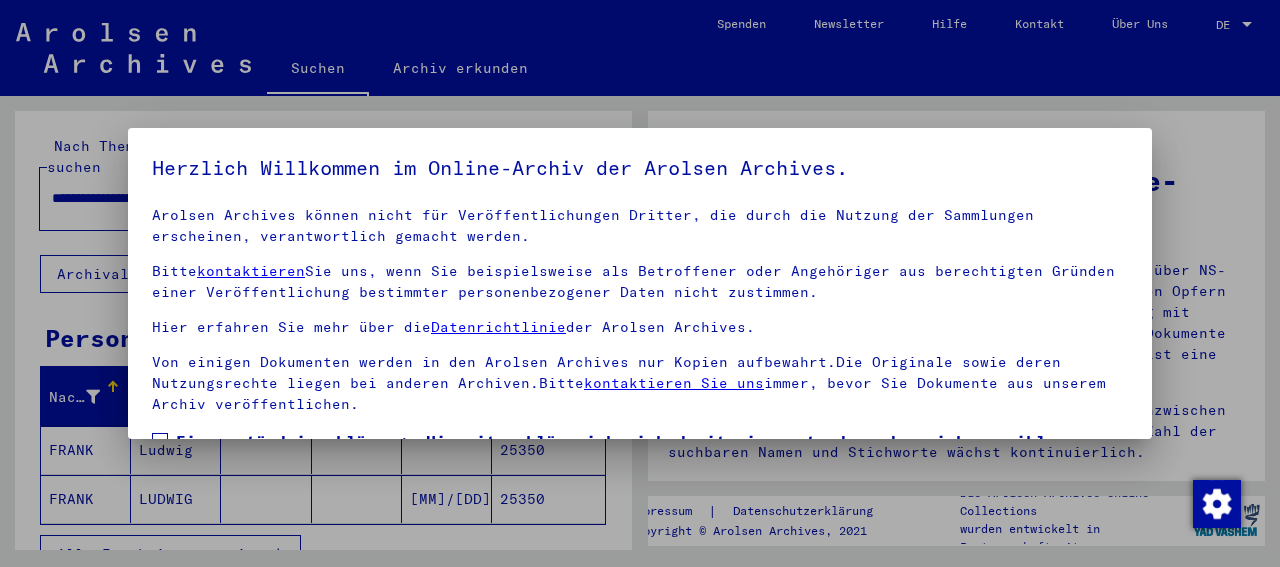 click on "Einverständniserklärung: Hiermit erkläre ich mich damit einverstanden, dass ich sensible personenbezogene Daten ausschließlich für wissenschaftliche Zwecke und in Übereinstimmung mit den geltenden nationalen Gesetzen und Bestimmungen nutze. Mir ist bewusst, dass ein Verstoß gegen diese Gesetze und/oder Bestimmungen strafrechtliche Konsequenzen nach sich ziehen kann." at bounding box center (640, 477) 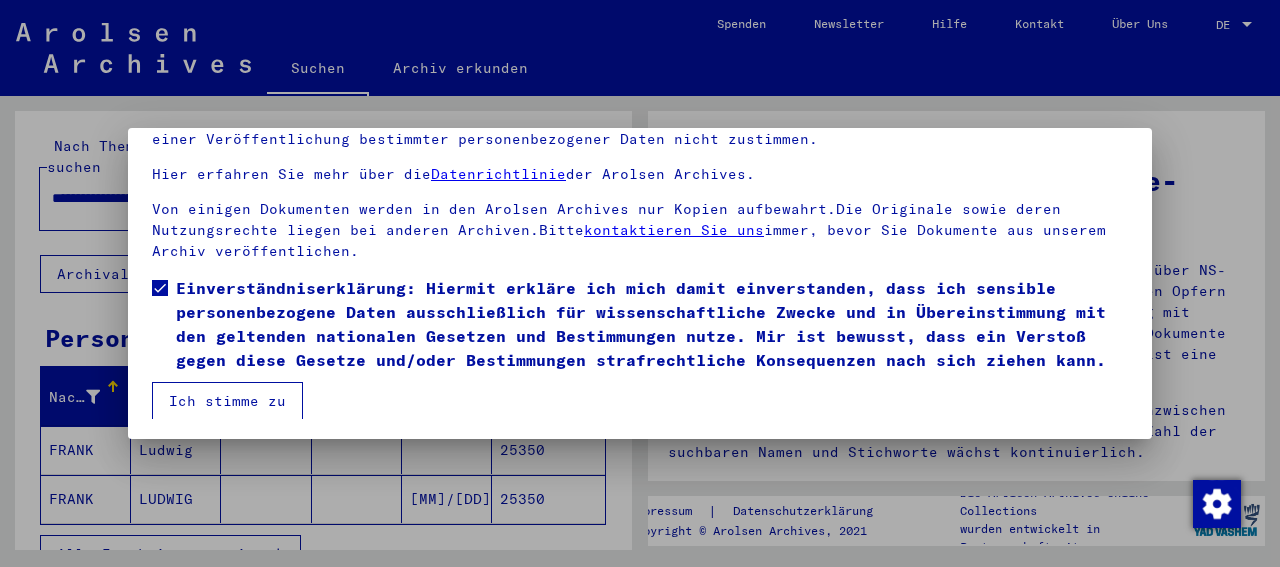 scroll, scrollTop: 157, scrollLeft: 0, axis: vertical 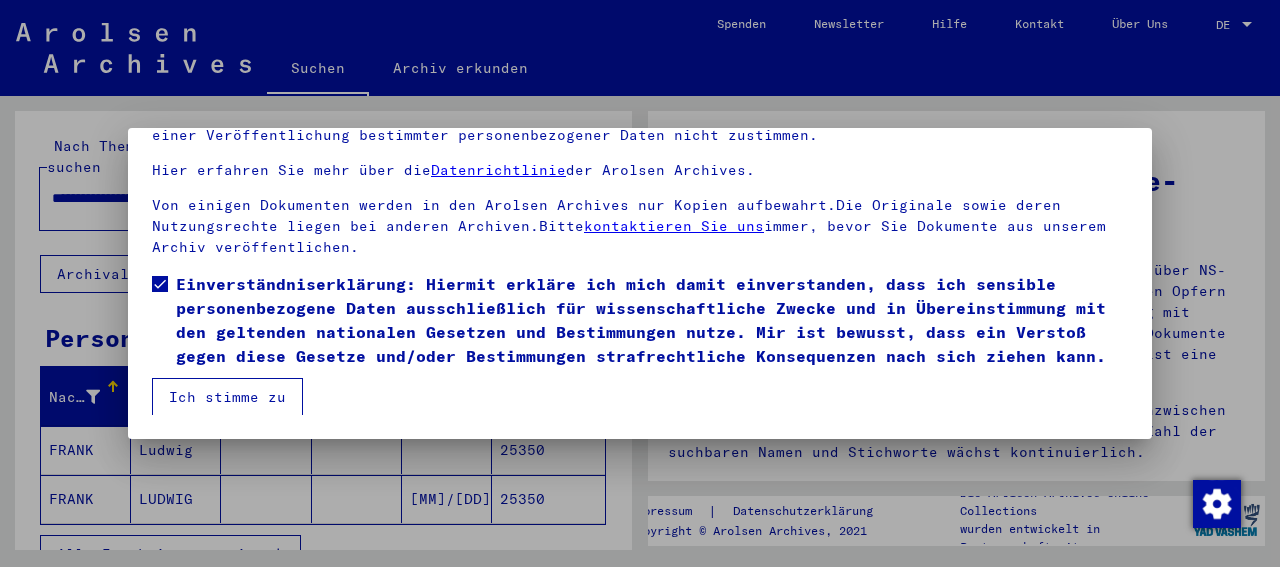 click on "Ich stimme zu" at bounding box center (227, 397) 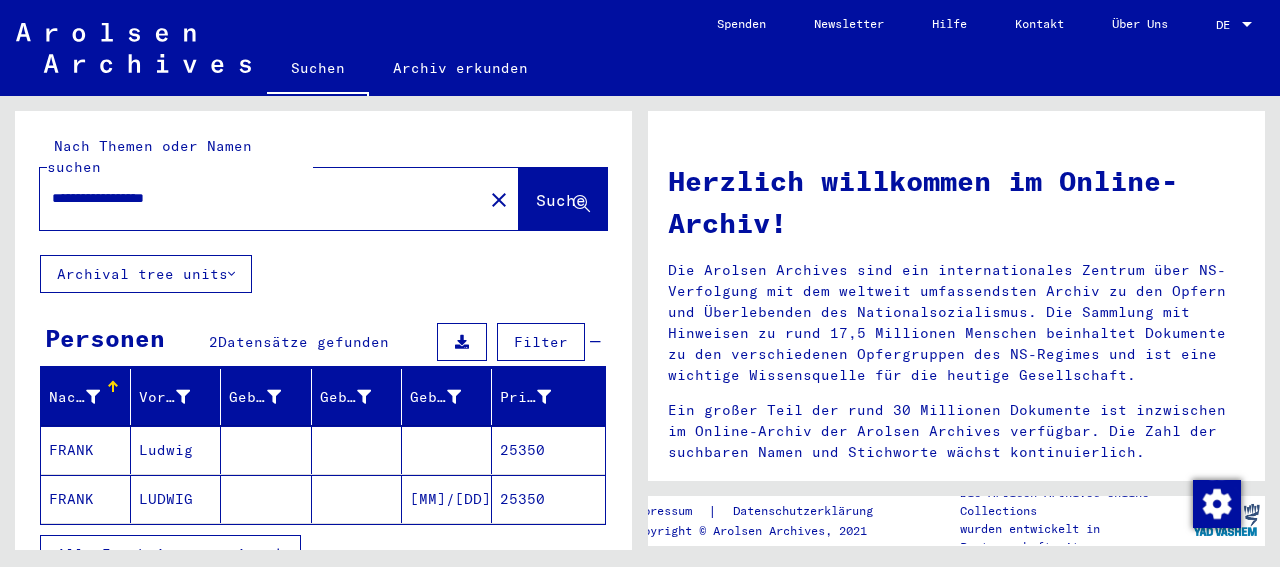 click on "LUDWIG" 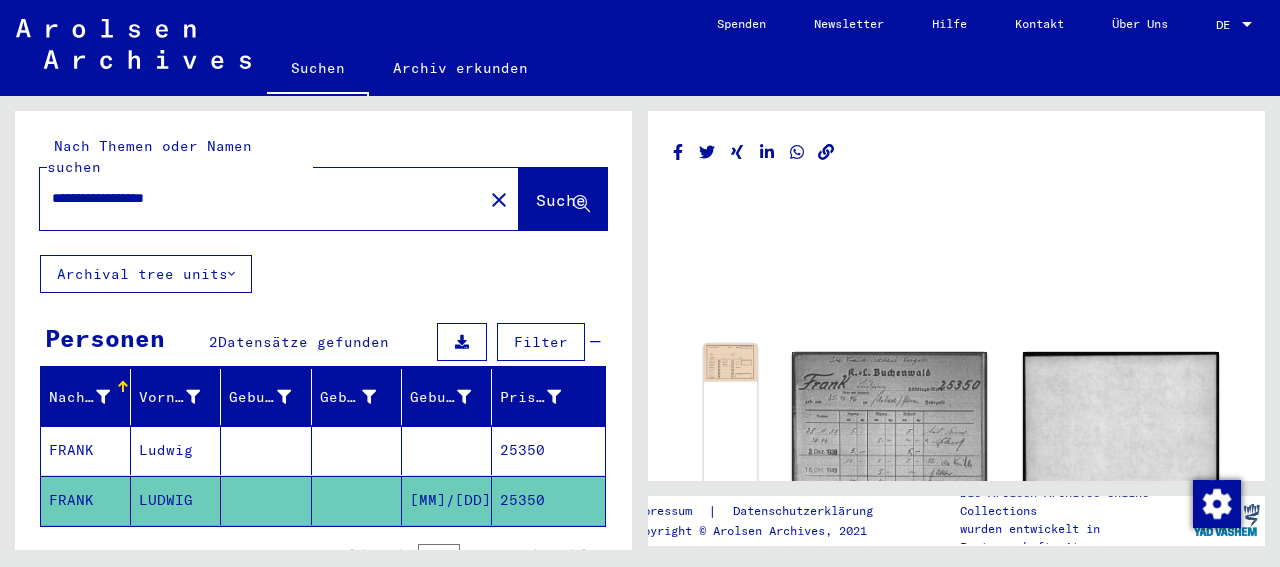 click 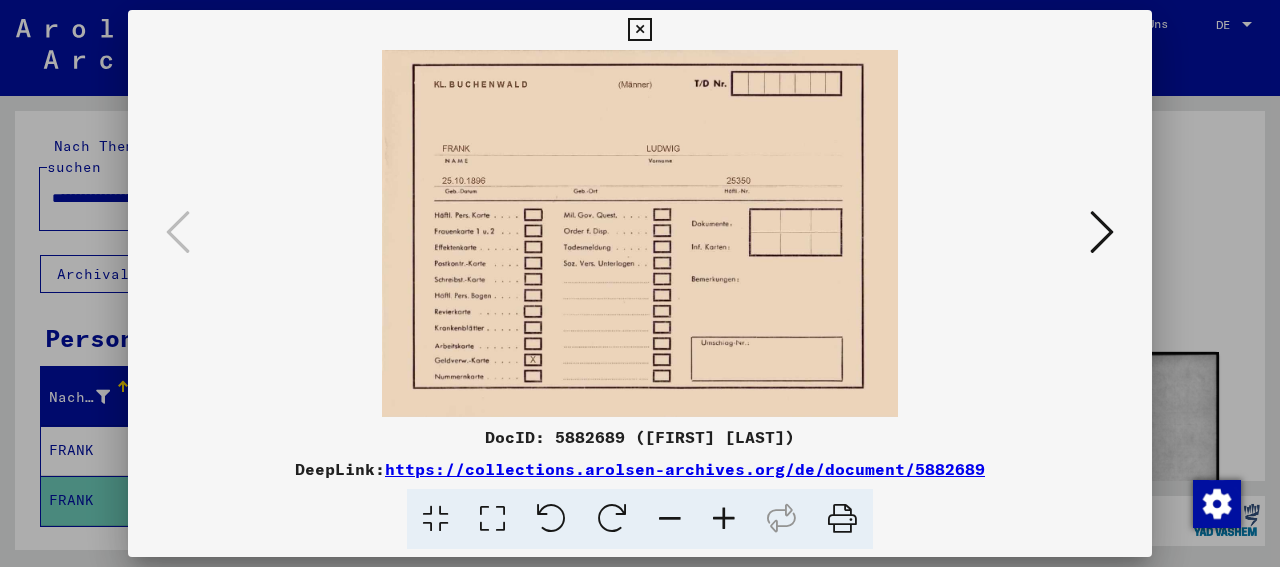 click at bounding box center [1102, 232] 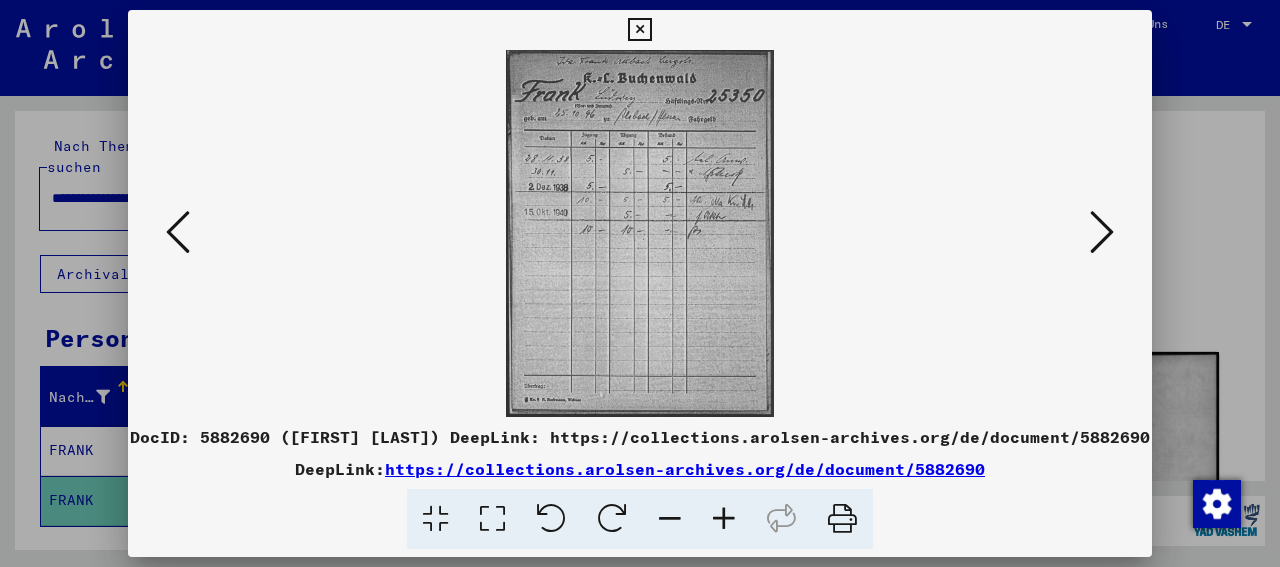 click at bounding box center [640, 233] 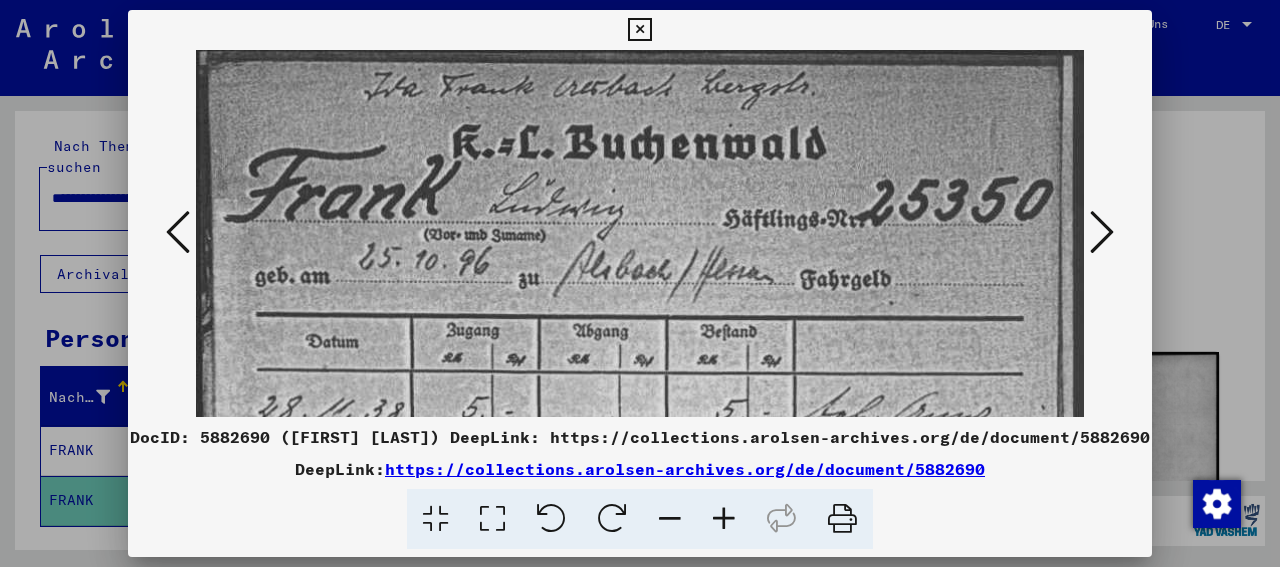 click at bounding box center [640, 656] 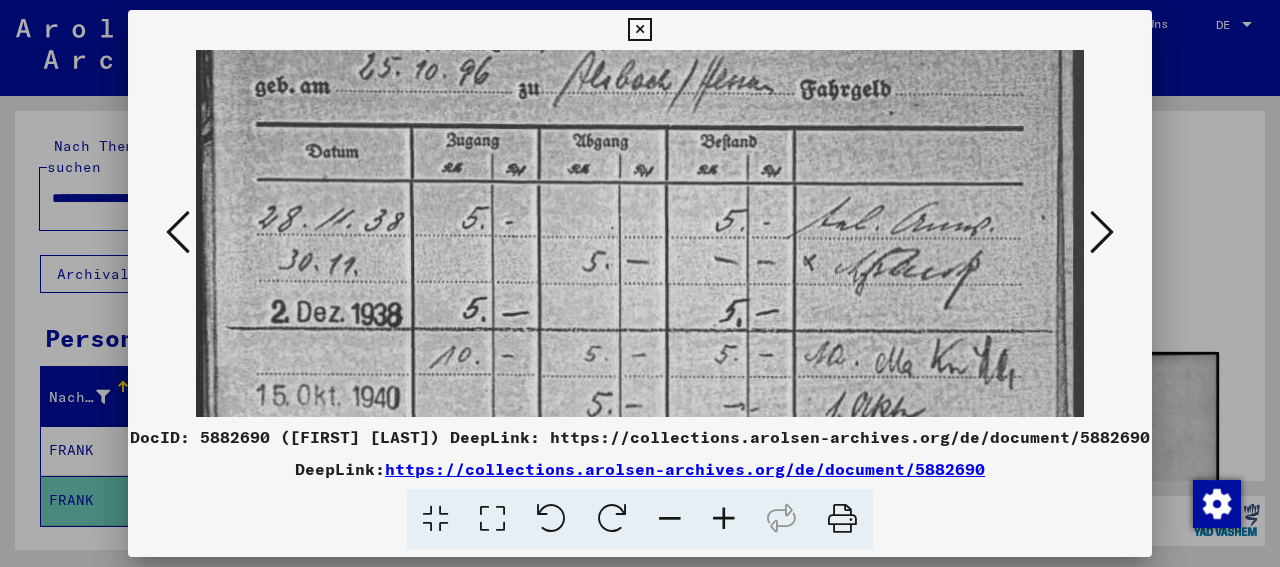 scroll, scrollTop: 211, scrollLeft: 0, axis: vertical 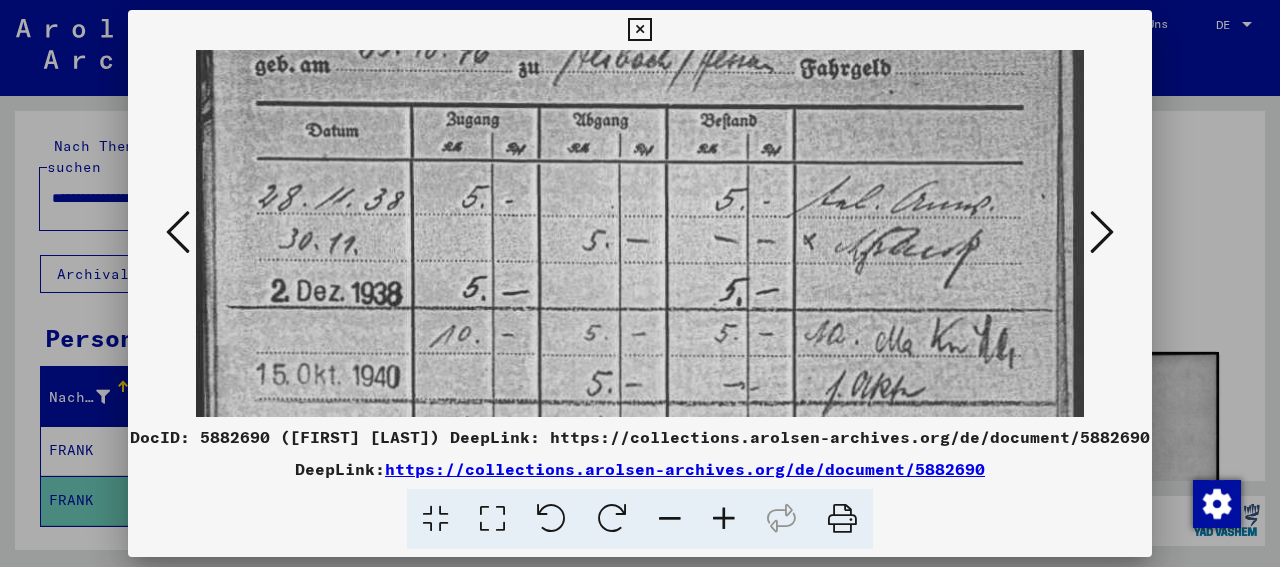 drag, startPoint x: 858, startPoint y: 370, endPoint x: 847, endPoint y: 160, distance: 210.2879 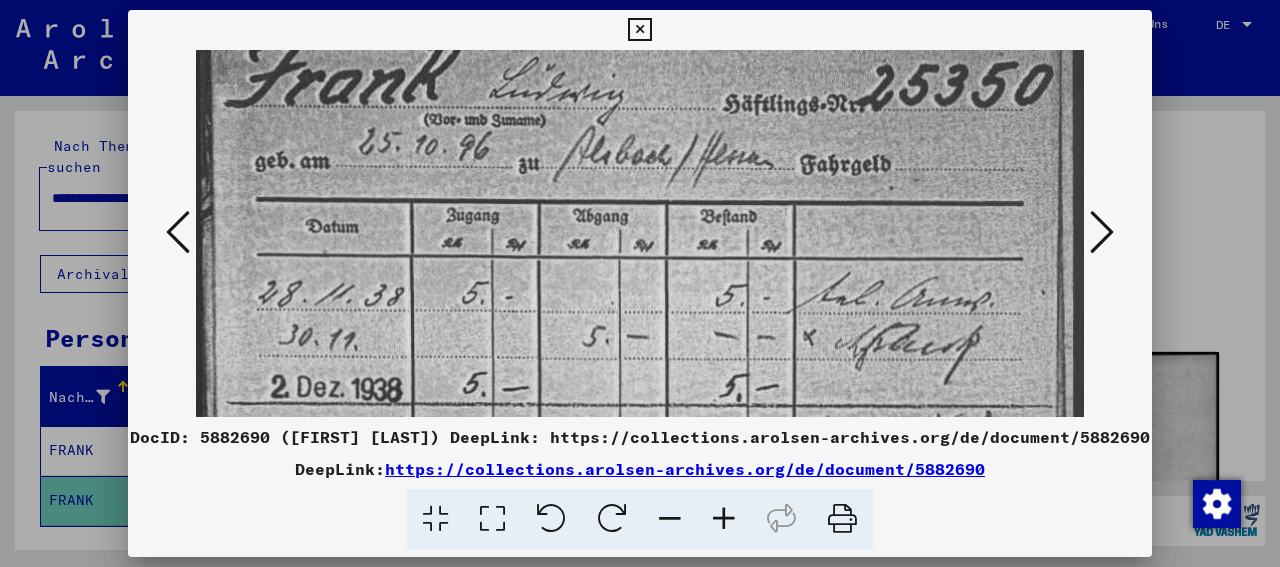 scroll, scrollTop: 116, scrollLeft: 0, axis: vertical 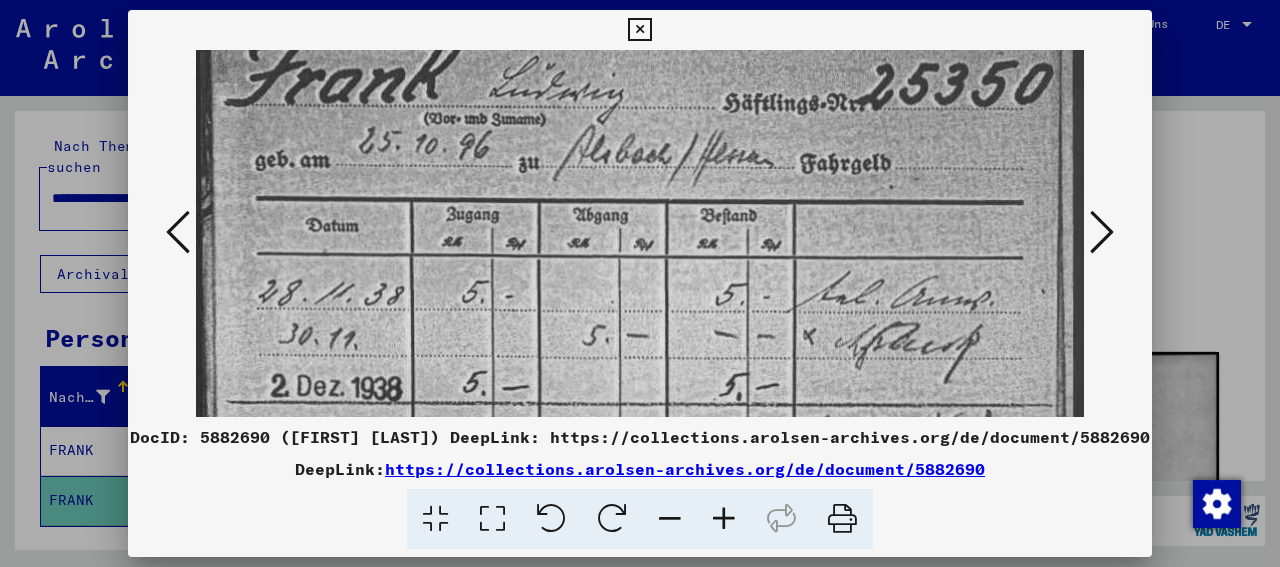 click at bounding box center (640, 540) 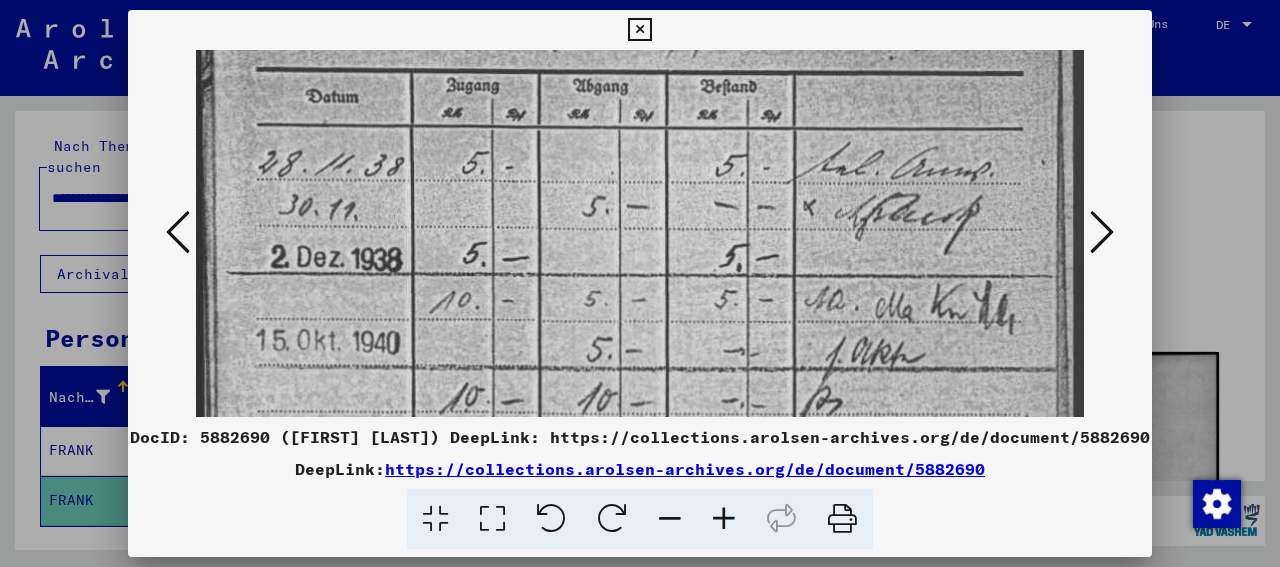 drag, startPoint x: 667, startPoint y: 344, endPoint x: 644, endPoint y: 229, distance: 117.27745 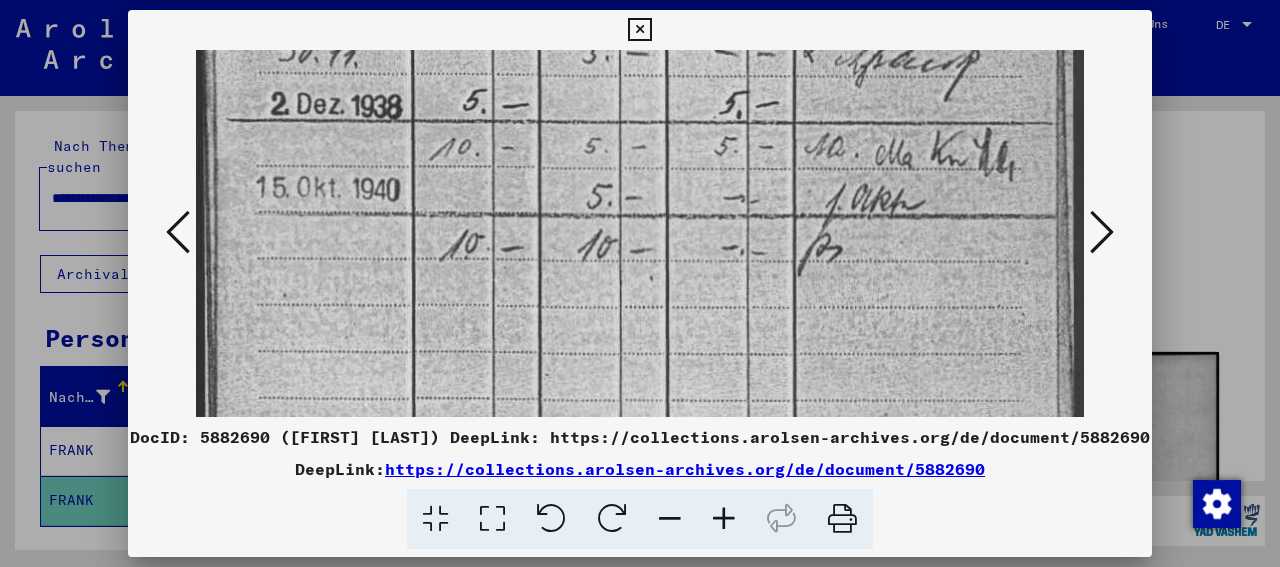 drag, startPoint x: 712, startPoint y: 356, endPoint x: 679, endPoint y: 276, distance: 86.53901 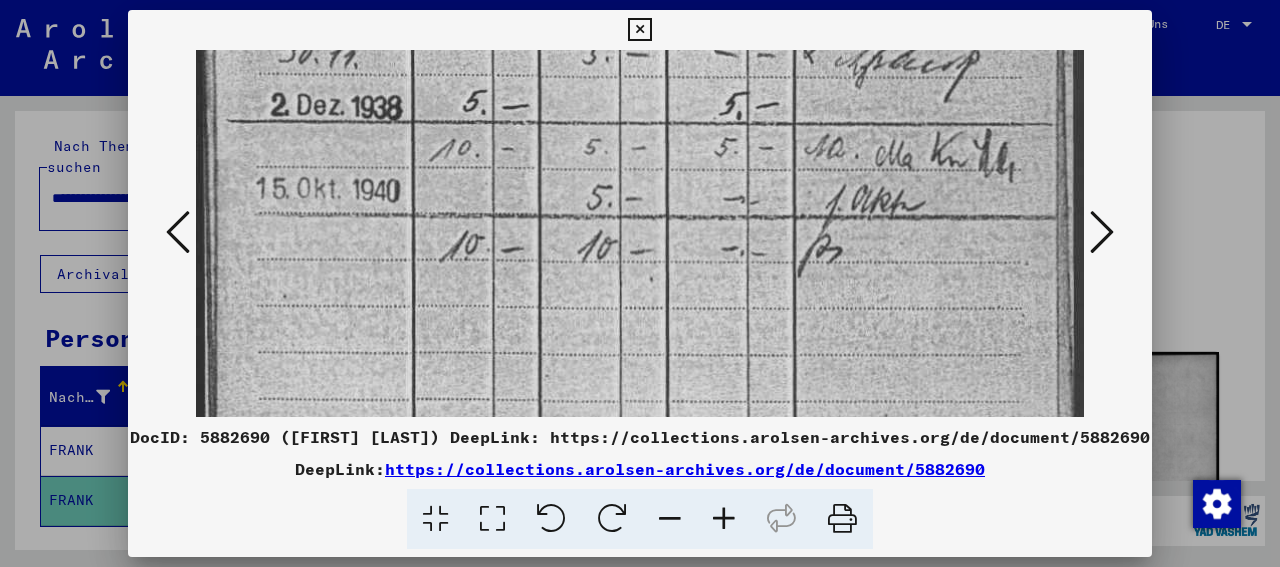 click at bounding box center [1102, 232] 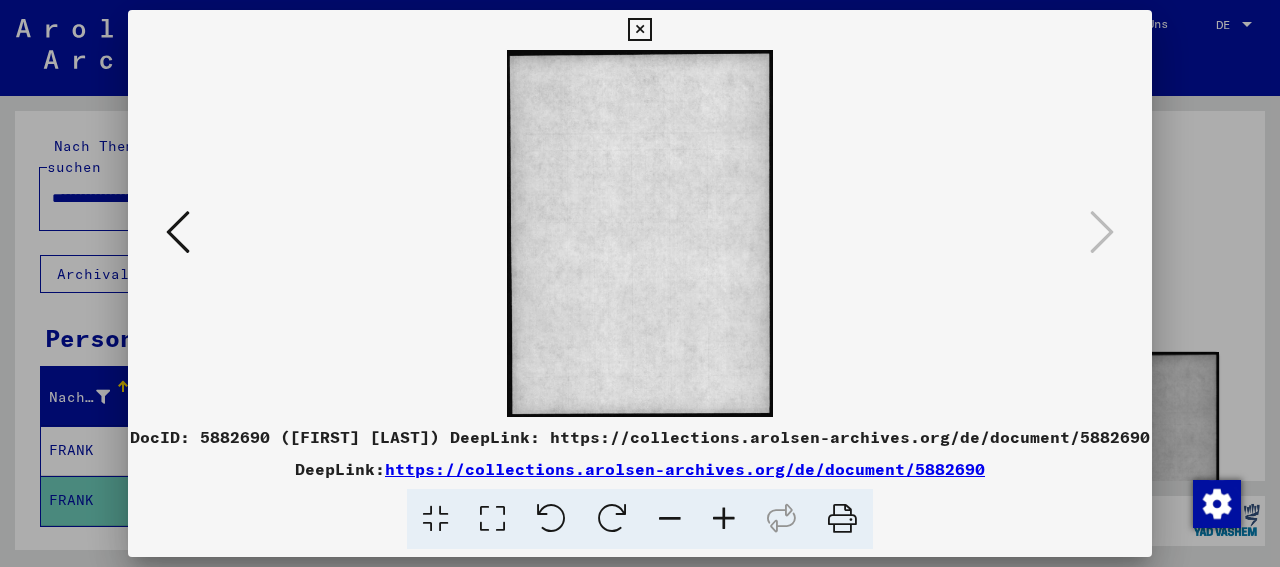 click at bounding box center (178, 232) 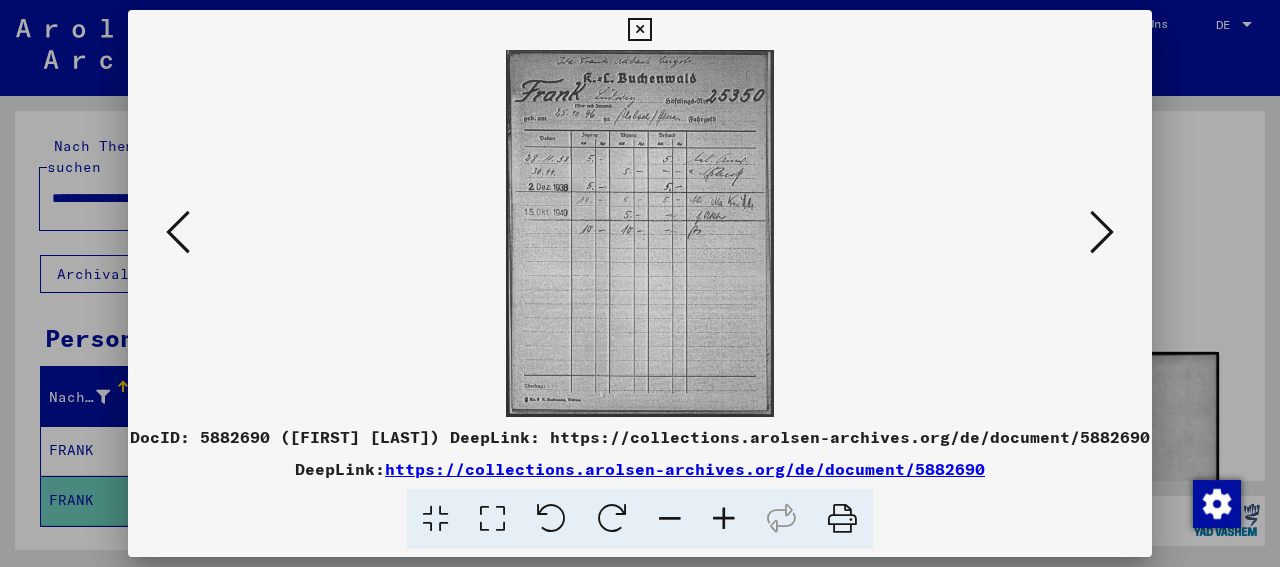 click at bounding box center (178, 232) 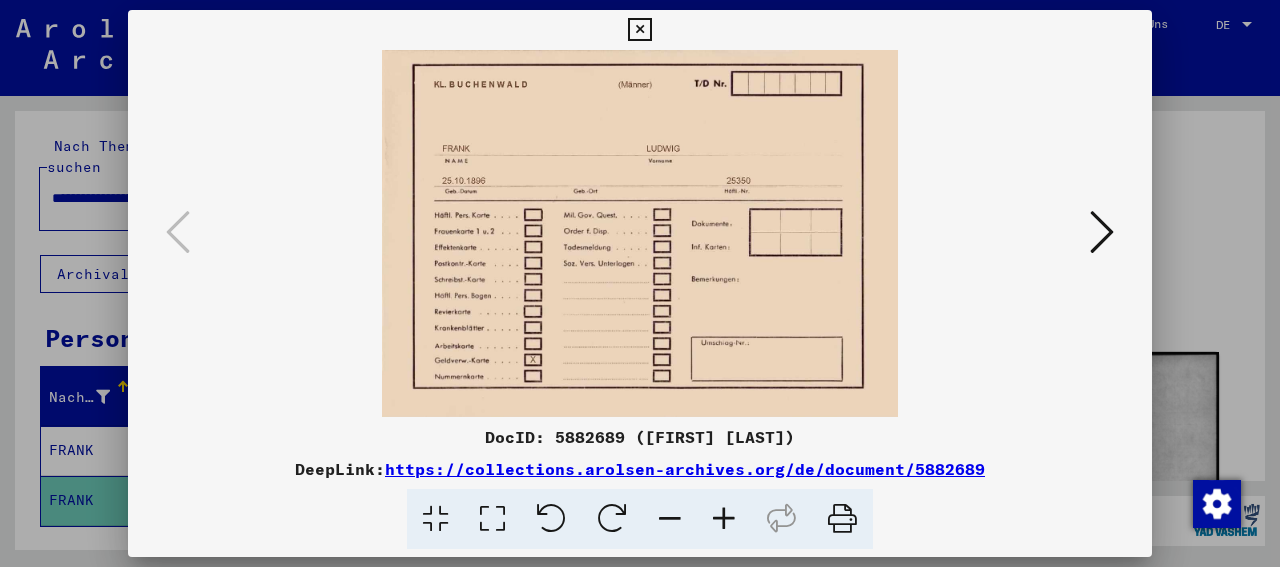 click at bounding box center (1102, 232) 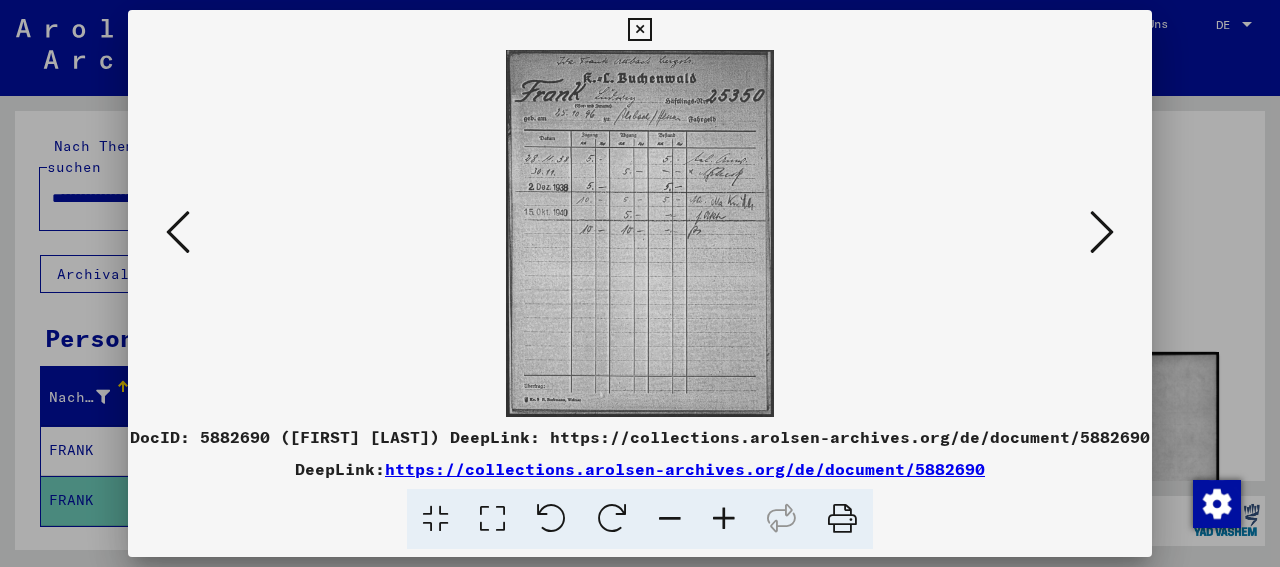 click at bounding box center (492, 519) 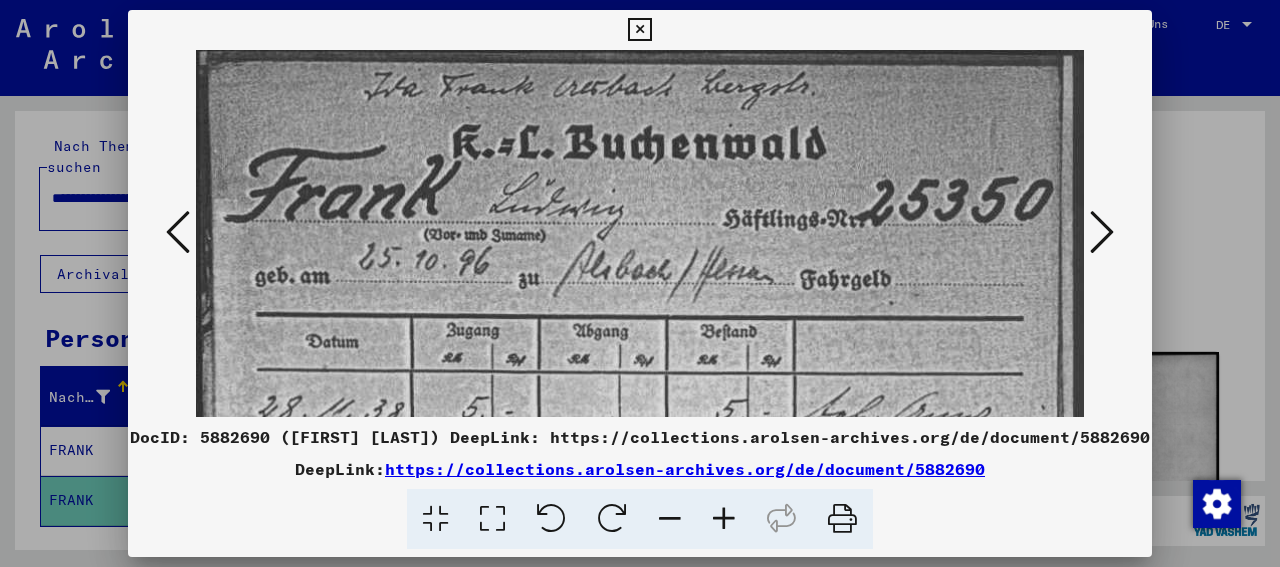 click at bounding box center (639, 30) 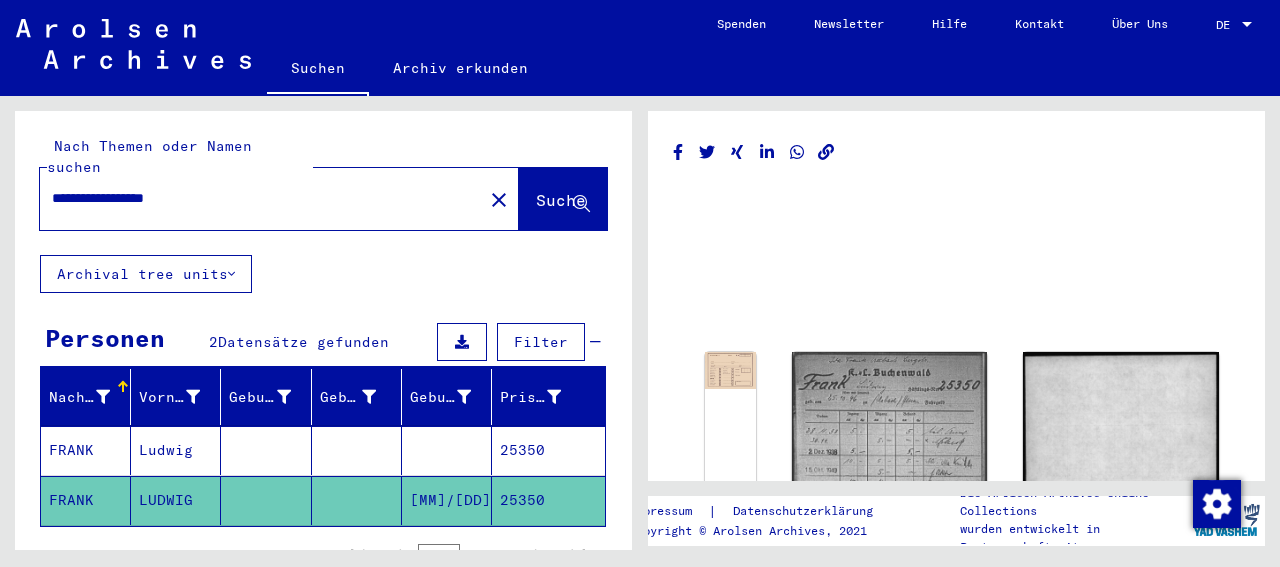 click 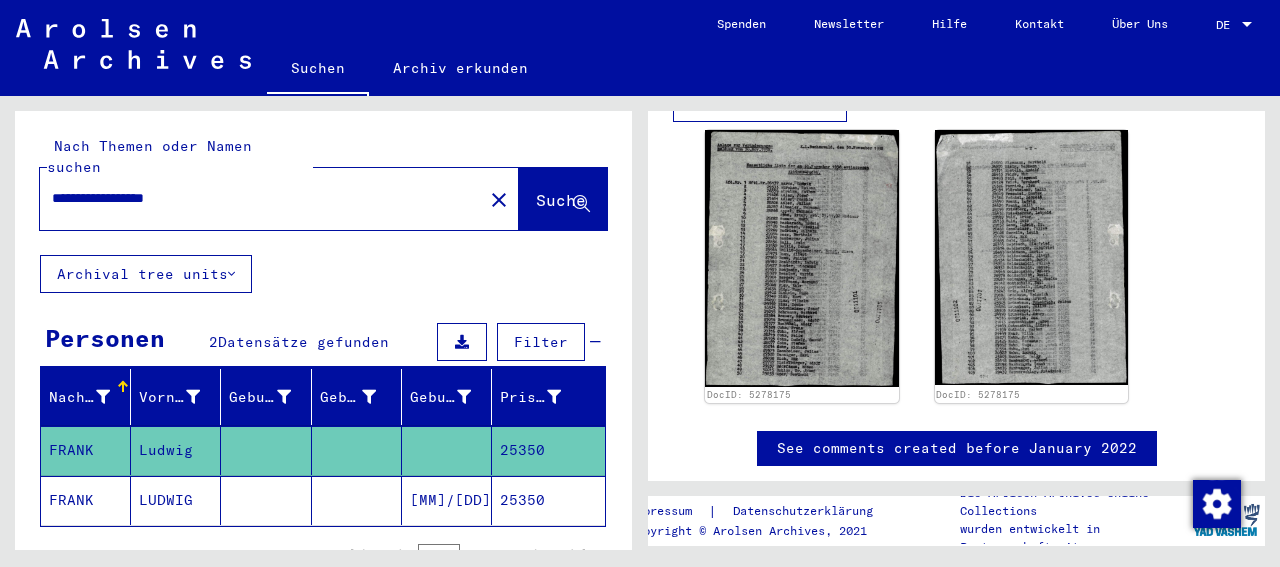 scroll, scrollTop: 624, scrollLeft: 0, axis: vertical 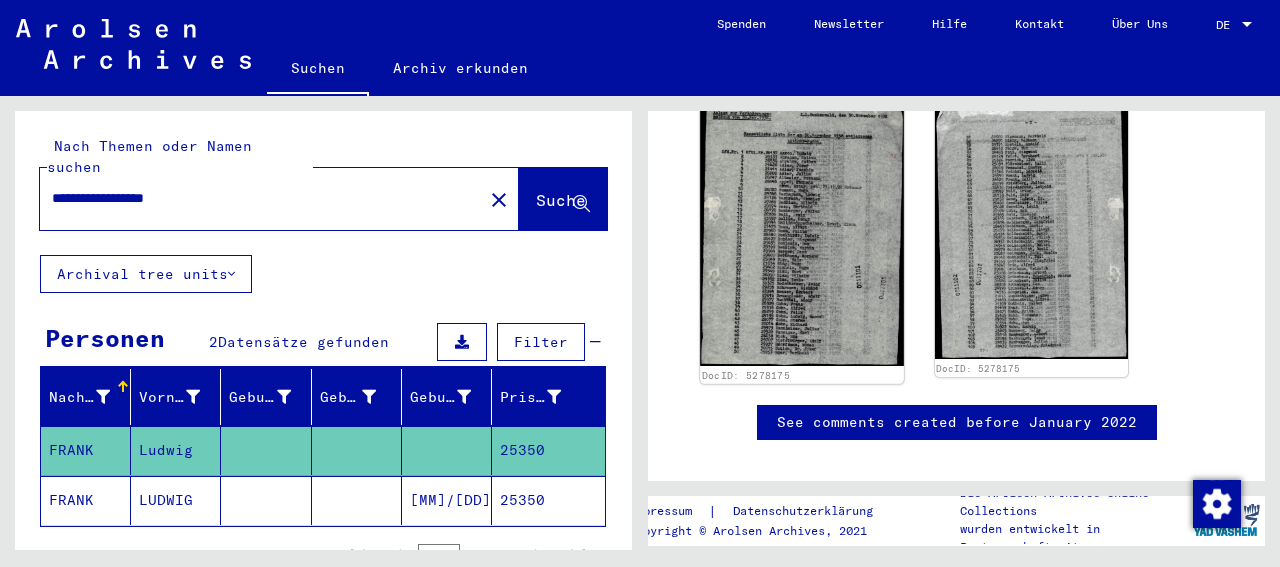 click 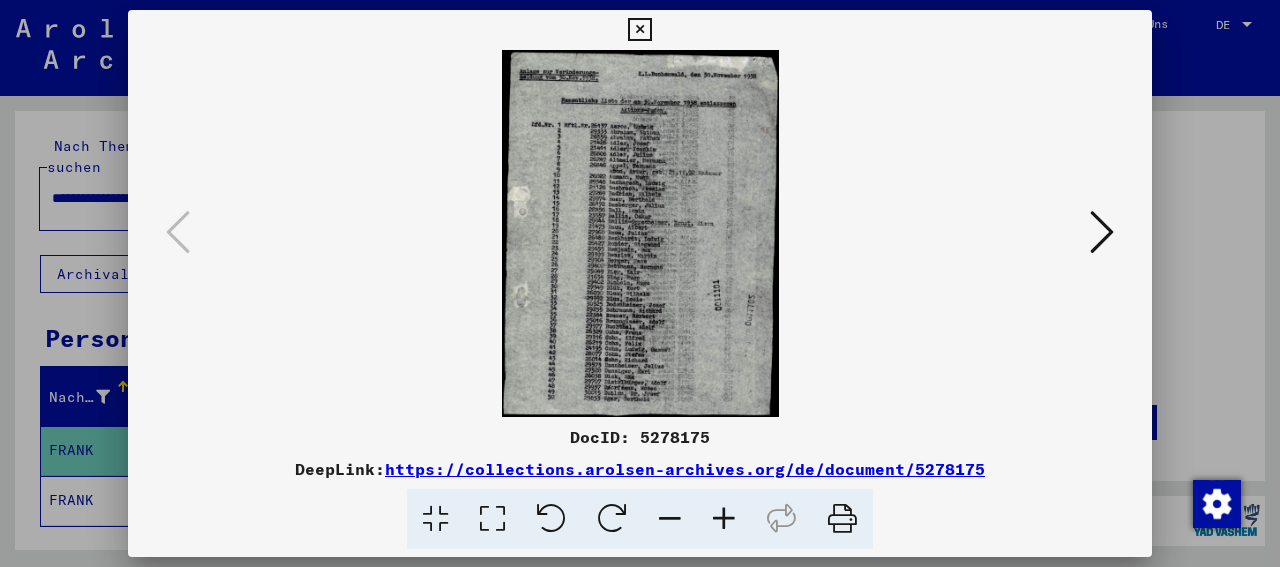 scroll, scrollTop: 624, scrollLeft: 0, axis: vertical 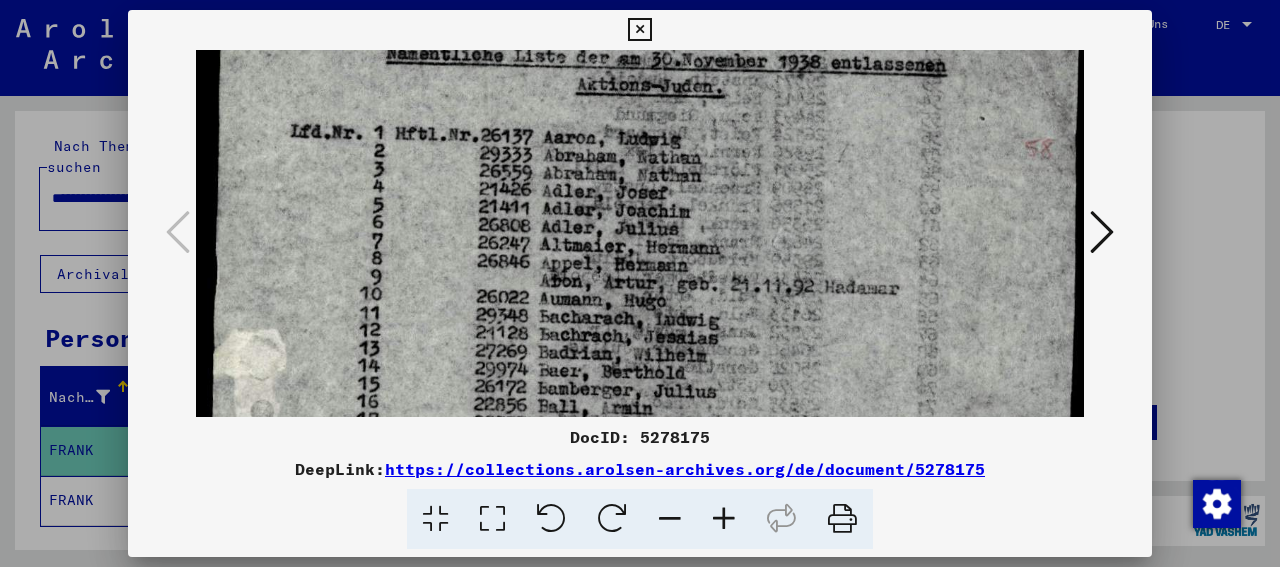 drag, startPoint x: 673, startPoint y: 355, endPoint x: 684, endPoint y: 198, distance: 157.38487 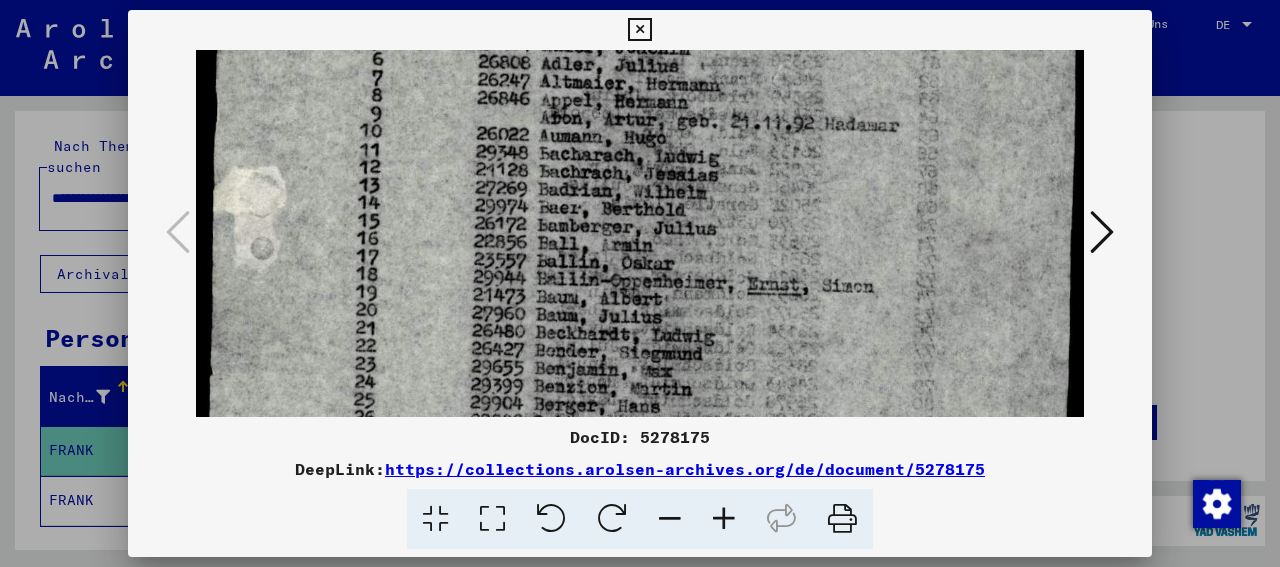 scroll, scrollTop: 361, scrollLeft: 0, axis: vertical 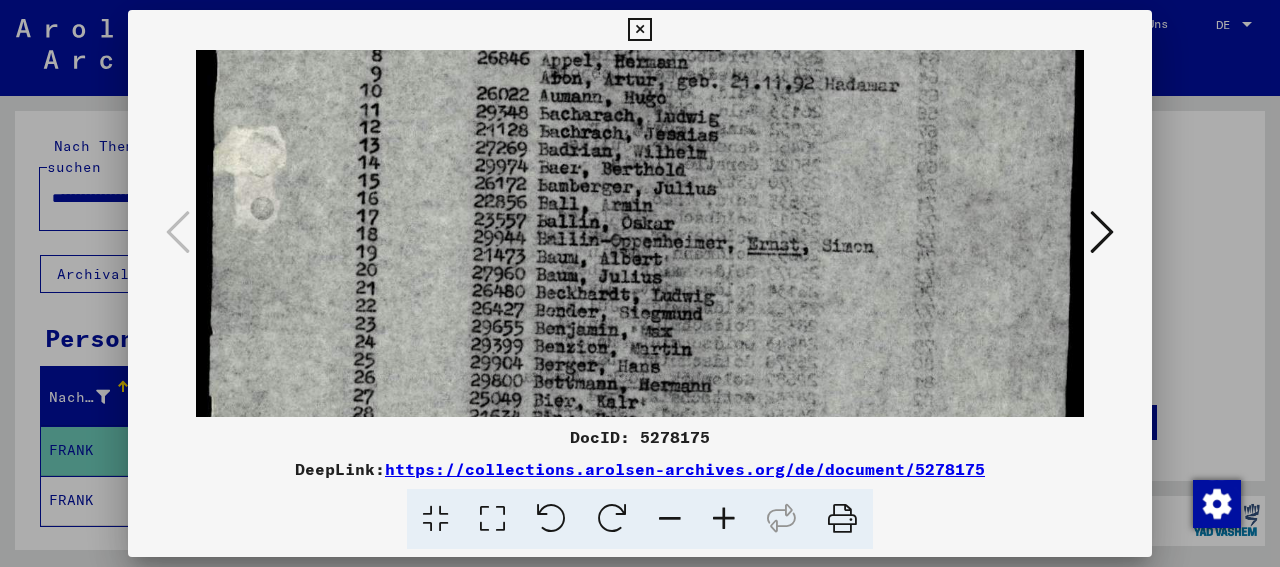 drag, startPoint x: 661, startPoint y: 385, endPoint x: 644, endPoint y: 181, distance: 204.7071 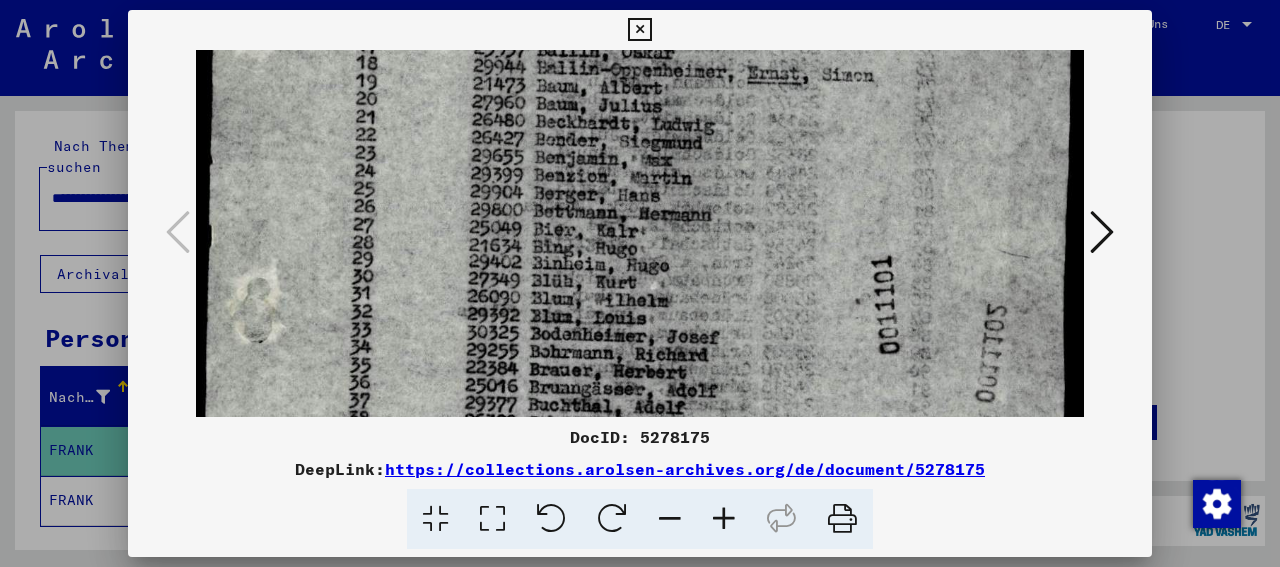 drag, startPoint x: 648, startPoint y: 297, endPoint x: 657, endPoint y: 128, distance: 169.23947 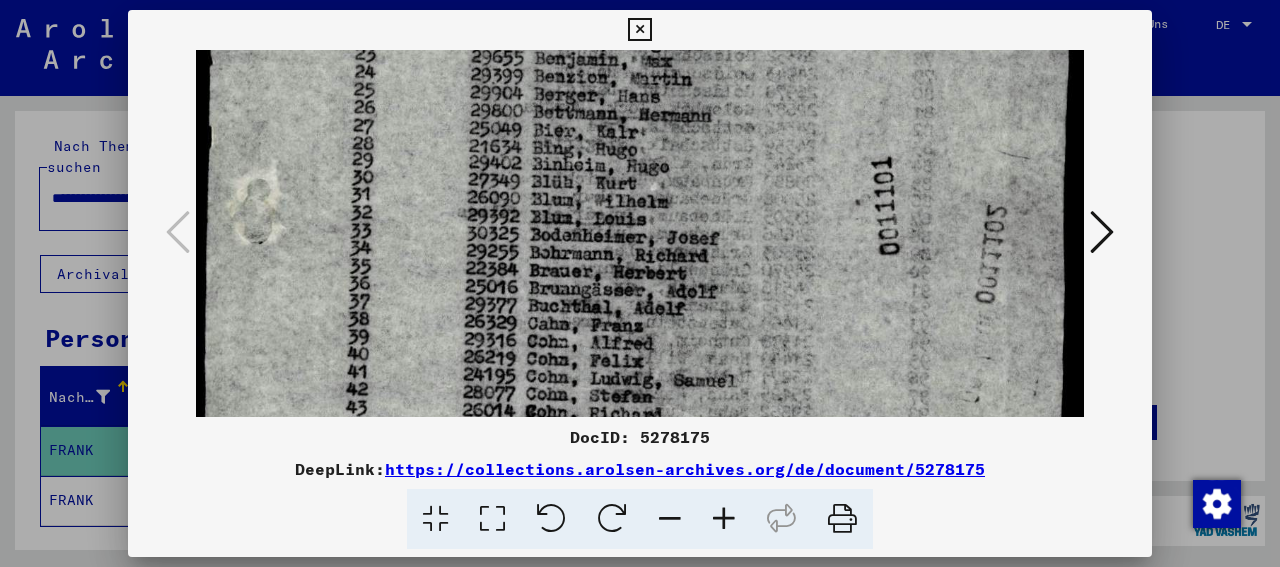 drag, startPoint x: 685, startPoint y: 277, endPoint x: 679, endPoint y: 172, distance: 105.17129 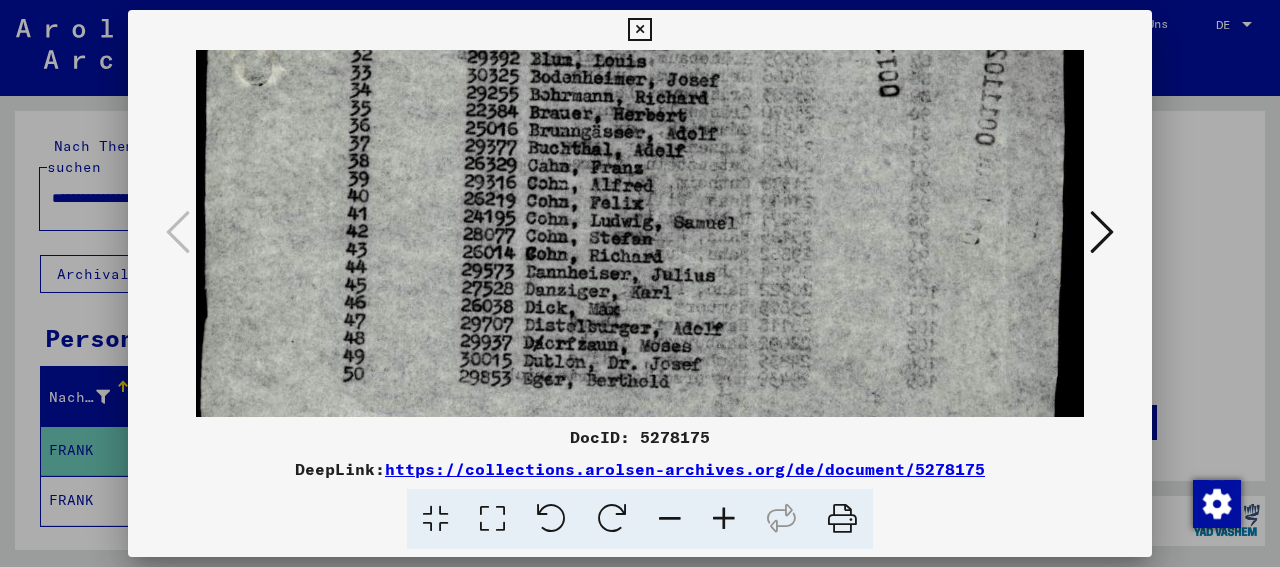 drag, startPoint x: 703, startPoint y: 299, endPoint x: 703, endPoint y: 162, distance: 137 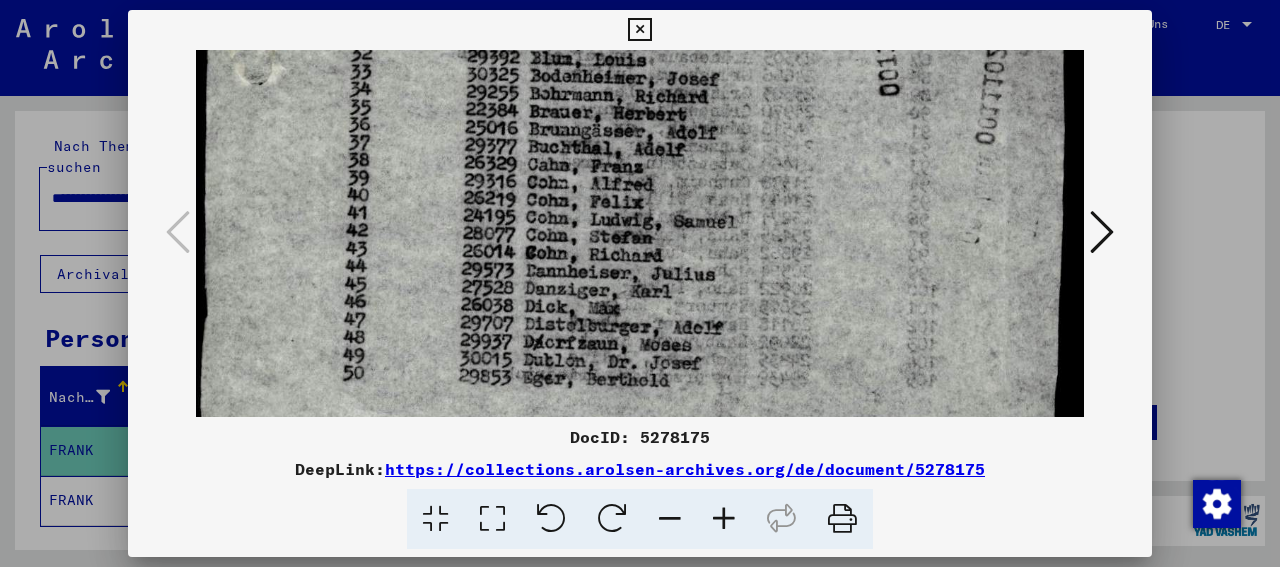 scroll, scrollTop: 820, scrollLeft: 0, axis: vertical 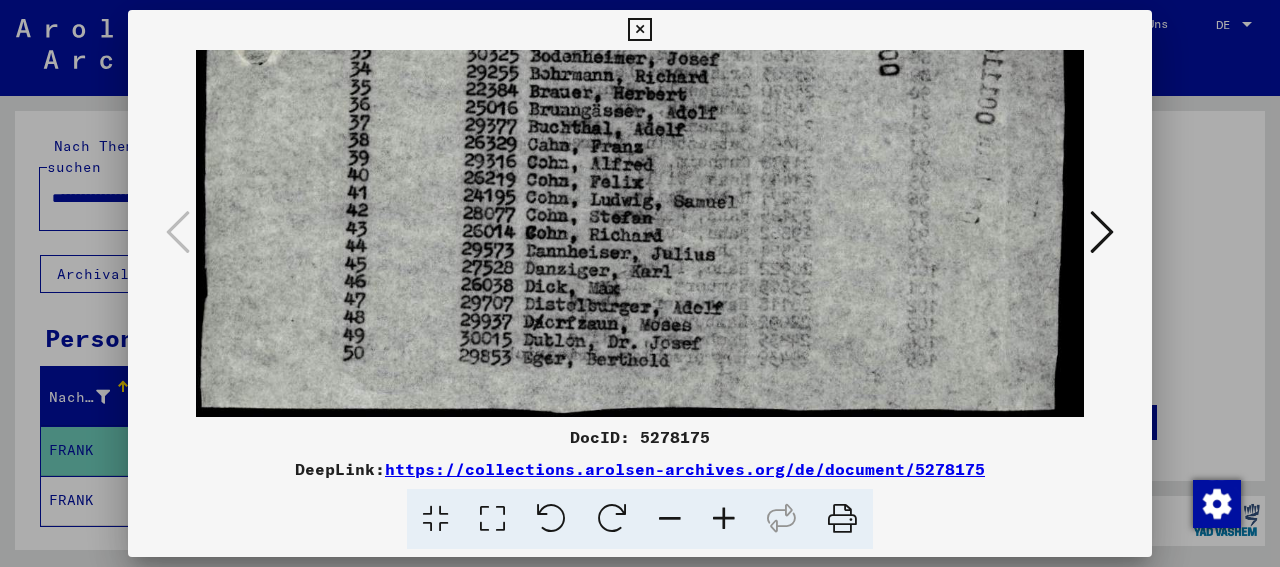 drag, startPoint x: 764, startPoint y: 291, endPoint x: 755, endPoint y: 123, distance: 168.2409 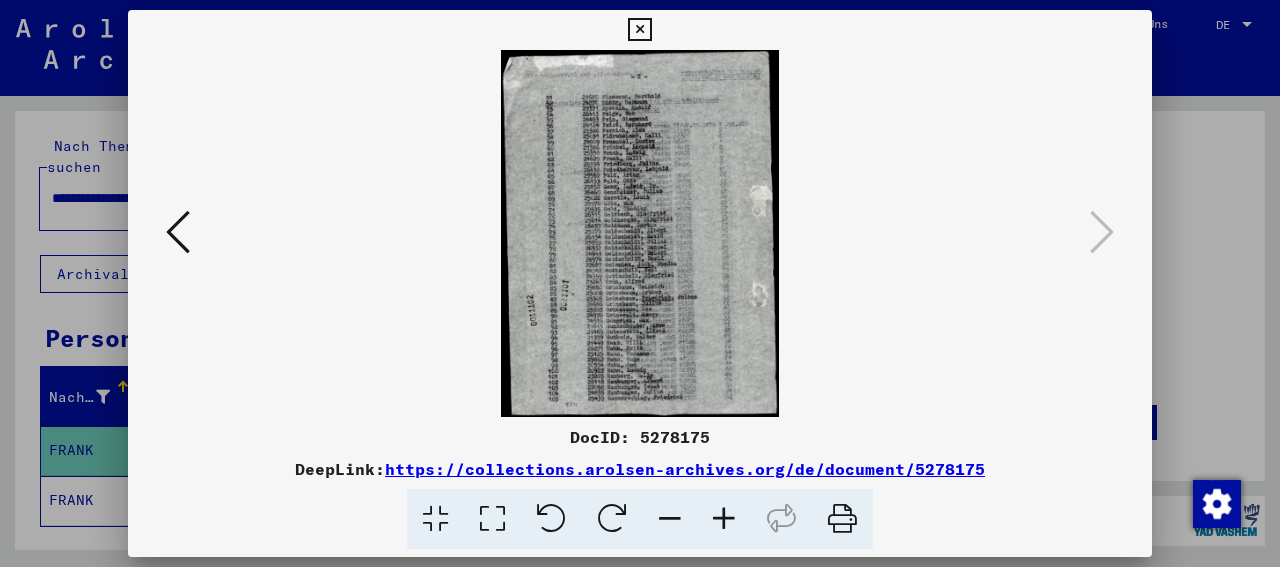 click at bounding box center (640, 233) 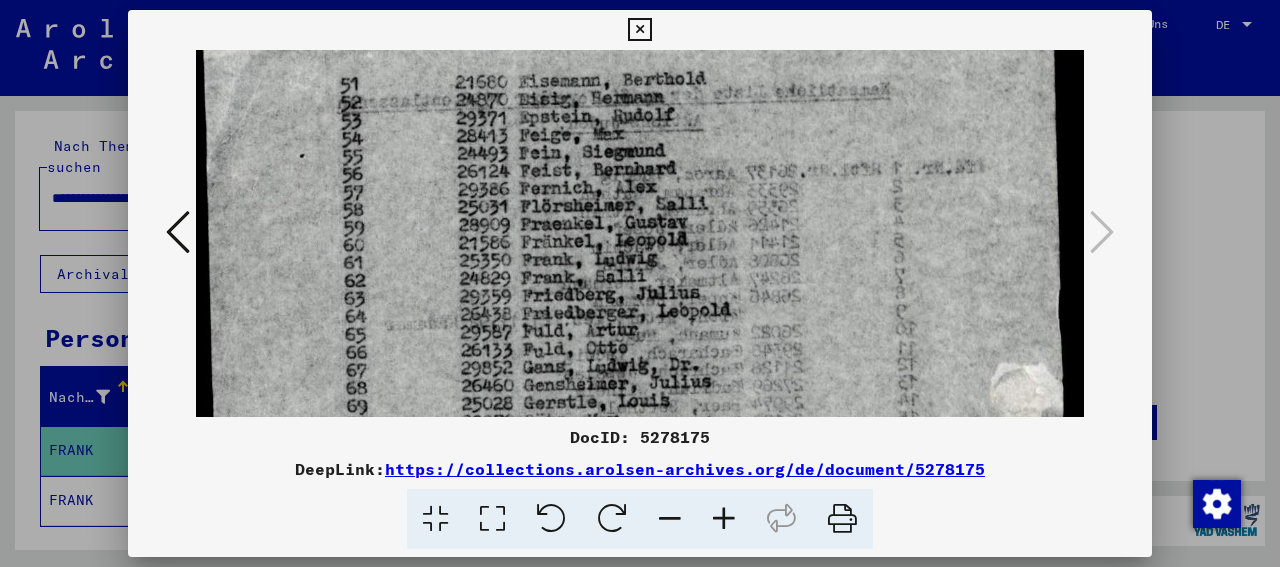 scroll, scrollTop: 121, scrollLeft: 0, axis: vertical 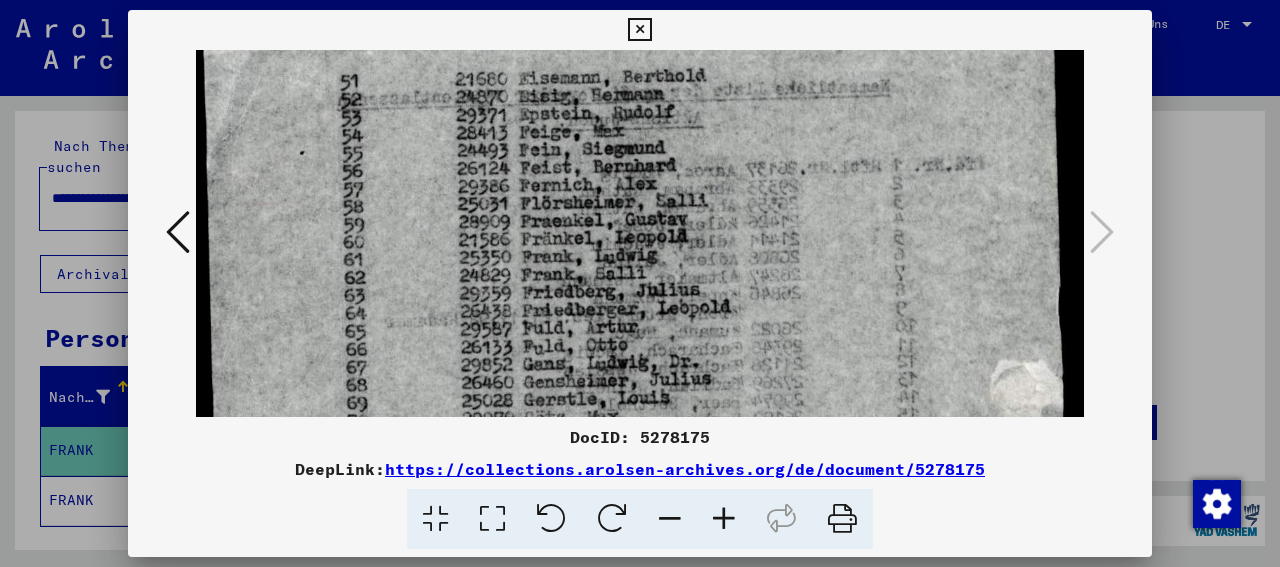 drag, startPoint x: 773, startPoint y: 321, endPoint x: 767, endPoint y: 217, distance: 104.172935 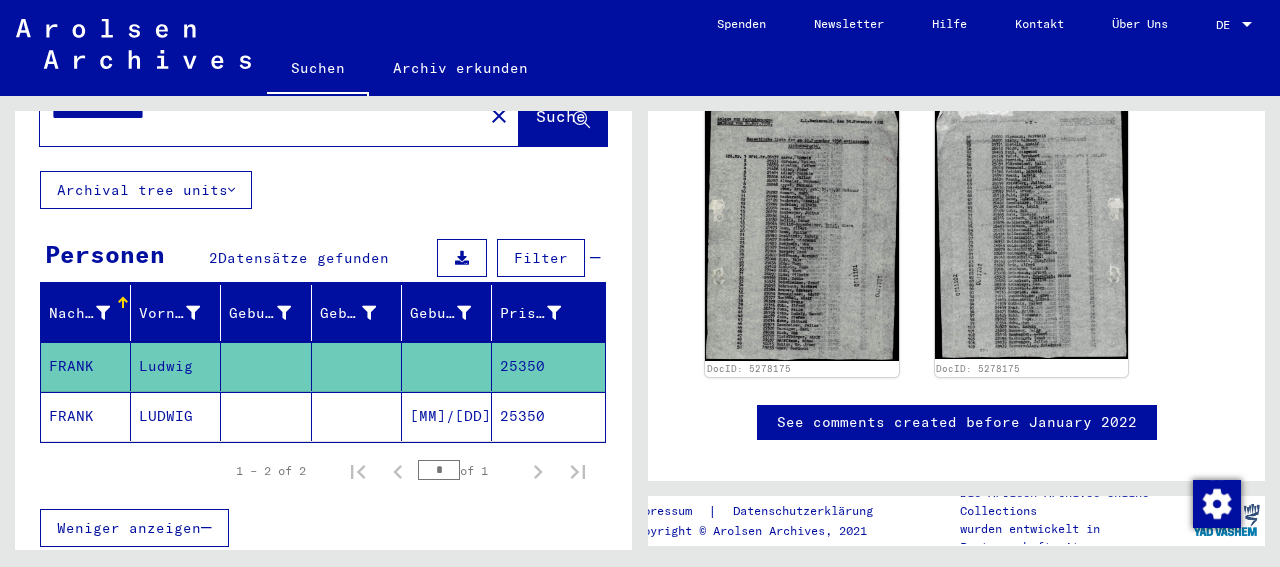 scroll, scrollTop: 0, scrollLeft: 0, axis: both 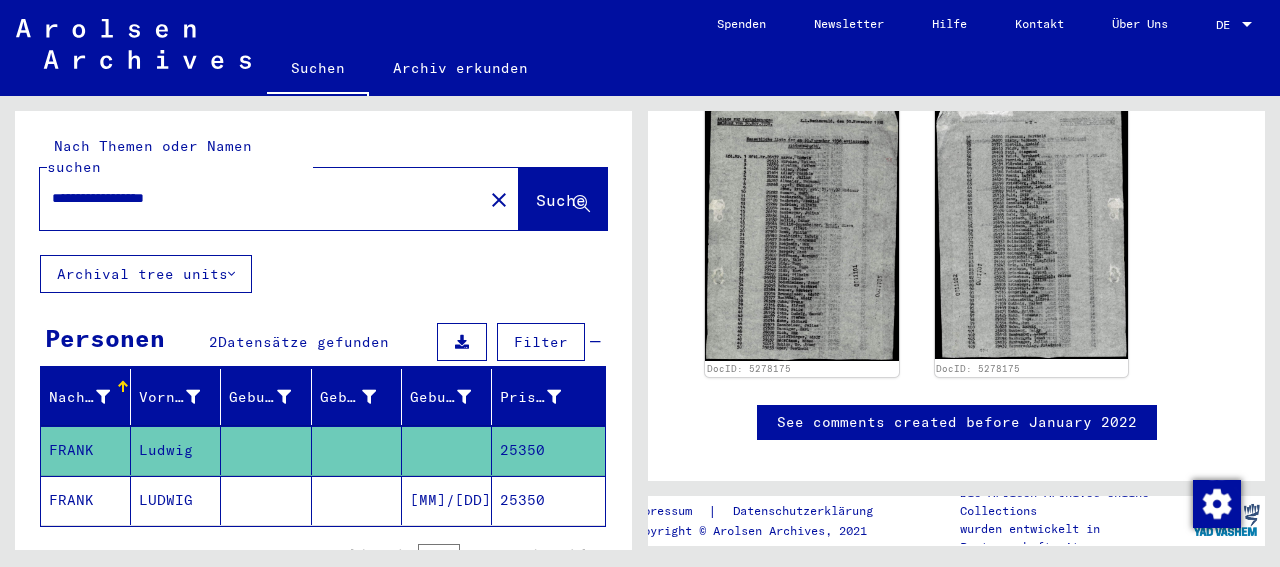 click on "**********" at bounding box center (261, 198) 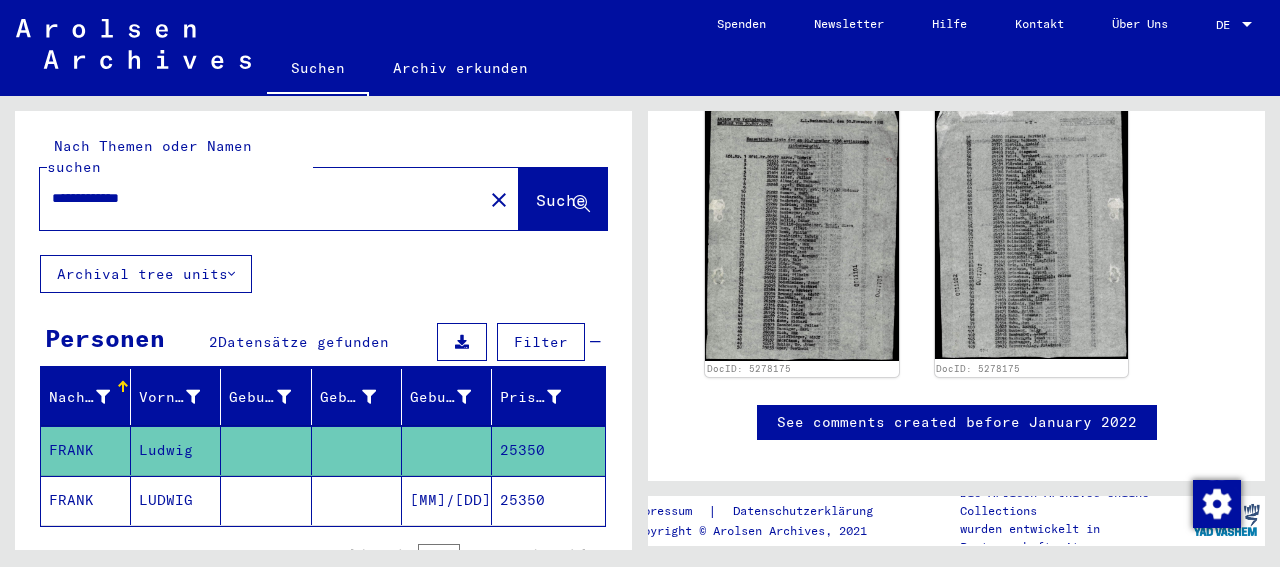 type on "**********" 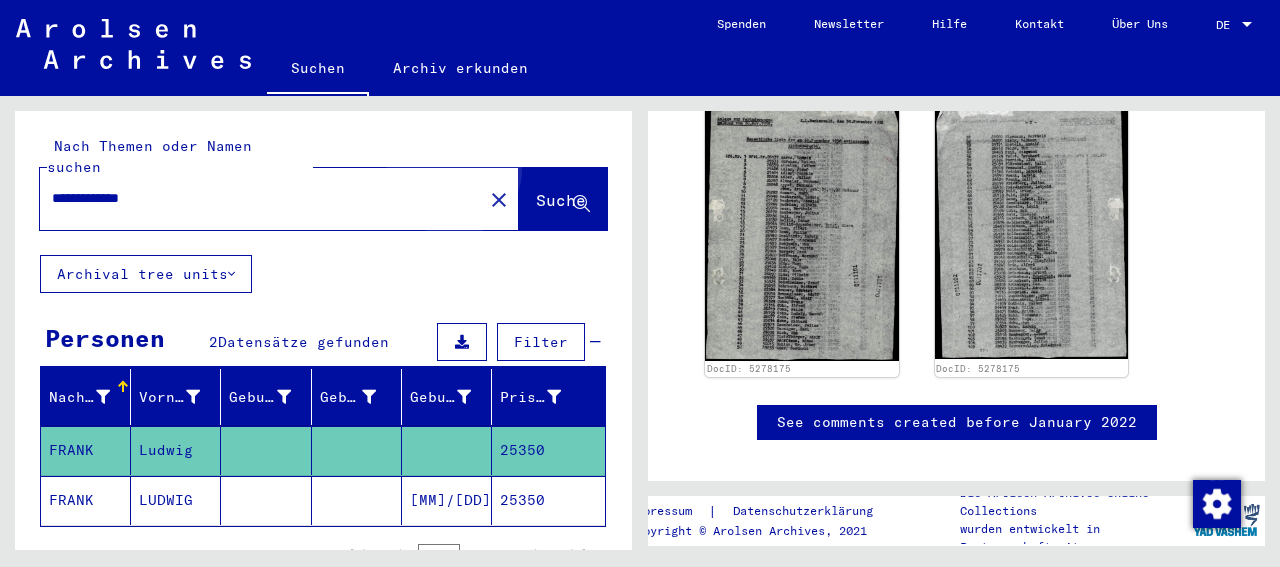 click on "Suche" 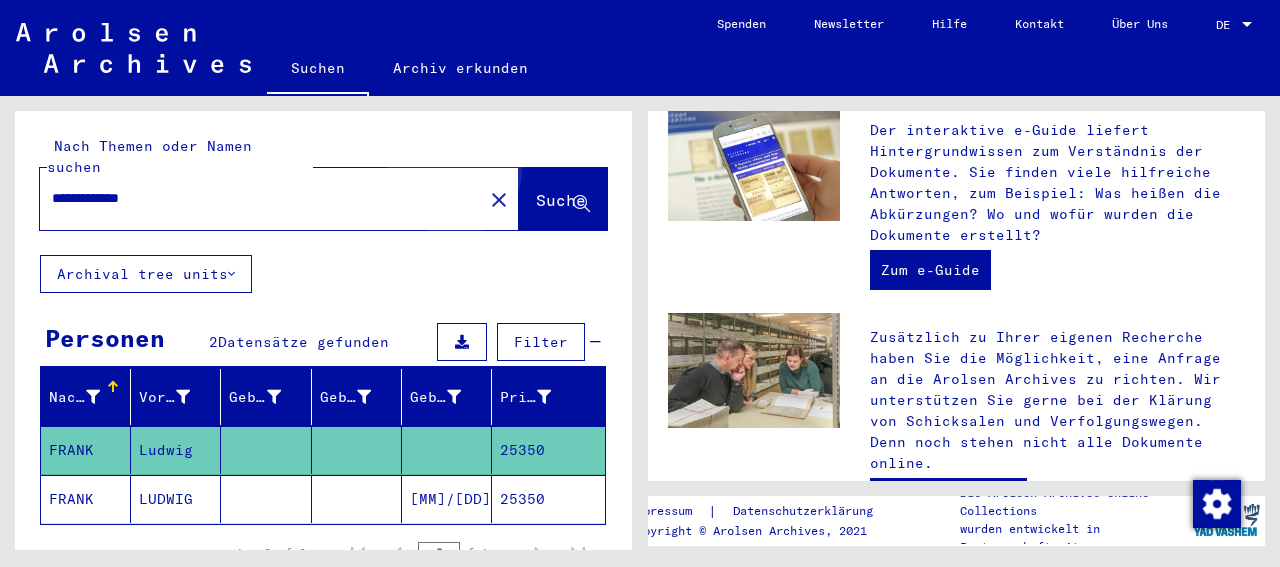 scroll, scrollTop: 0, scrollLeft: 0, axis: both 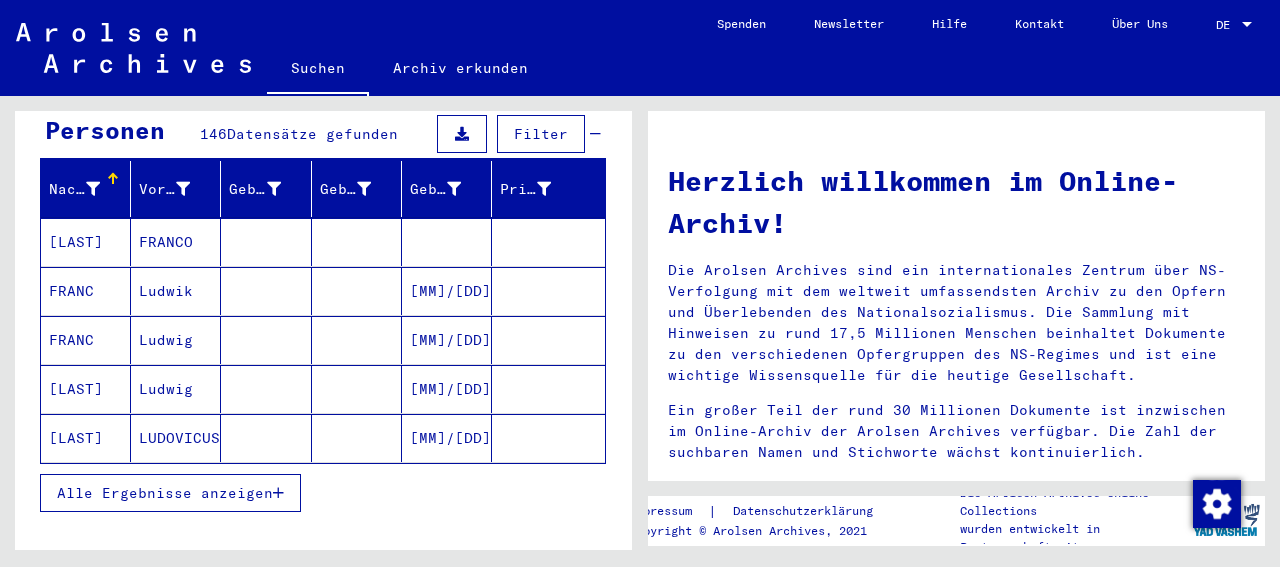 click at bounding box center (266, 340) 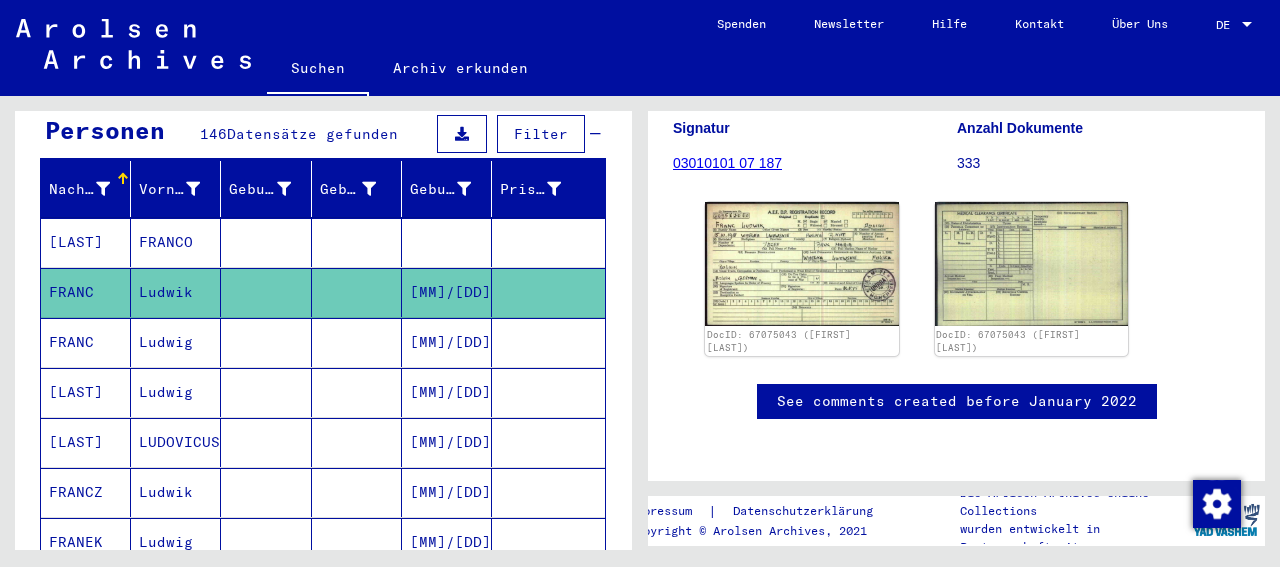 scroll, scrollTop: 312, scrollLeft: 0, axis: vertical 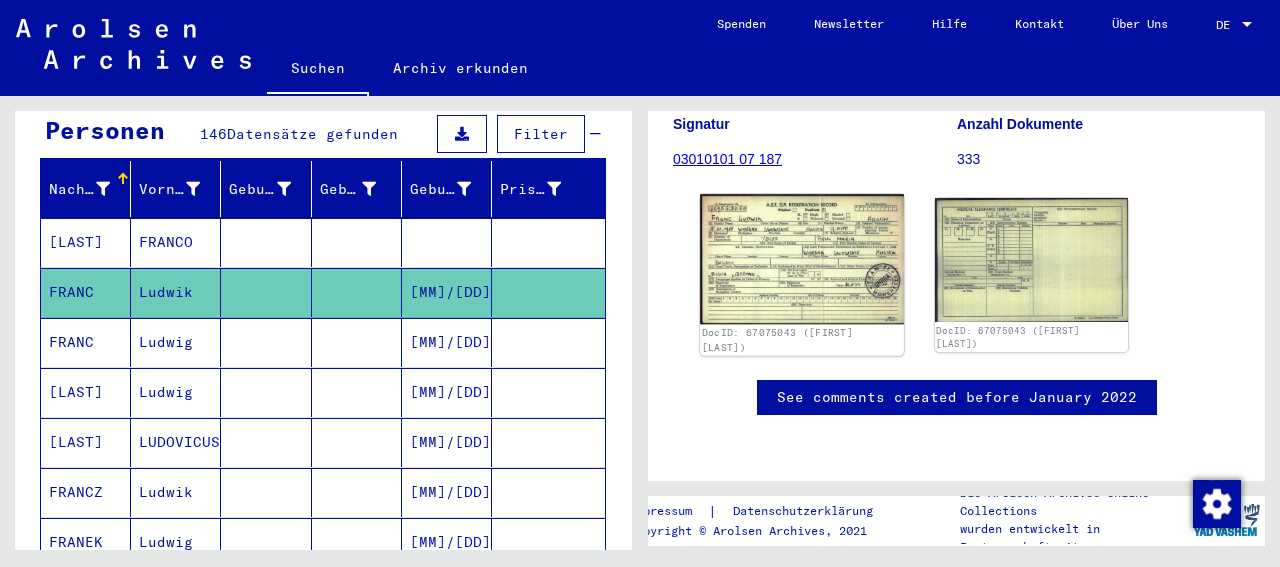 click 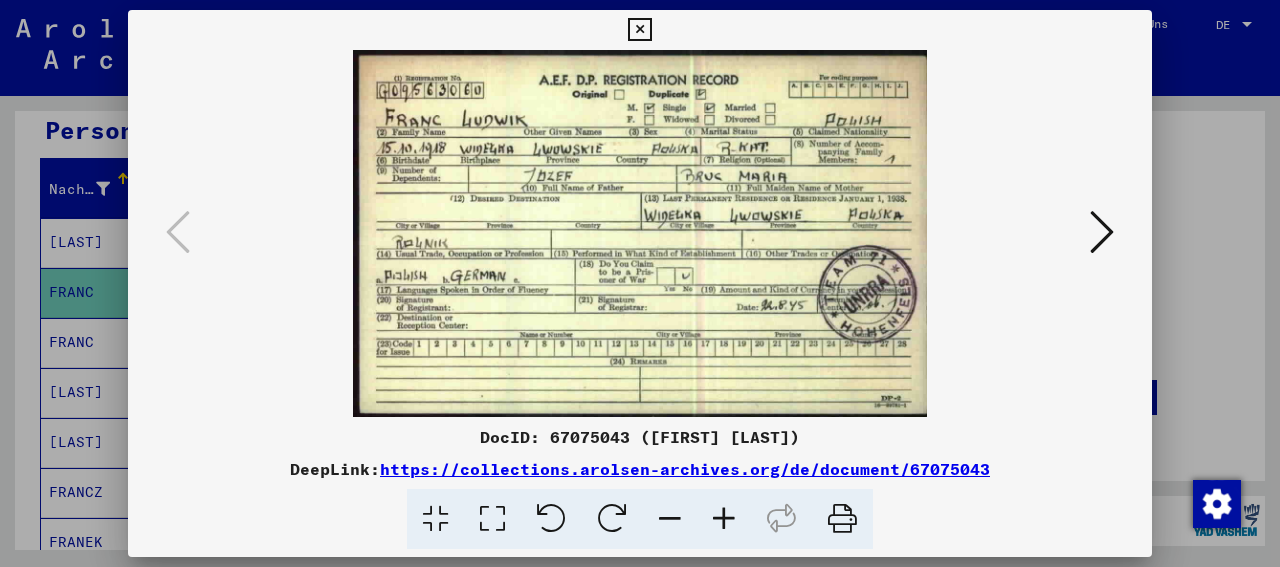 scroll, scrollTop: 312, scrollLeft: 0, axis: vertical 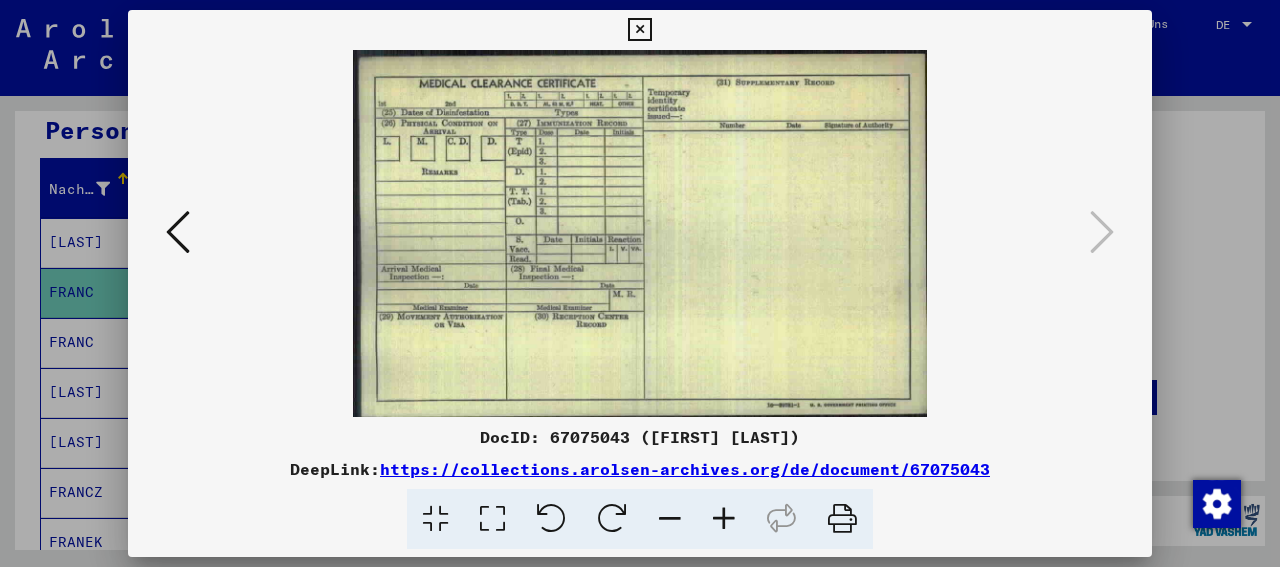 click at bounding box center [639, 30] 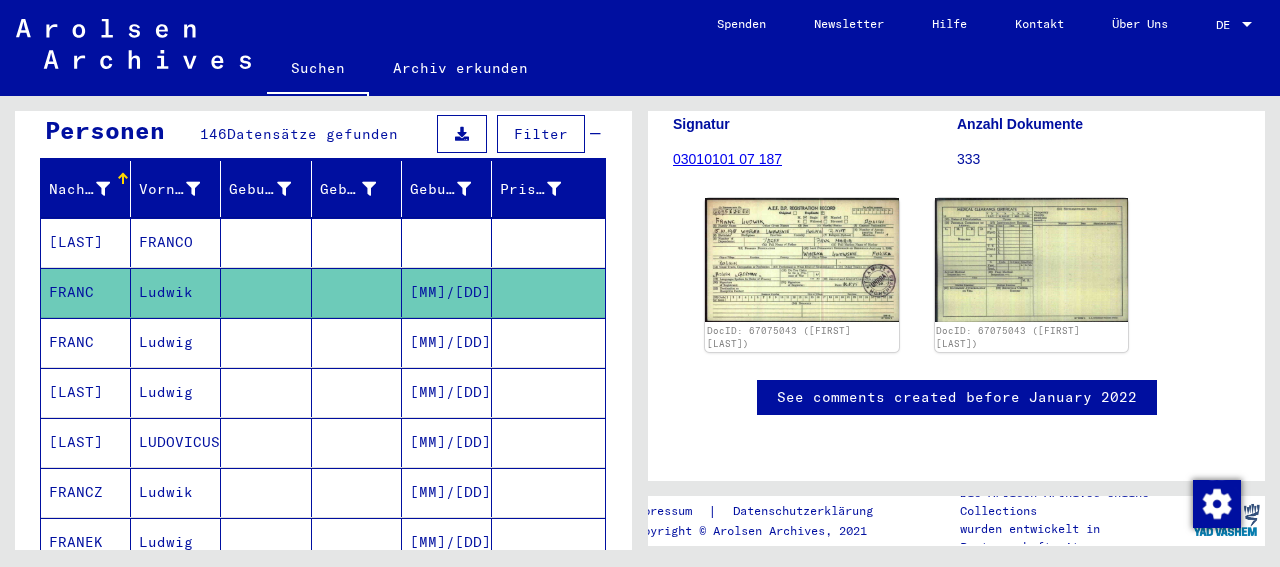 click on "Ludwig" at bounding box center (176, 392) 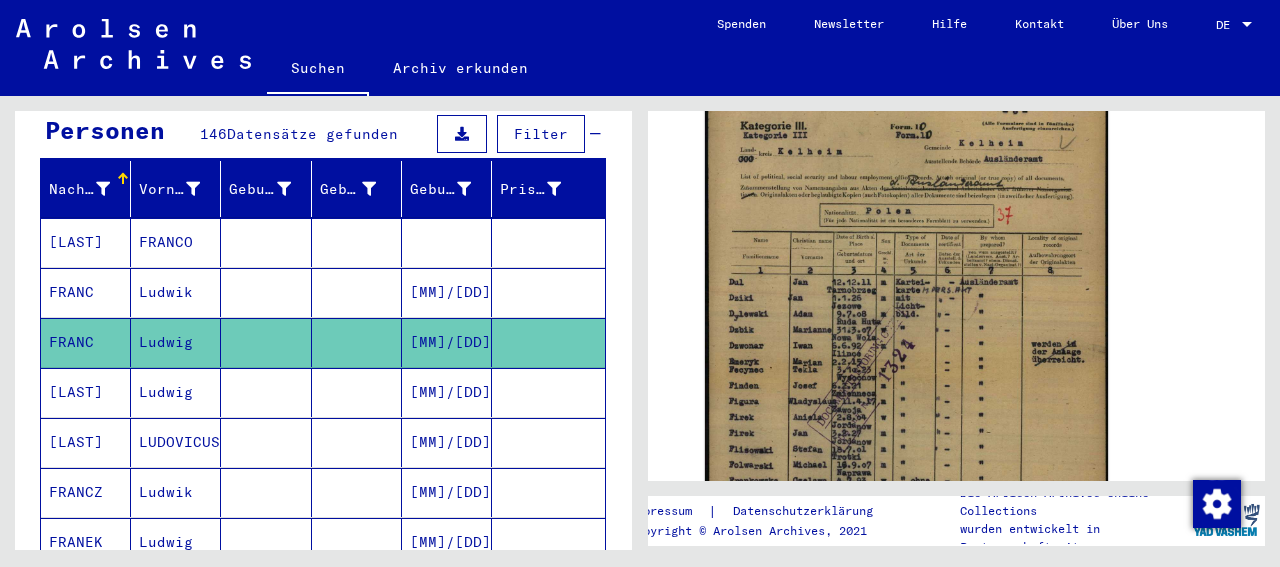 scroll, scrollTop: 520, scrollLeft: 0, axis: vertical 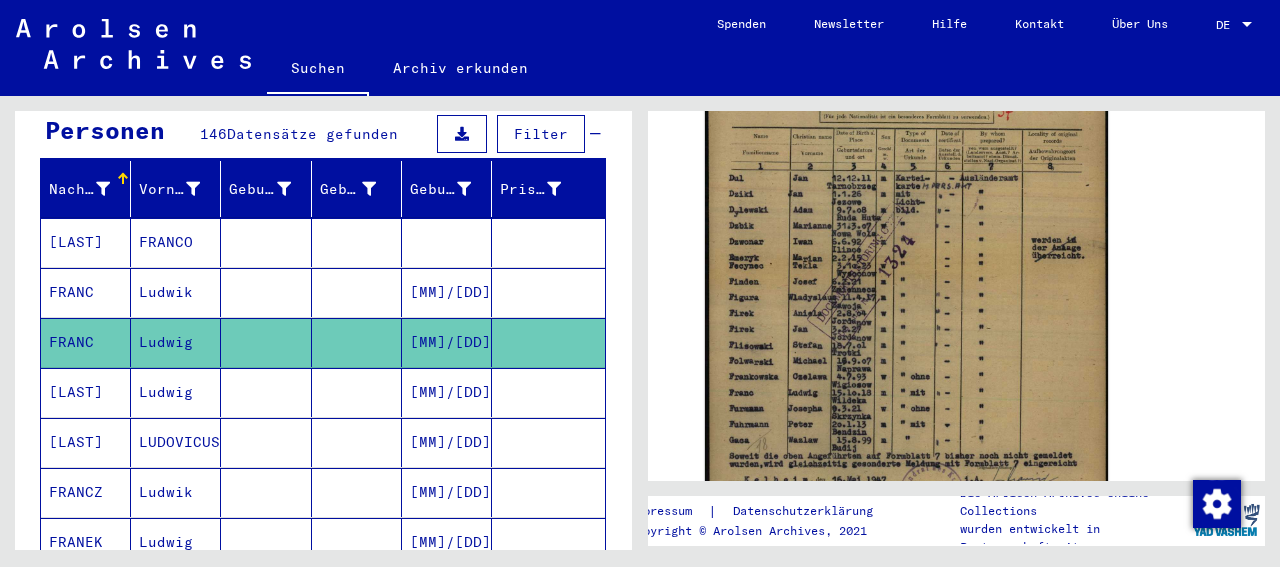 click on "DocID: 69965330" 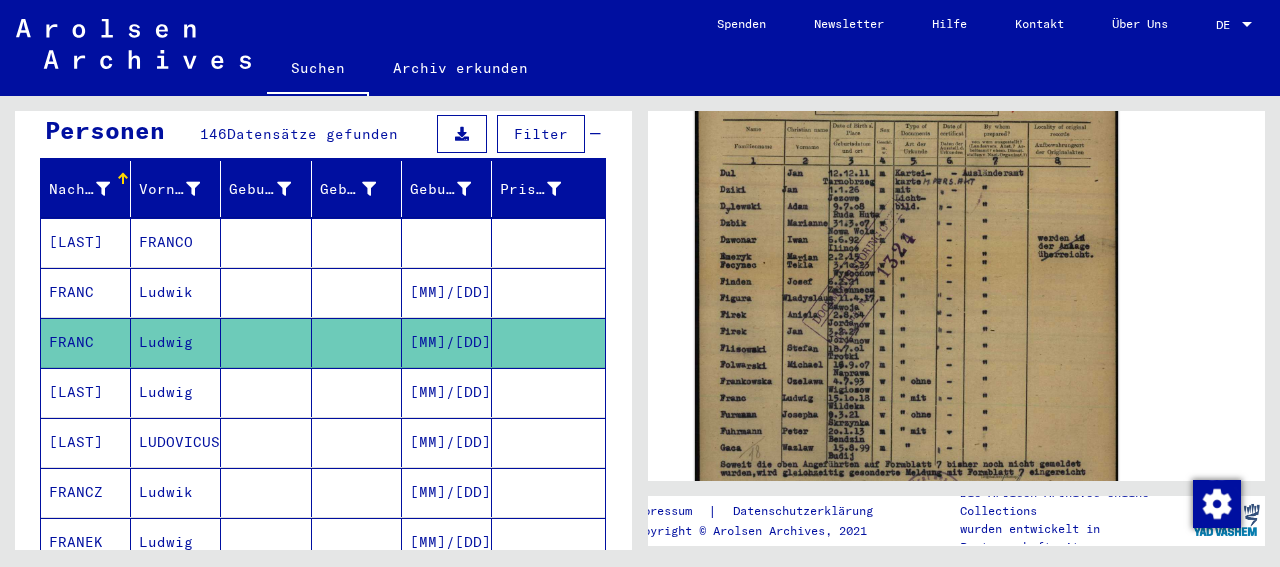 click 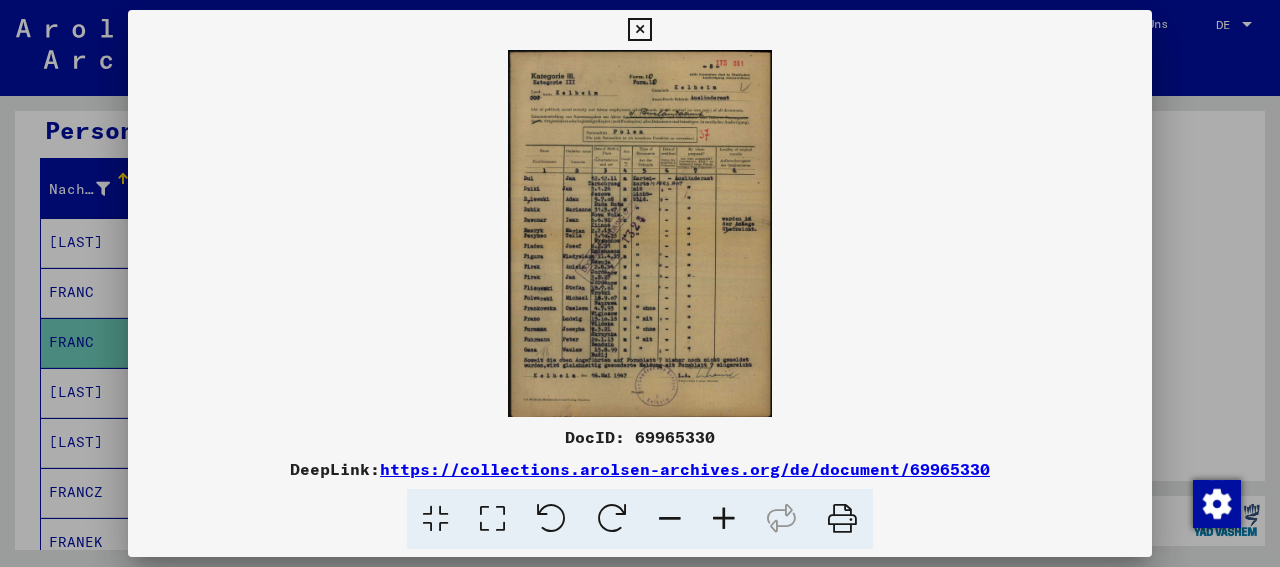 scroll, scrollTop: 520, scrollLeft: 0, axis: vertical 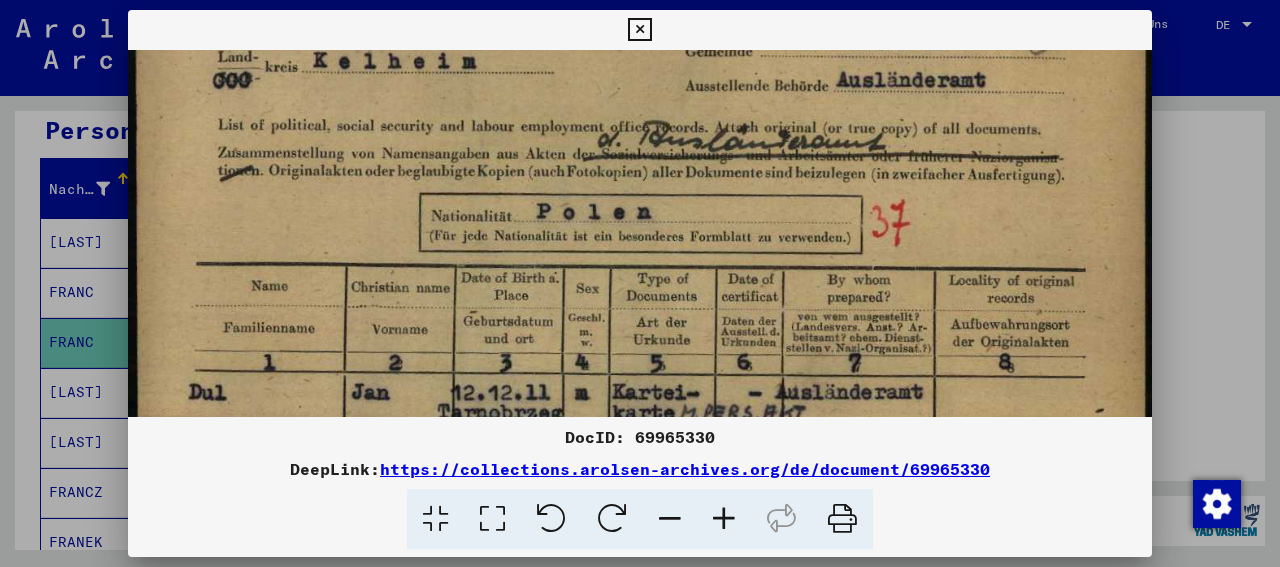 drag, startPoint x: 879, startPoint y: 319, endPoint x: 844, endPoint y: 167, distance: 155.97757 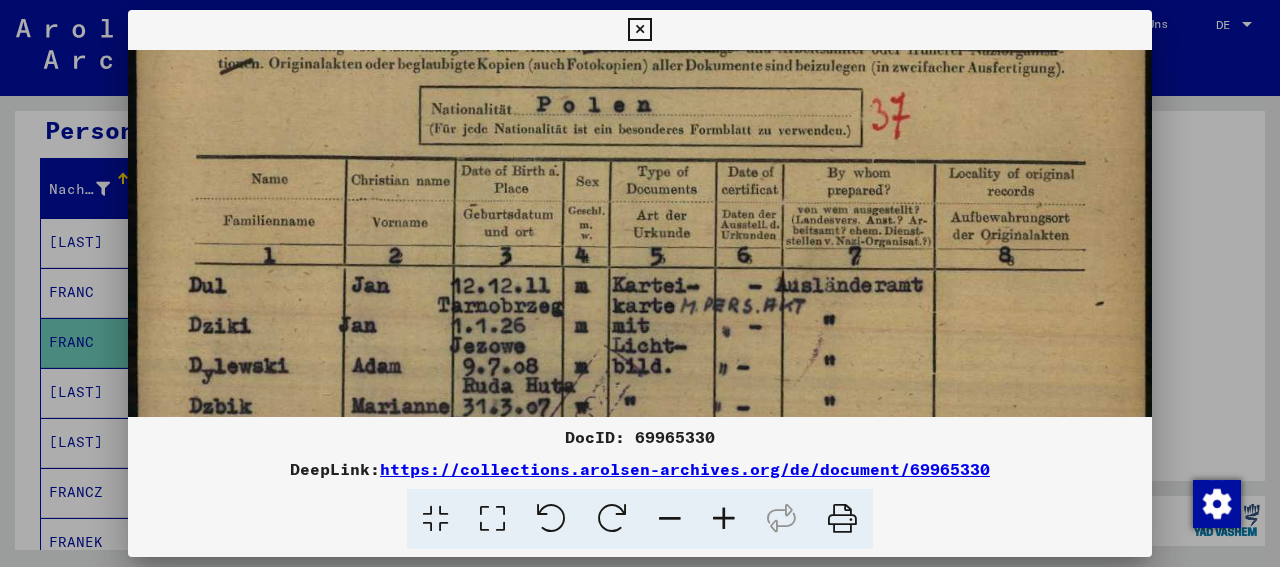 drag, startPoint x: 851, startPoint y: 301, endPoint x: 844, endPoint y: 187, distance: 114.21471 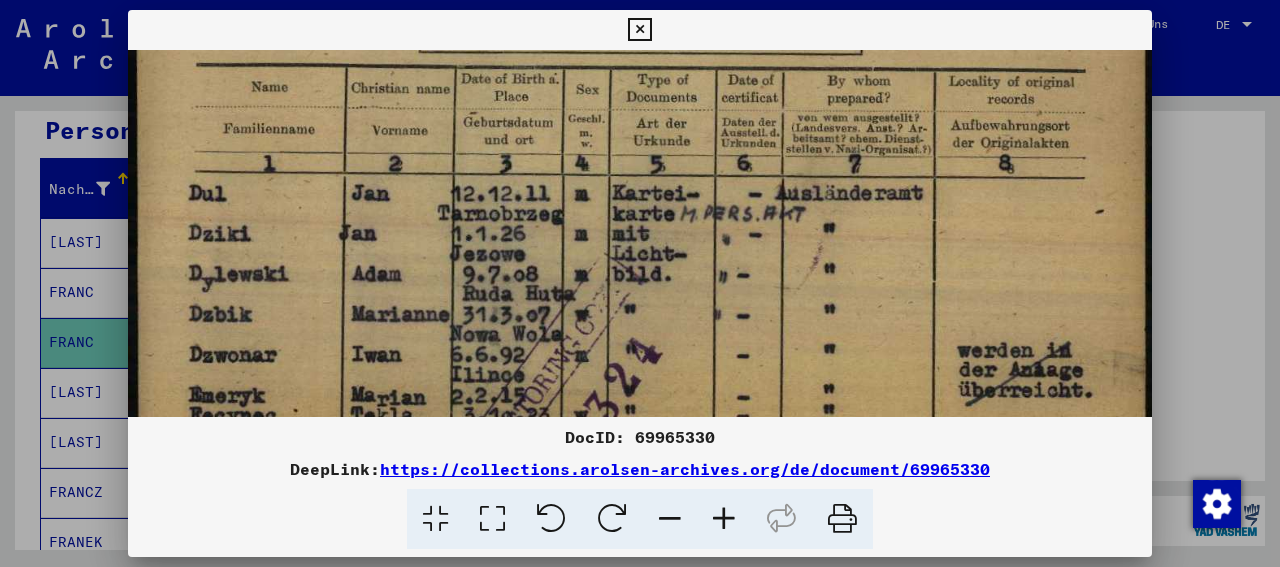 drag, startPoint x: 879, startPoint y: 305, endPoint x: 885, endPoint y: 189, distance: 116.15507 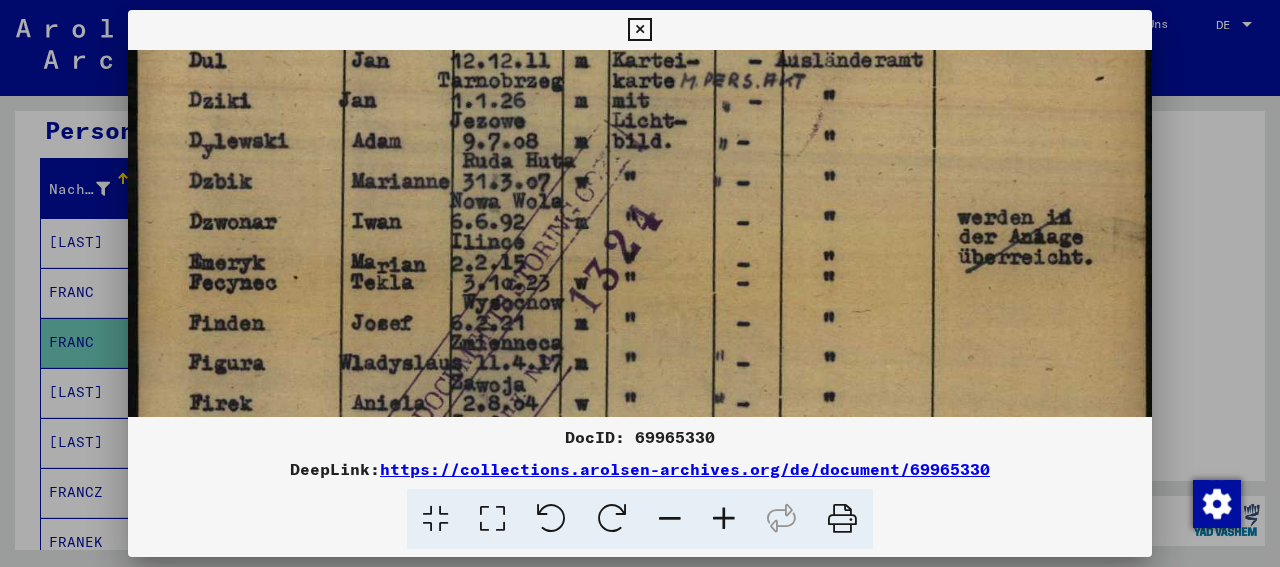 drag, startPoint x: 903, startPoint y: 221, endPoint x: 880, endPoint y: 162, distance: 63.324562 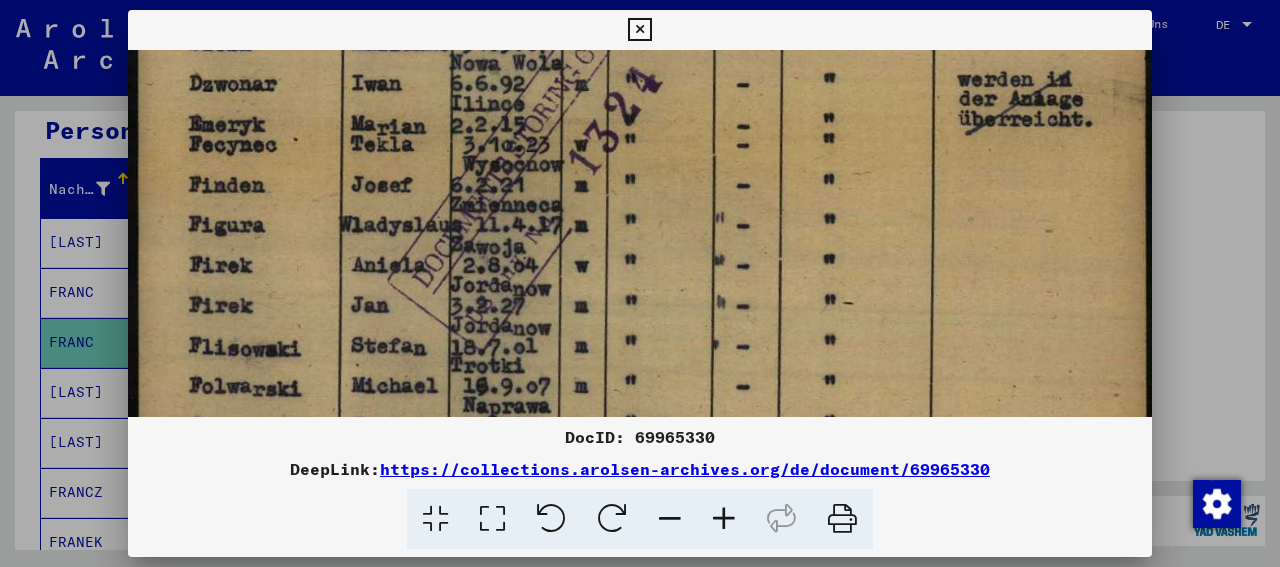 drag, startPoint x: 891, startPoint y: 249, endPoint x: 878, endPoint y: 145, distance: 104.80935 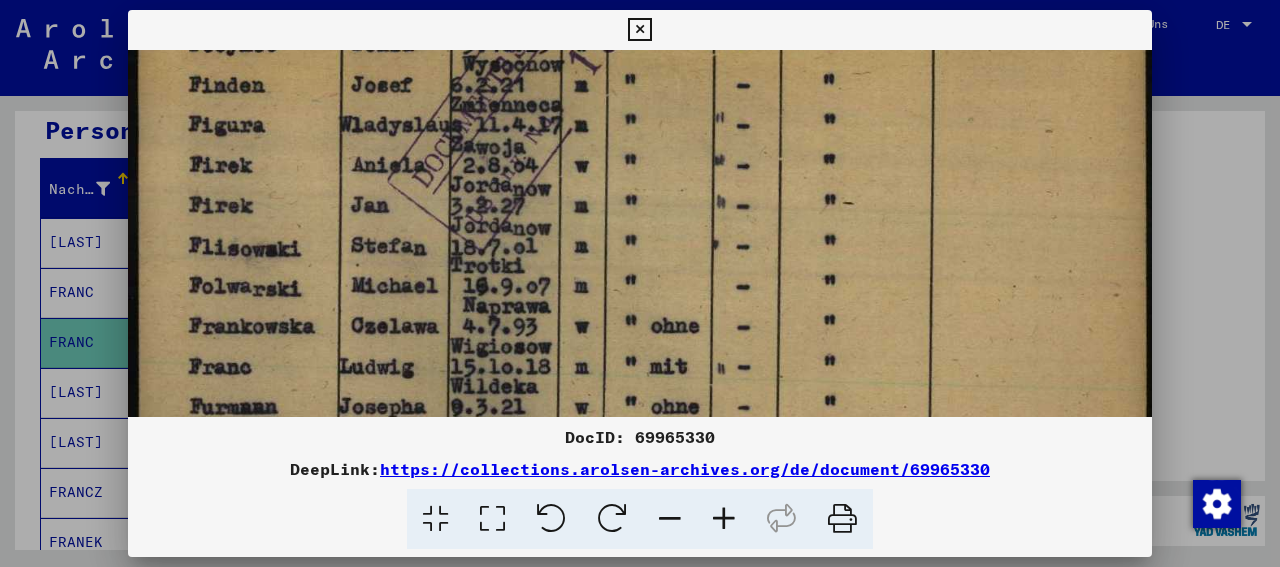 drag, startPoint x: 895, startPoint y: 230, endPoint x: 890, endPoint y: 179, distance: 51.24451 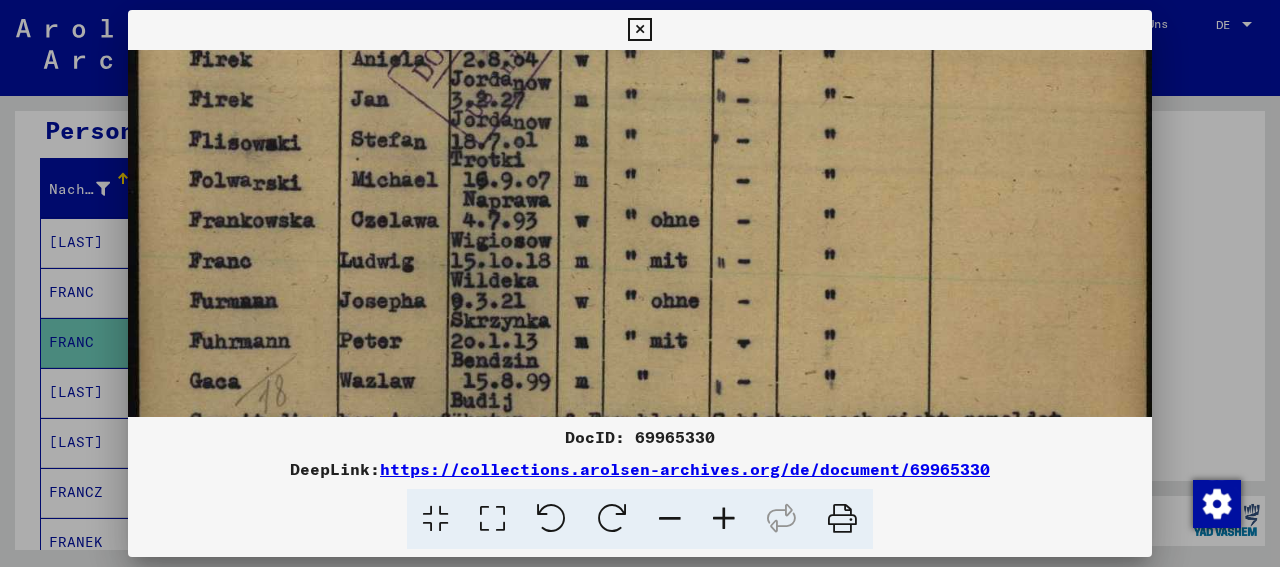 scroll, scrollTop: 850, scrollLeft: 0, axis: vertical 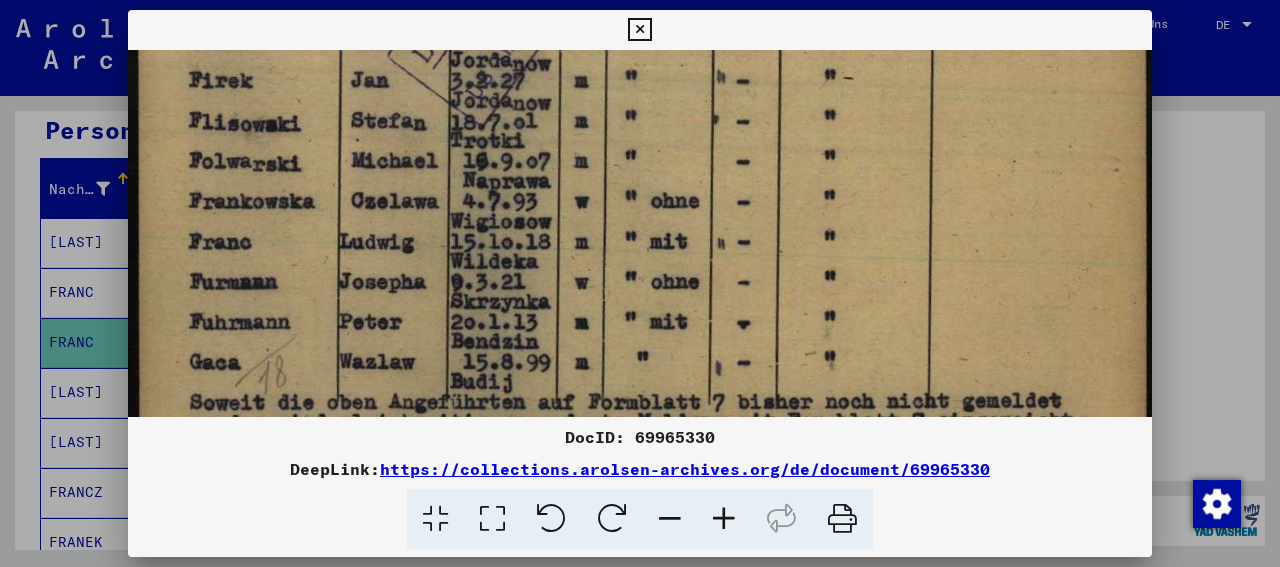 drag, startPoint x: 929, startPoint y: 285, endPoint x: 900, endPoint y: 162, distance: 126.37247 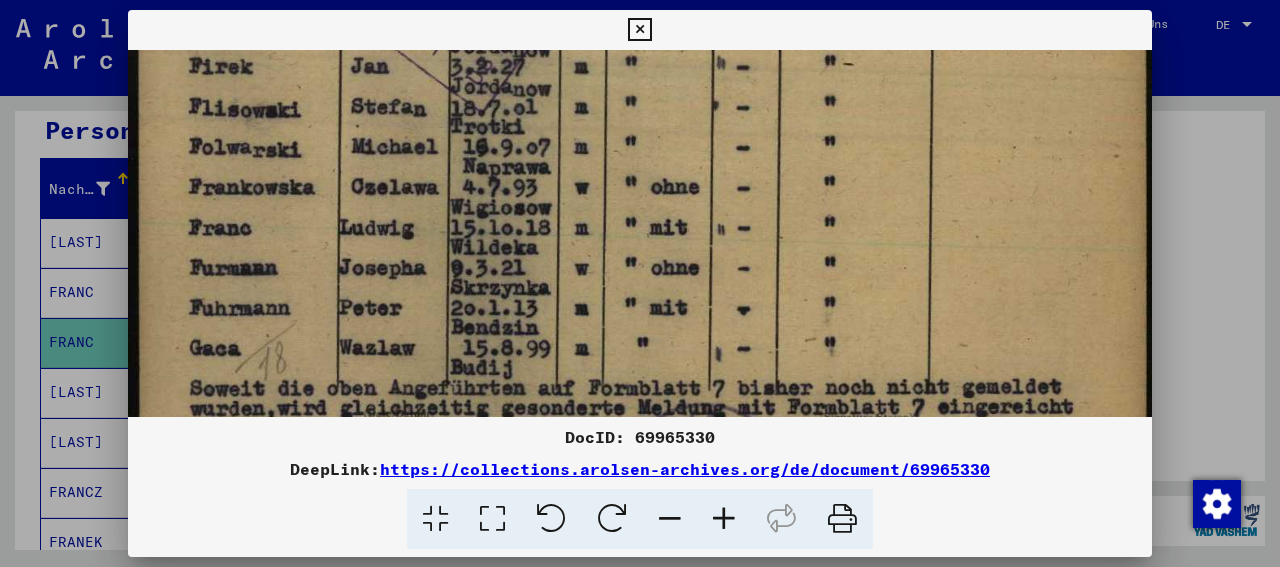 click at bounding box center [639, 30] 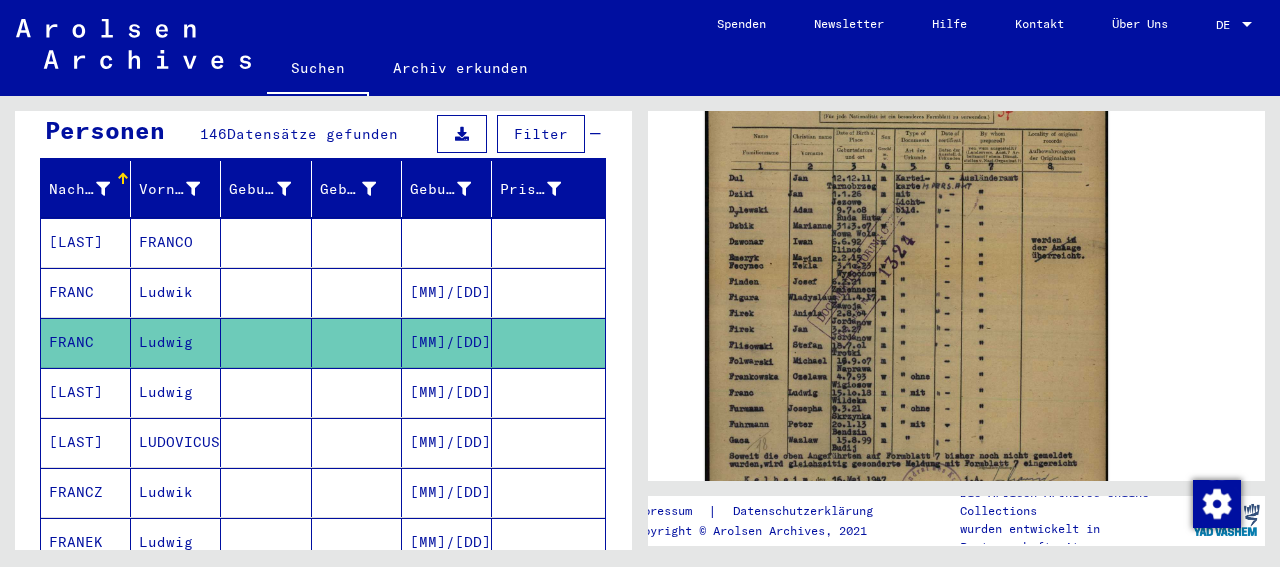 click at bounding box center [266, 442] 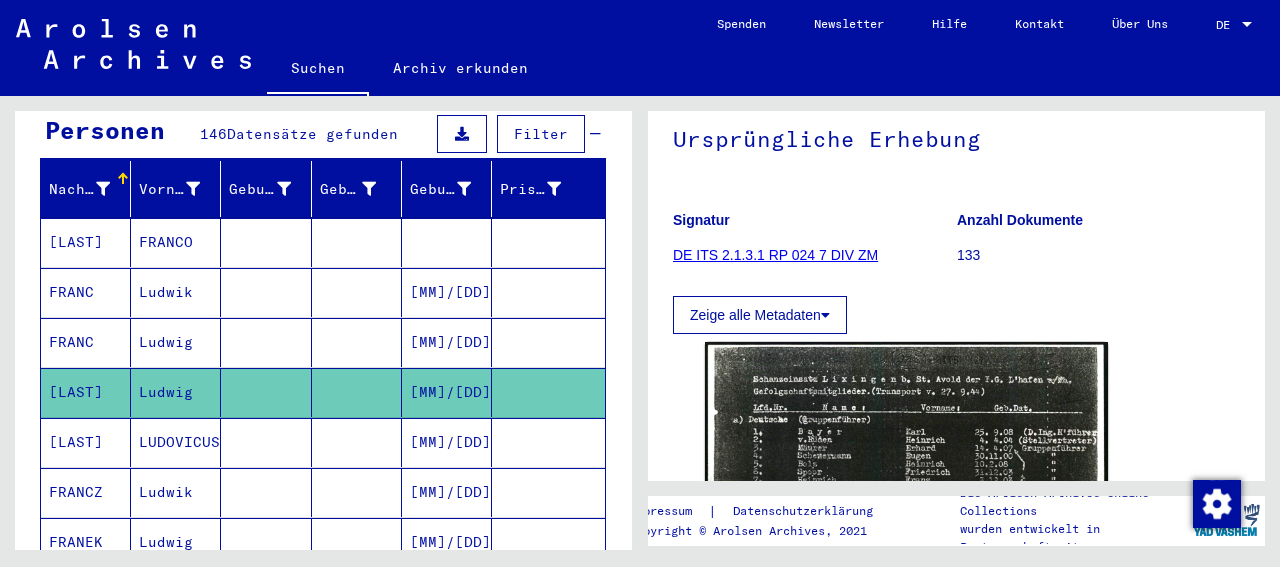 scroll, scrollTop: 312, scrollLeft: 0, axis: vertical 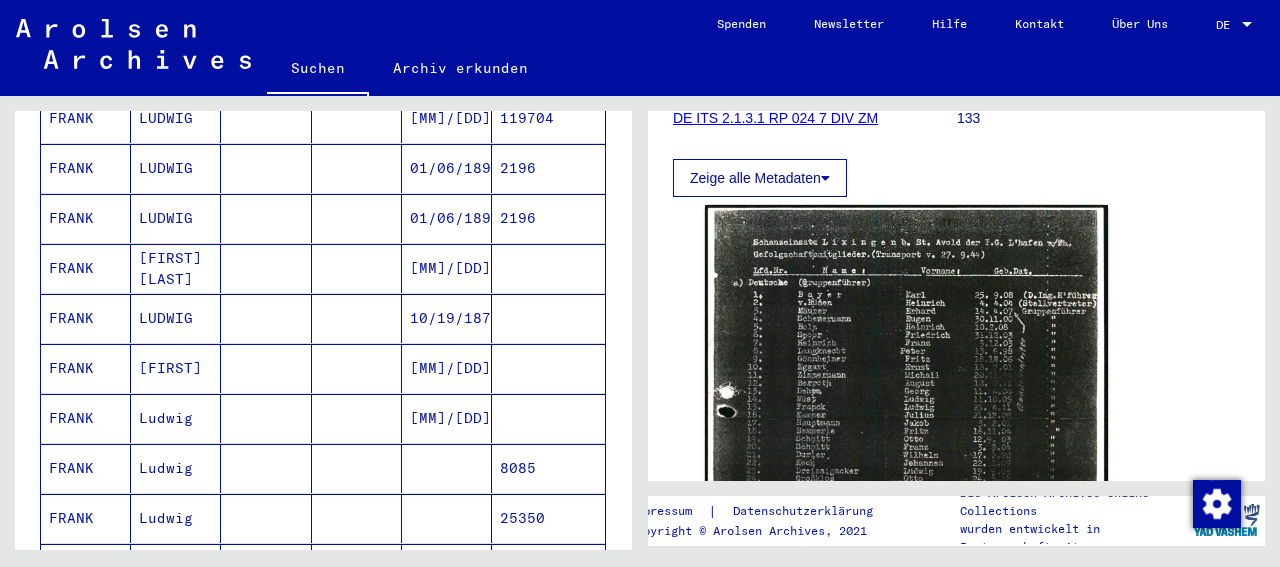 click at bounding box center [266, 568] 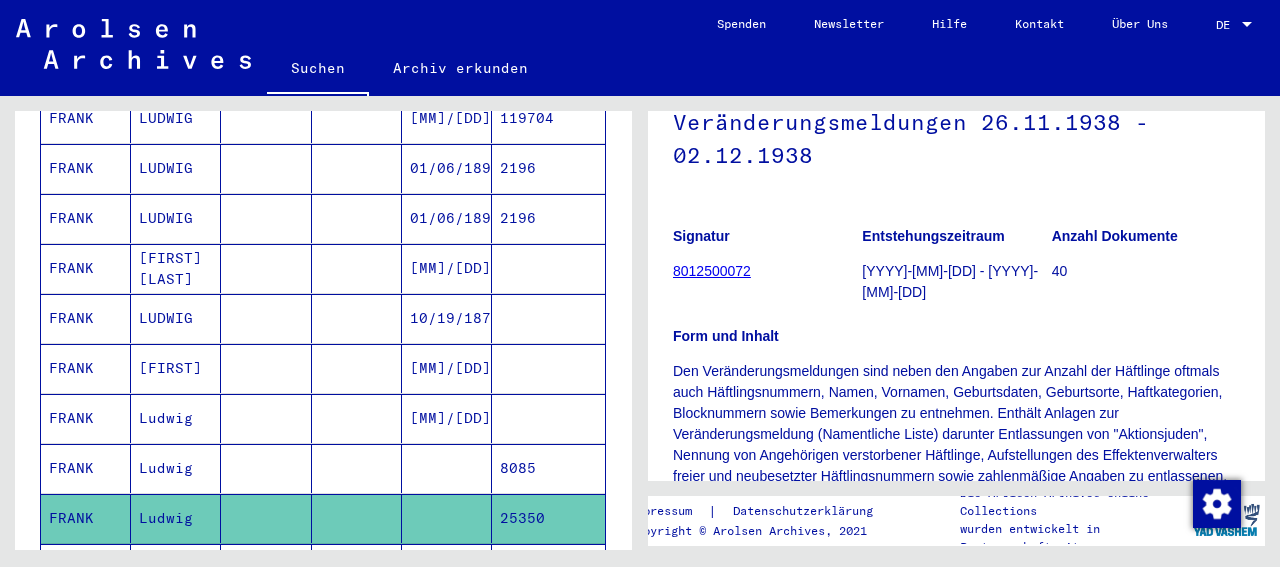 scroll, scrollTop: 416, scrollLeft: 0, axis: vertical 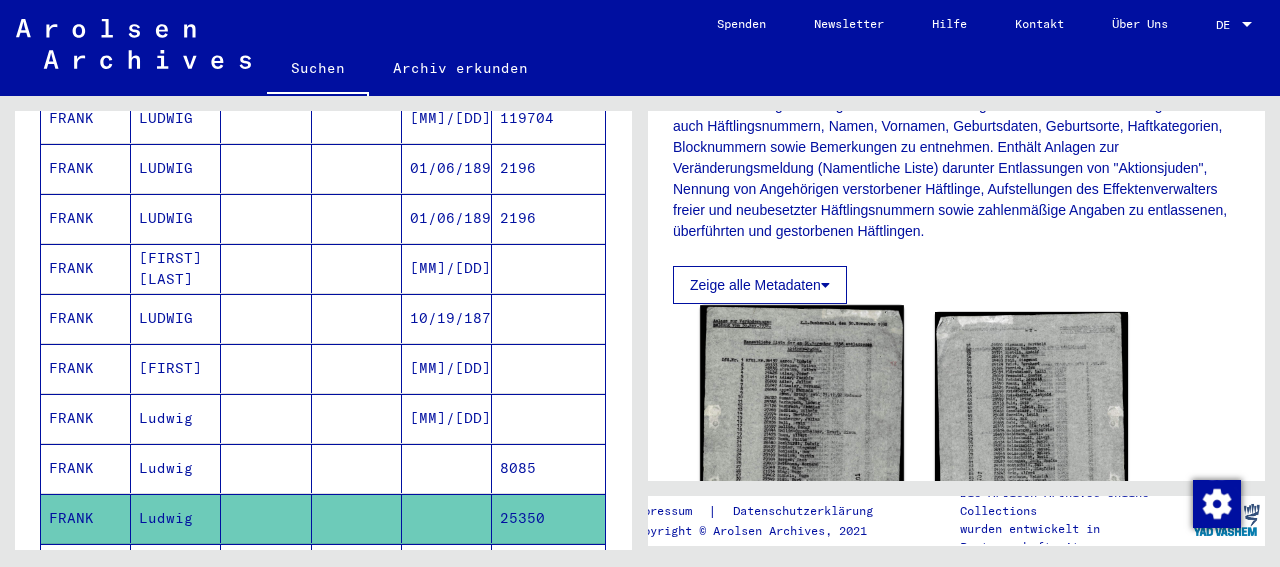 click 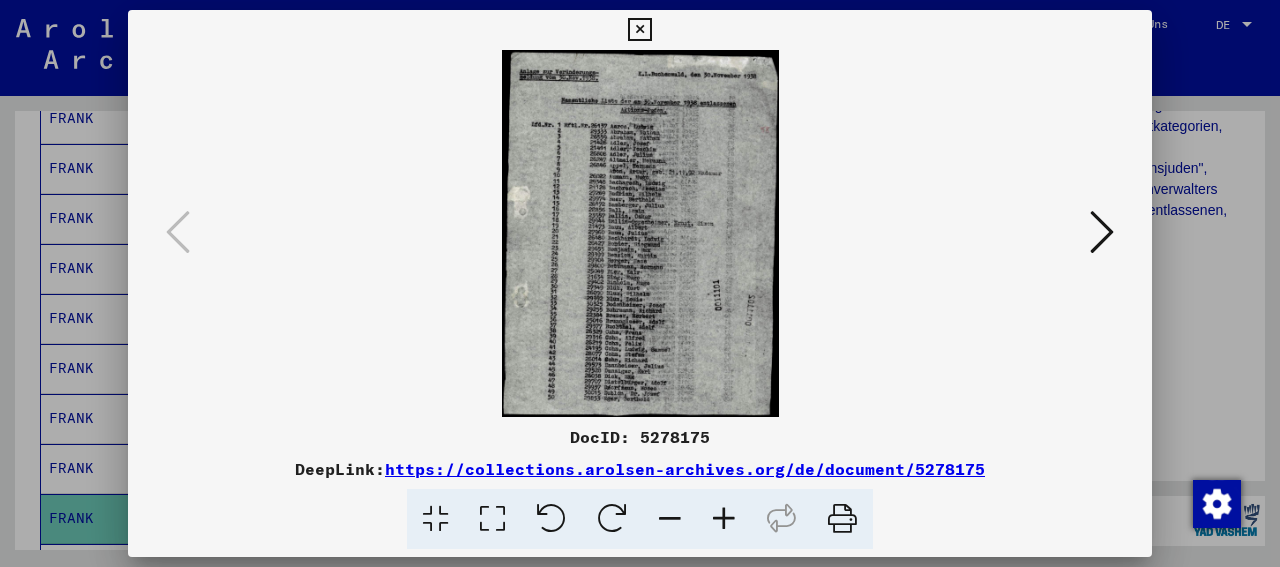 click at bounding box center [492, 519] 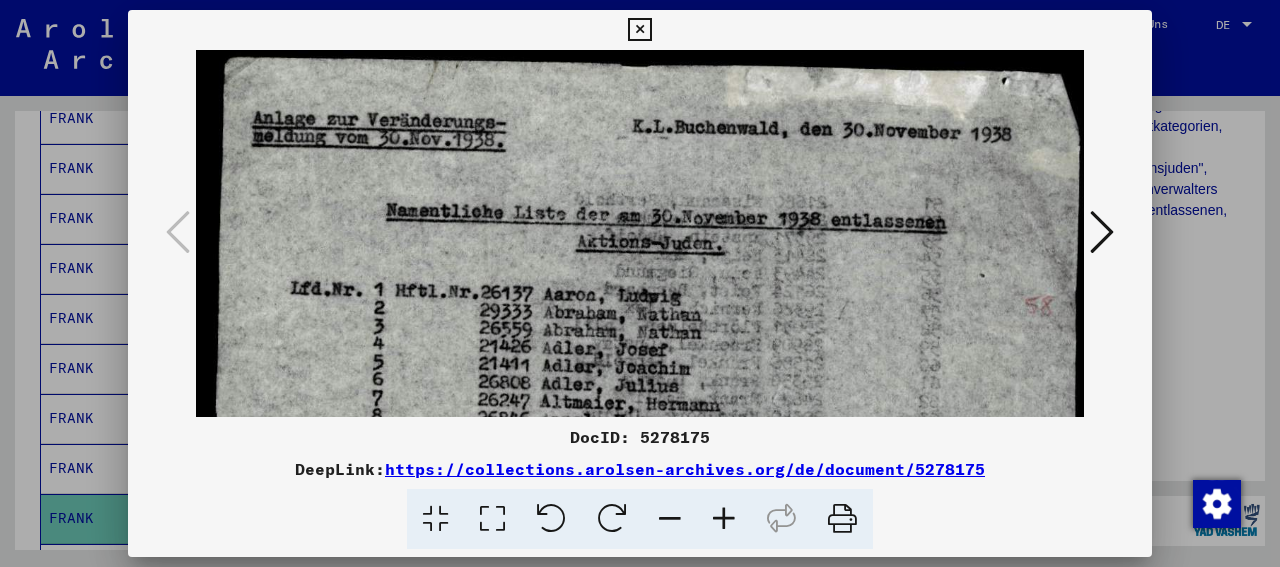 click at bounding box center (639, 30) 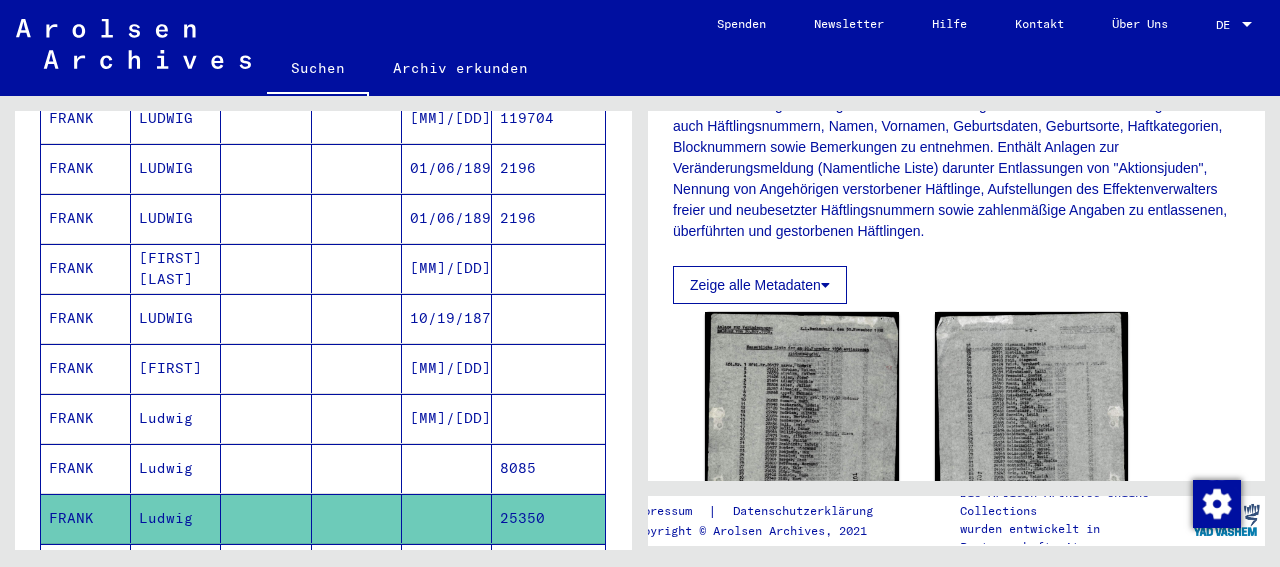 click at bounding box center (266, 518) 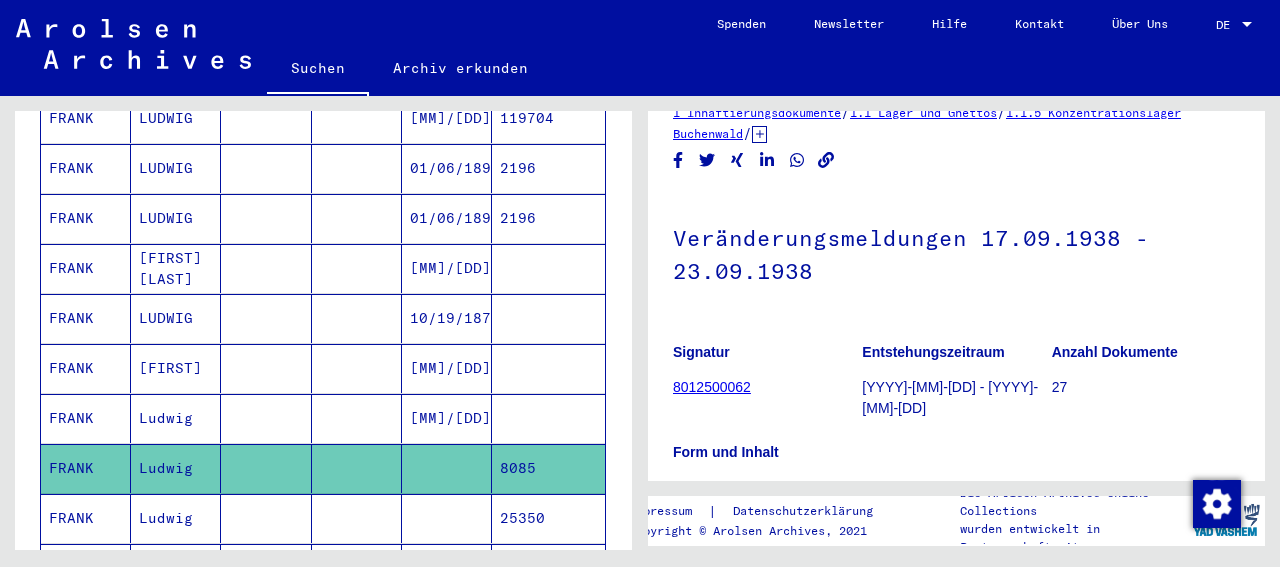 scroll, scrollTop: 0, scrollLeft: 0, axis: both 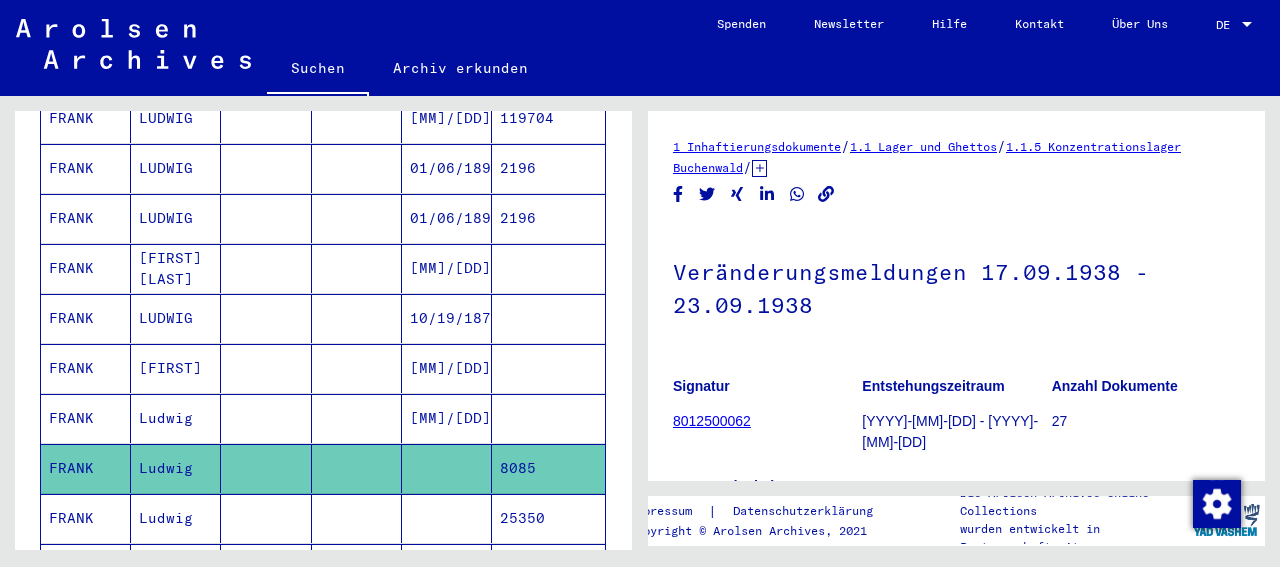click at bounding box center [357, 568] 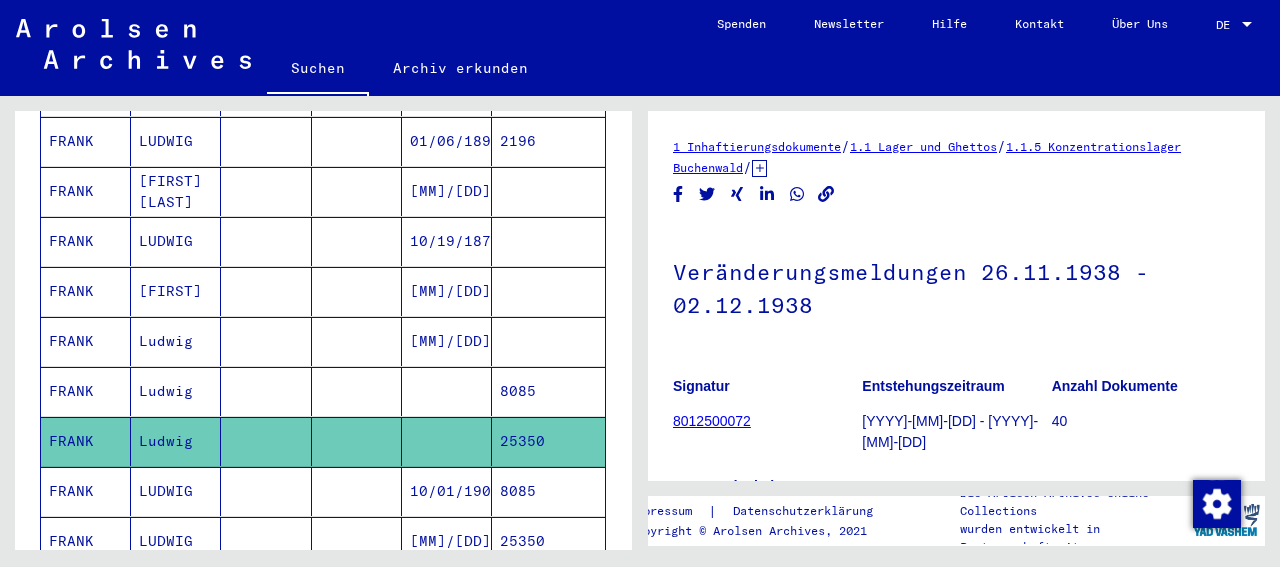 scroll, scrollTop: 1144, scrollLeft: 0, axis: vertical 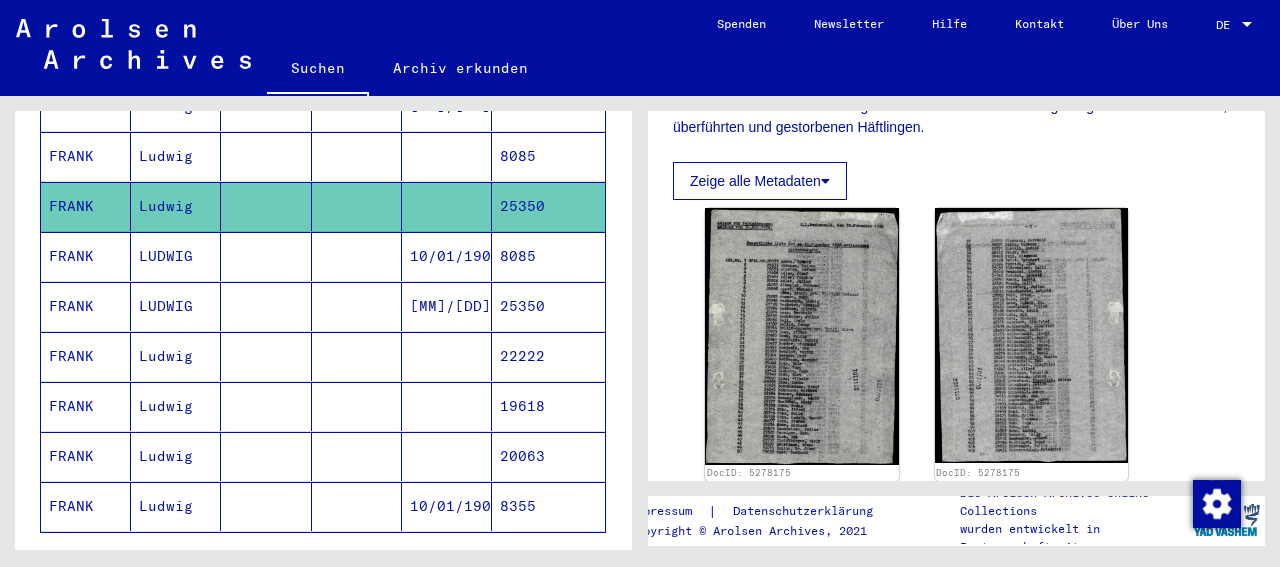 click at bounding box center [357, 356] 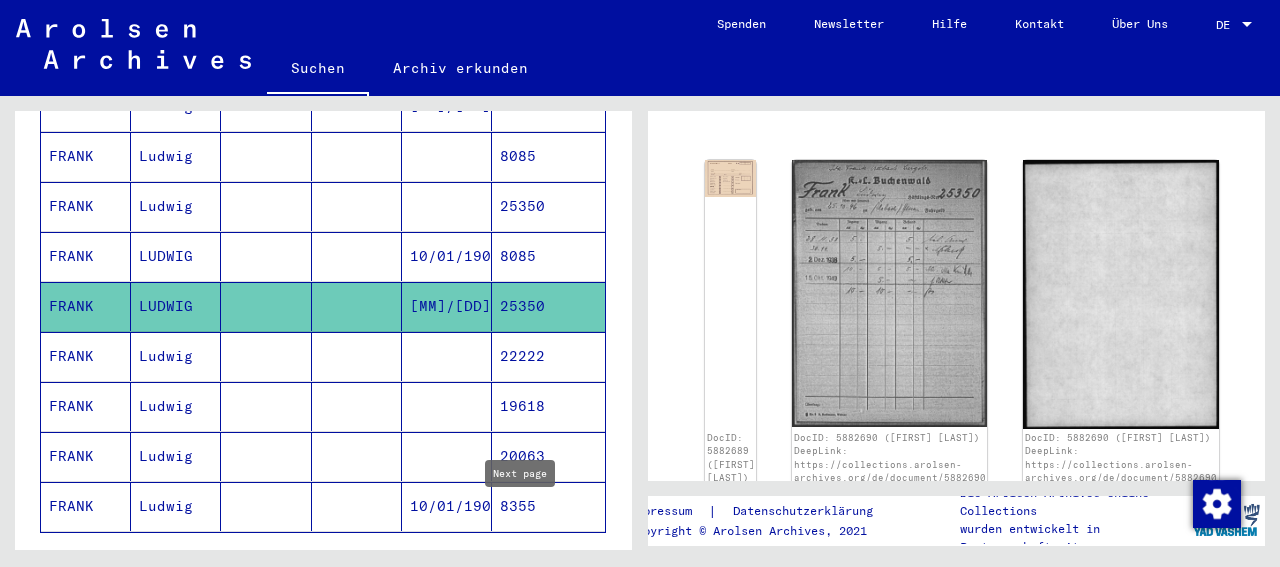 click 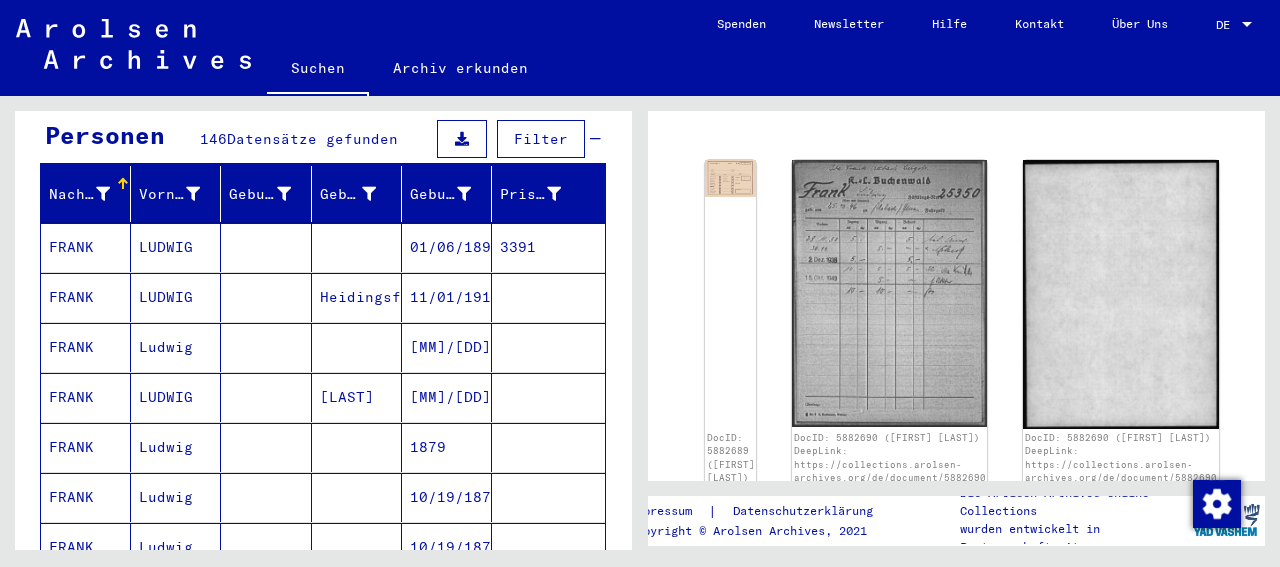 scroll, scrollTop: 416, scrollLeft: 0, axis: vertical 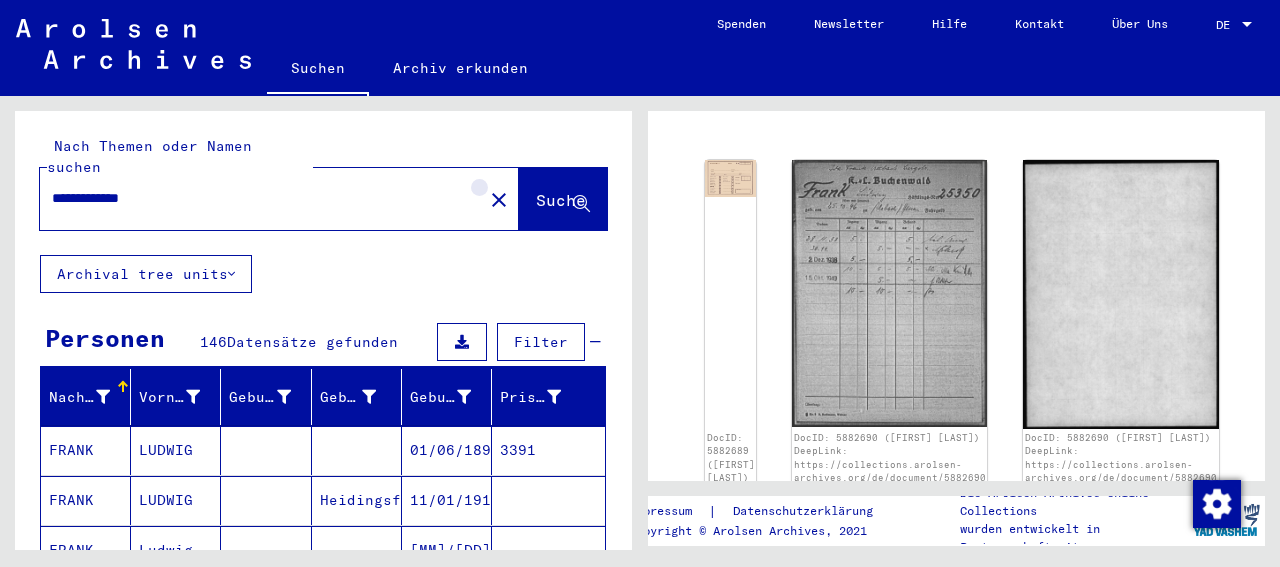 click on "close" 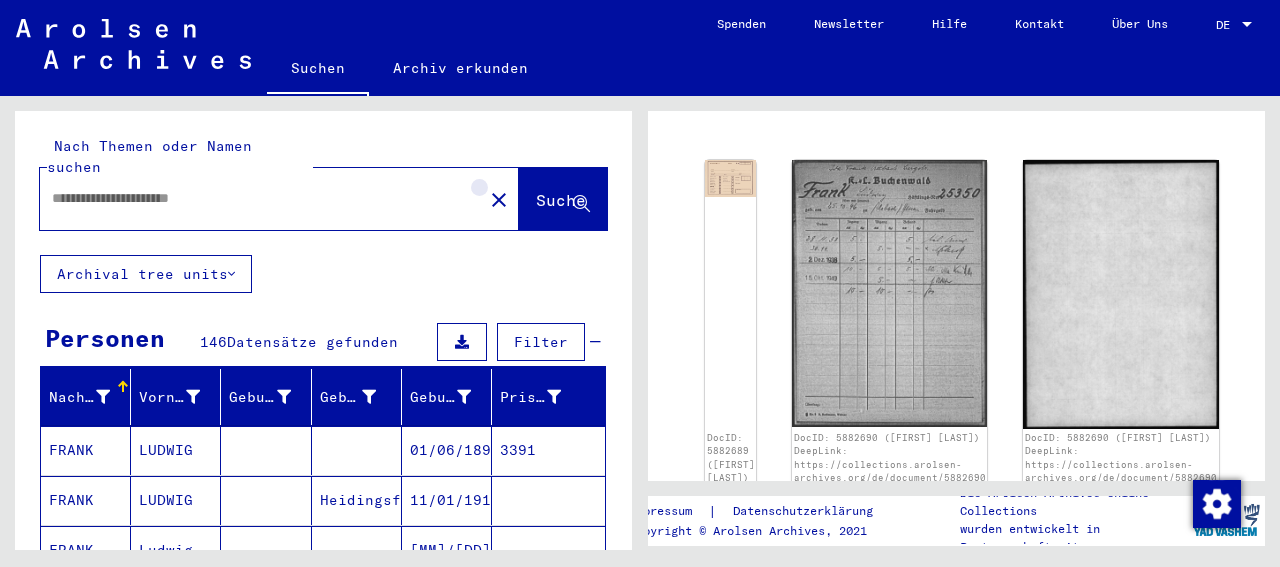 scroll, scrollTop: 0, scrollLeft: 0, axis: both 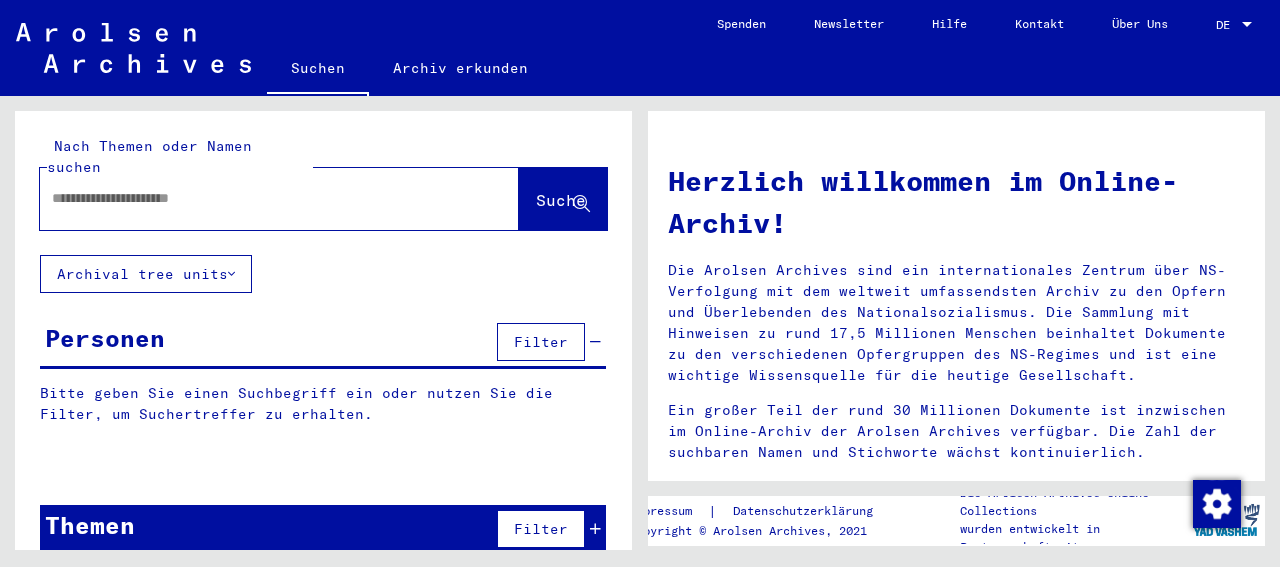 paste on "**********" 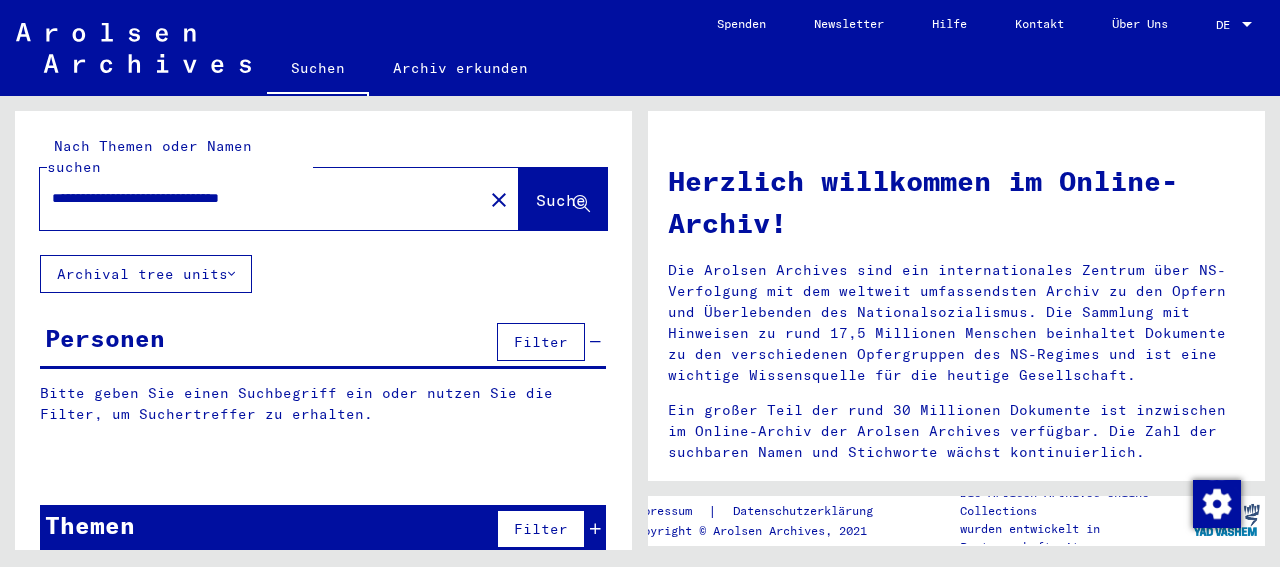 click on "**********" at bounding box center [255, 198] 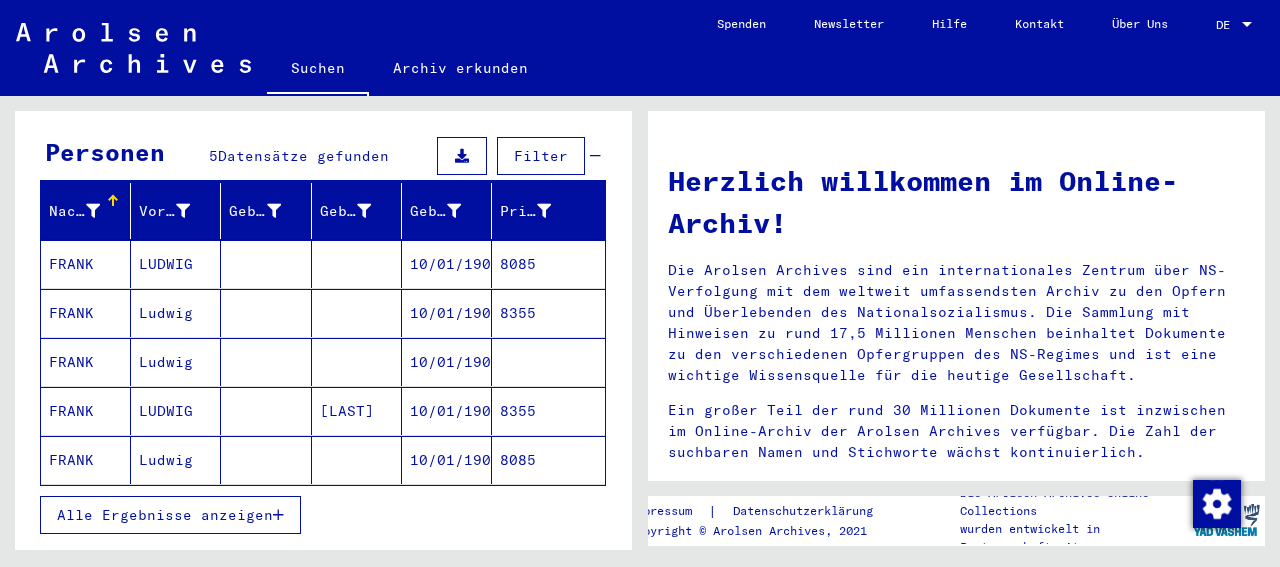 scroll, scrollTop: 312, scrollLeft: 0, axis: vertical 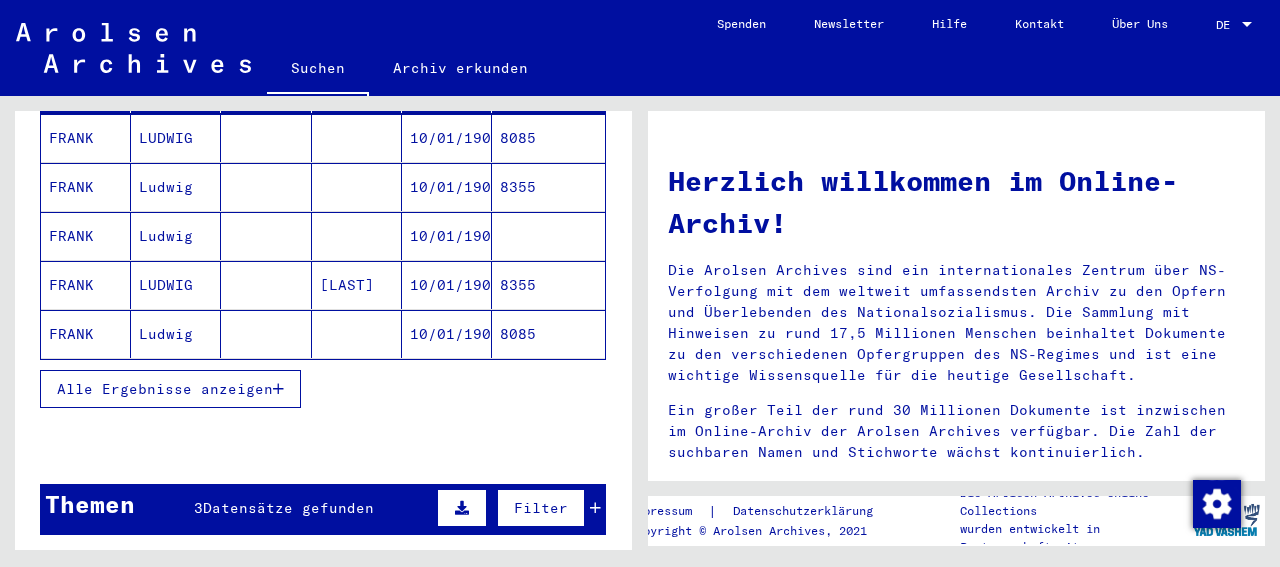 click on "FRANK" at bounding box center [86, 334] 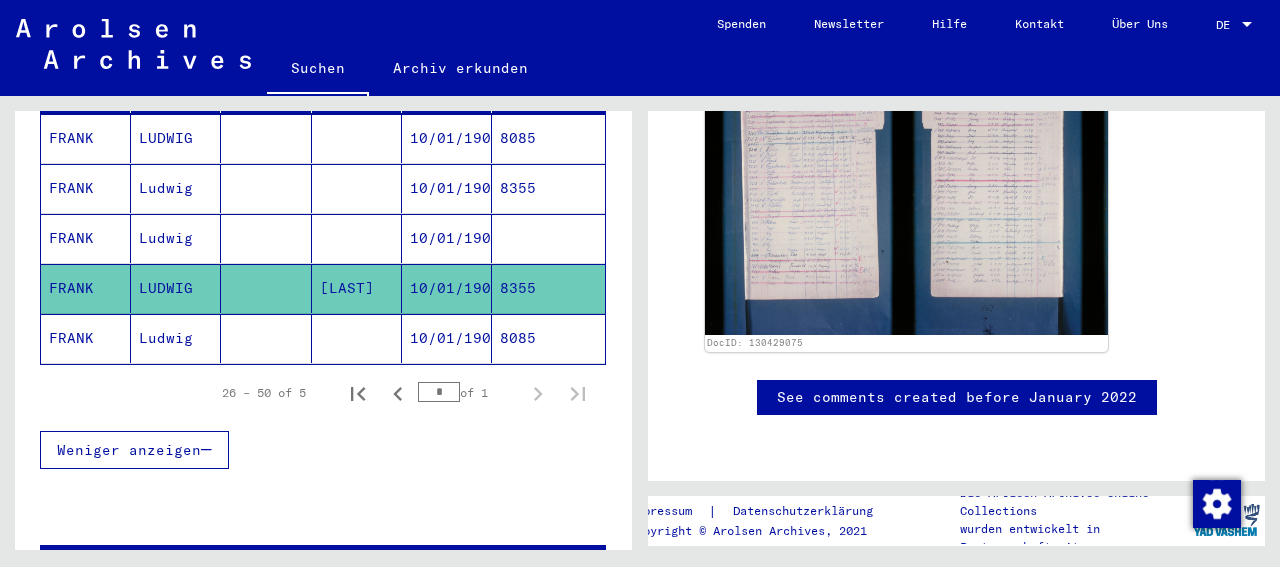 scroll, scrollTop: 104, scrollLeft: 0, axis: vertical 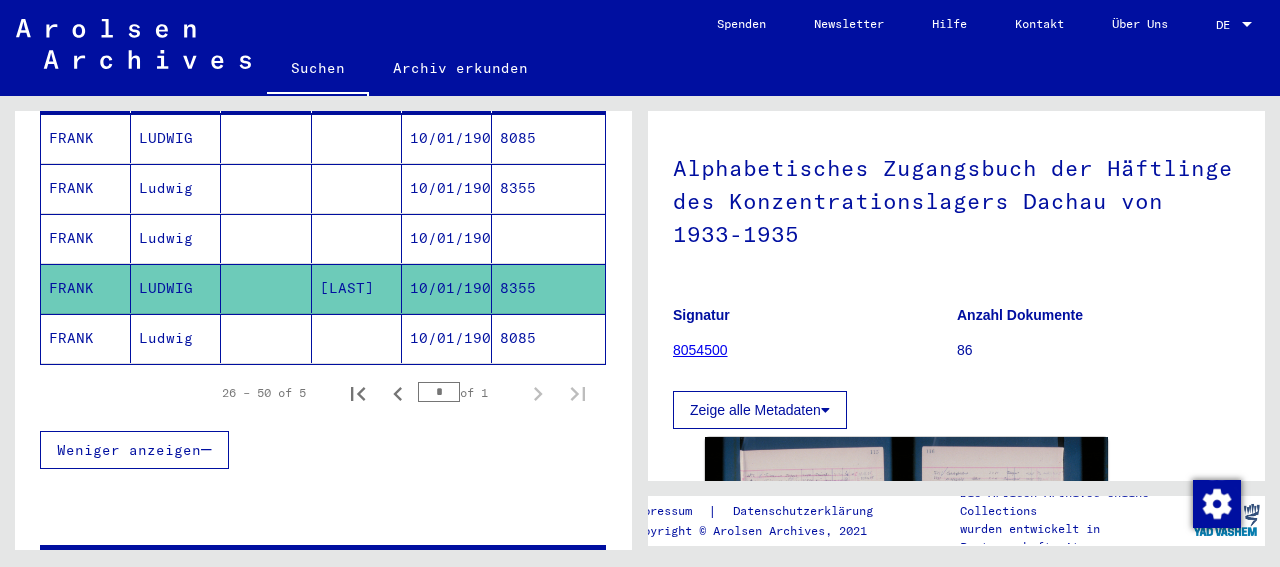 click on "FRANK" 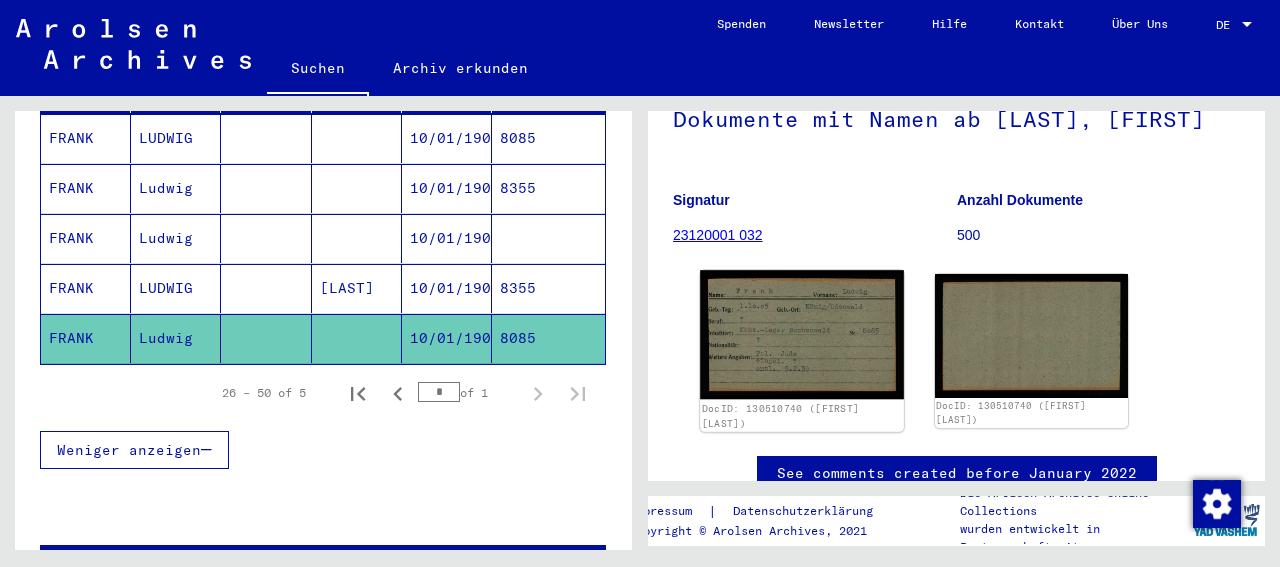 scroll, scrollTop: 208, scrollLeft: 0, axis: vertical 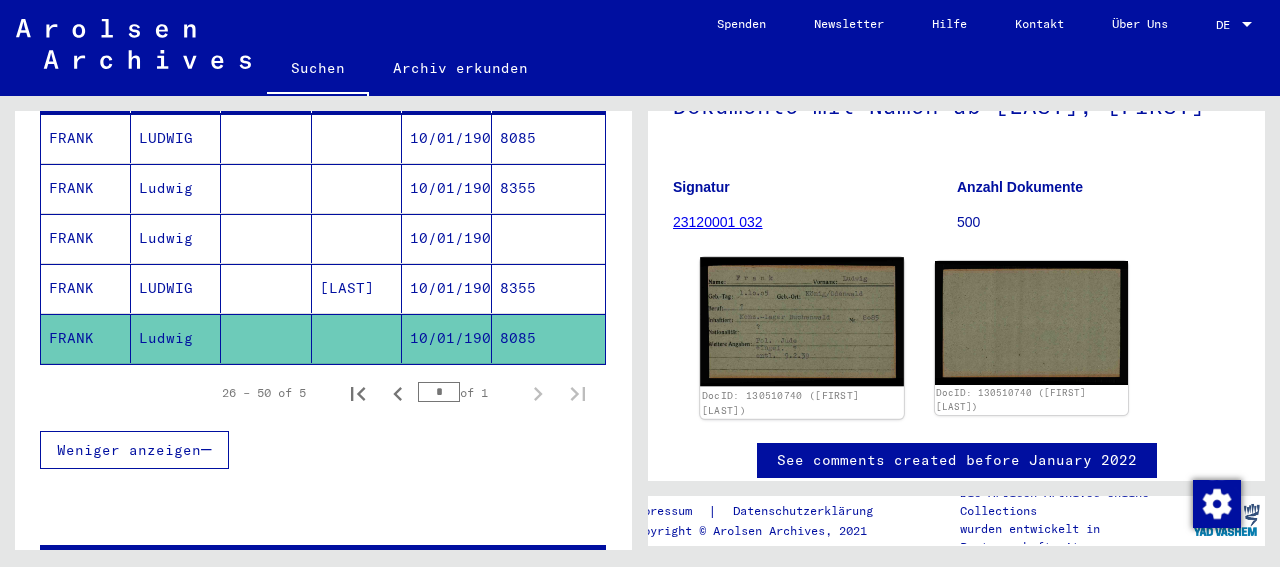 click 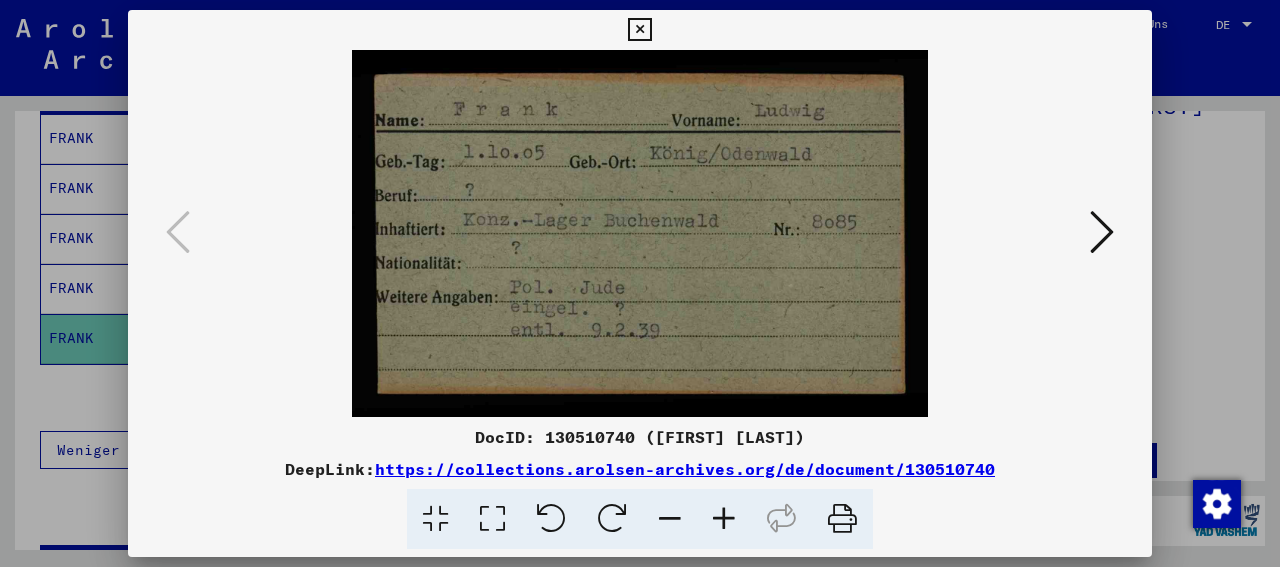 click at bounding box center [1102, 232] 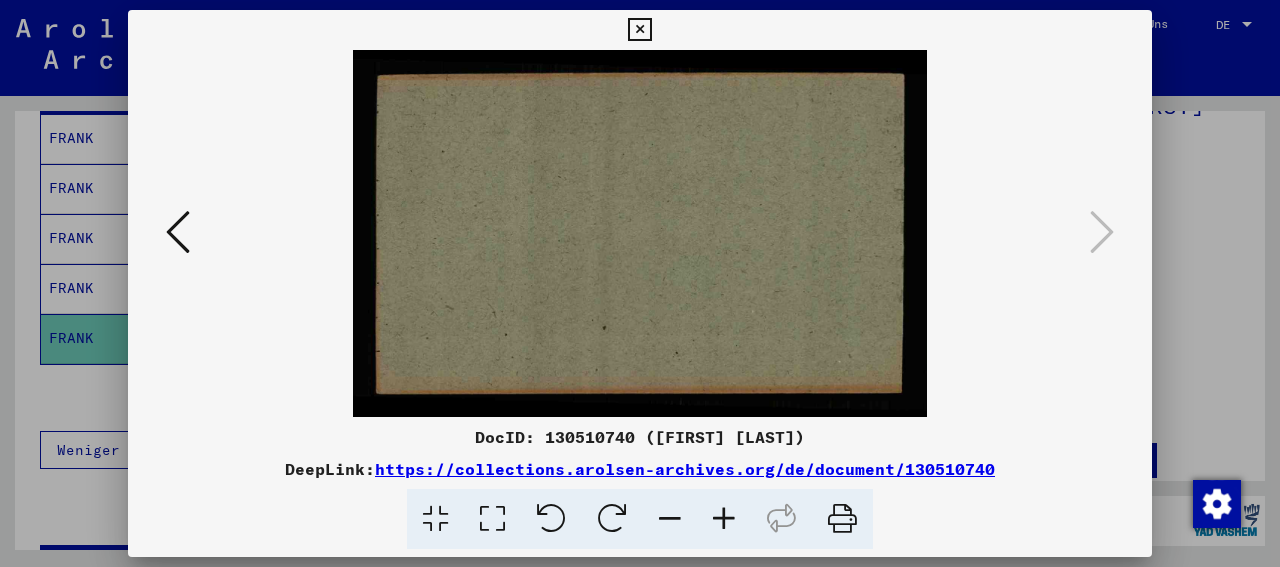 click at bounding box center [639, 30] 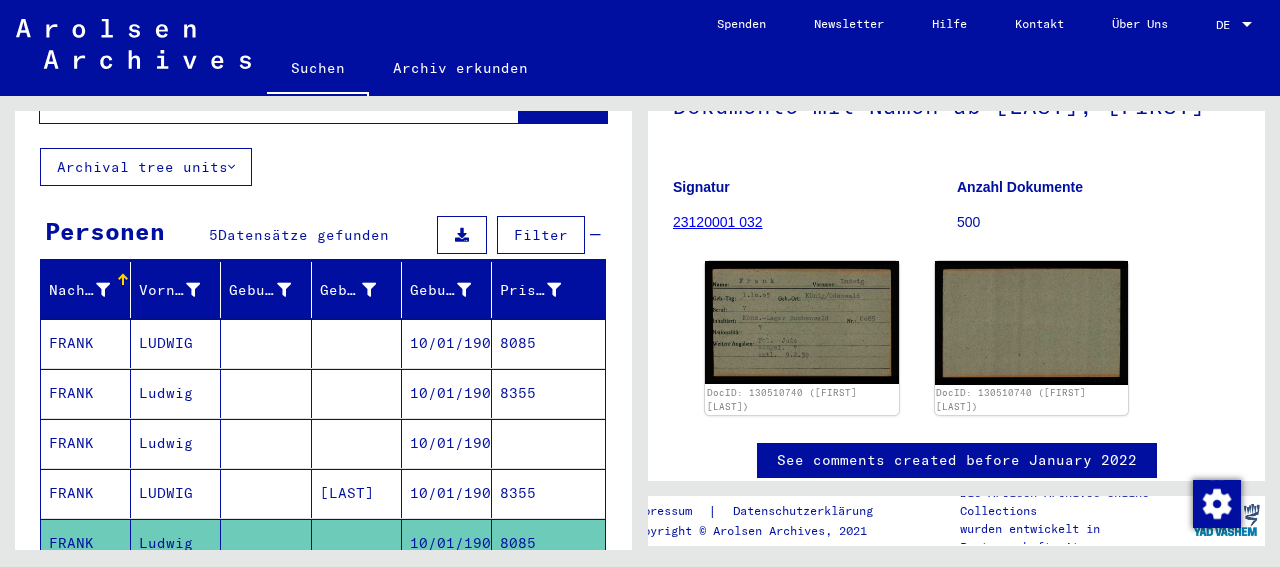 scroll, scrollTop: 208, scrollLeft: 0, axis: vertical 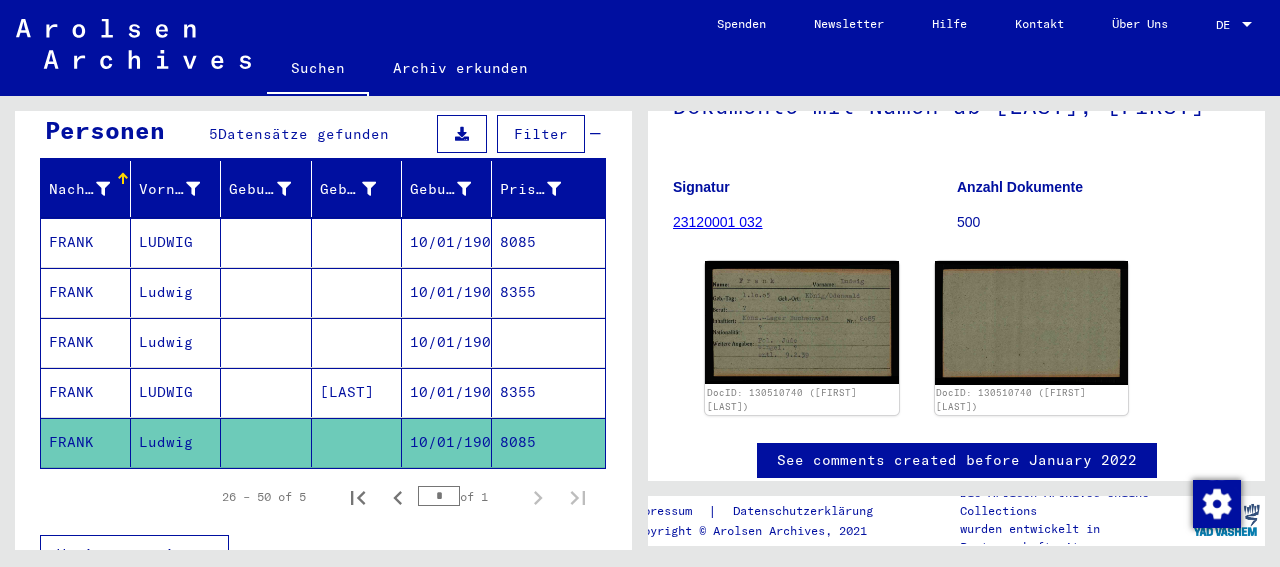 click at bounding box center (266, 392) 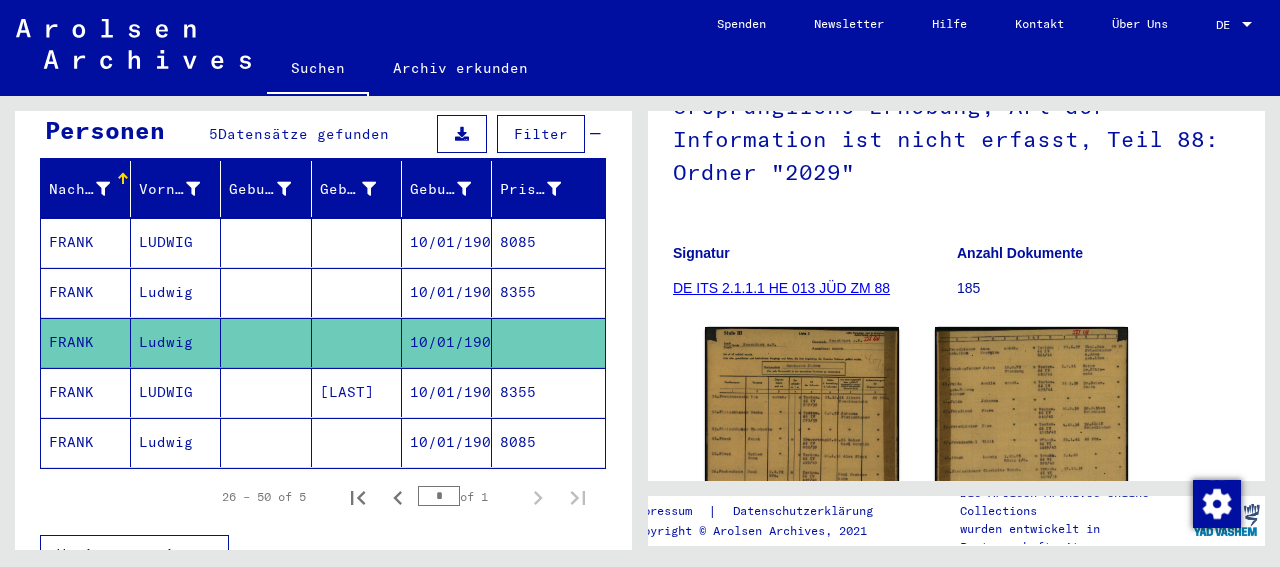 scroll, scrollTop: 312, scrollLeft: 0, axis: vertical 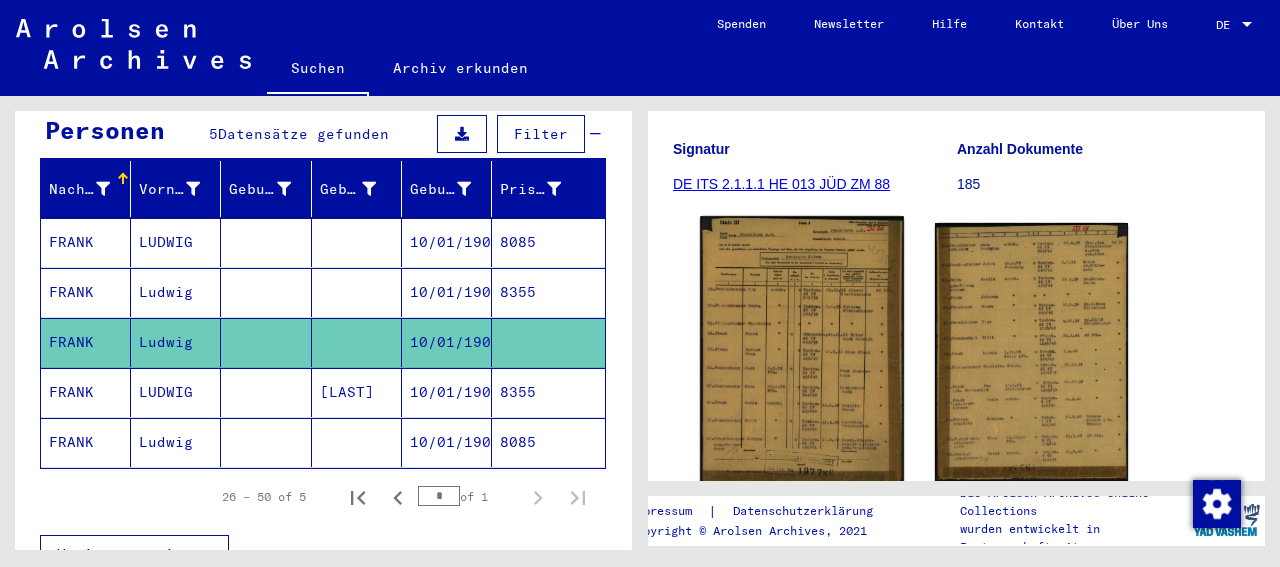 click 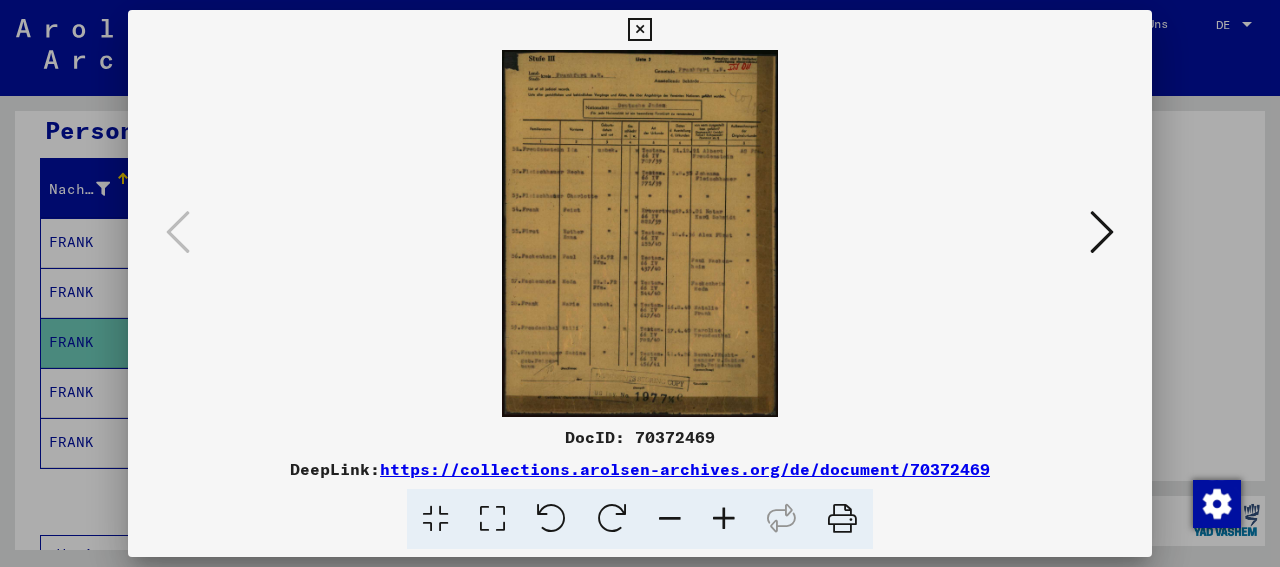 click at bounding box center (492, 519) 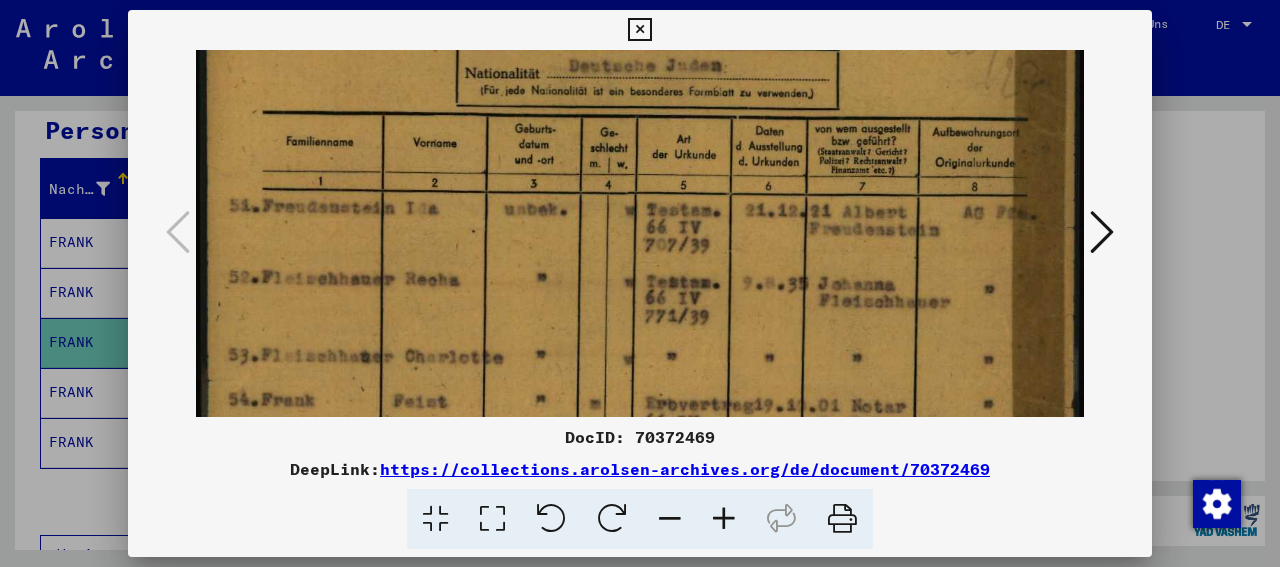 scroll, scrollTop: 225, scrollLeft: 0, axis: vertical 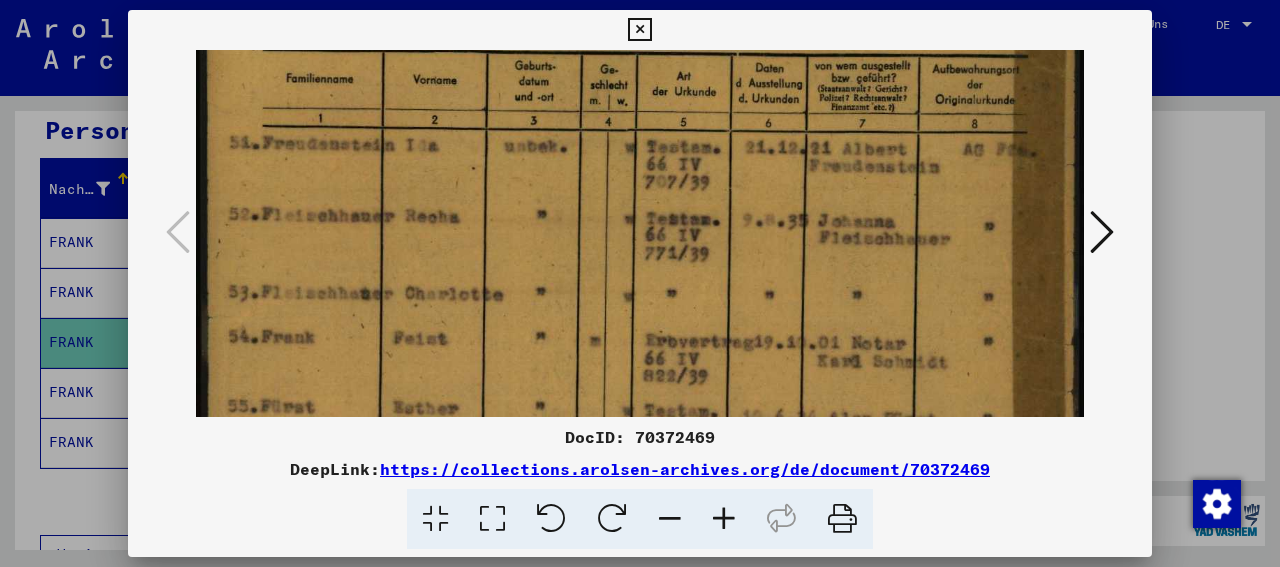 drag, startPoint x: 445, startPoint y: 333, endPoint x: 443, endPoint y: 123, distance: 210.00952 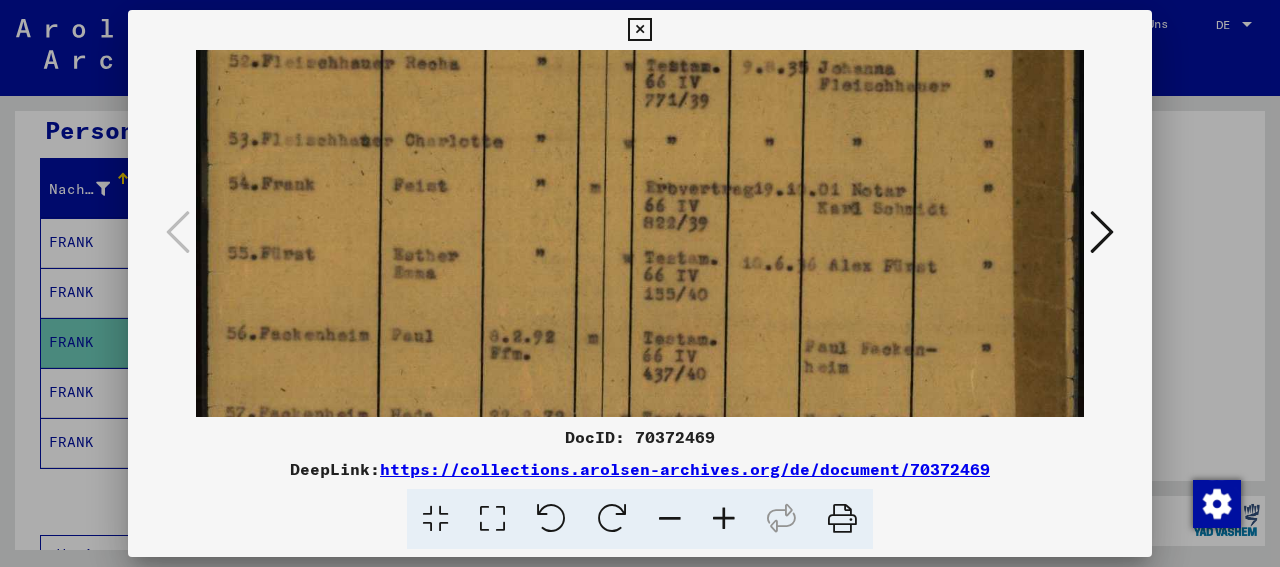 scroll, scrollTop: 427, scrollLeft: 0, axis: vertical 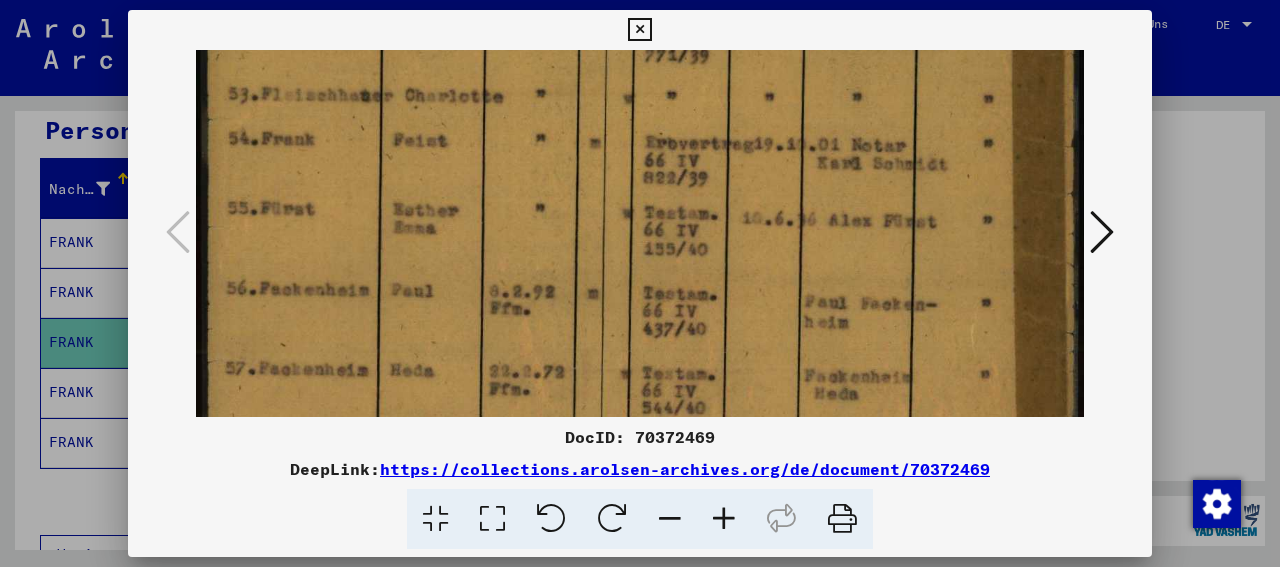 drag, startPoint x: 529, startPoint y: 346, endPoint x: 511, endPoint y: 144, distance: 202.8004 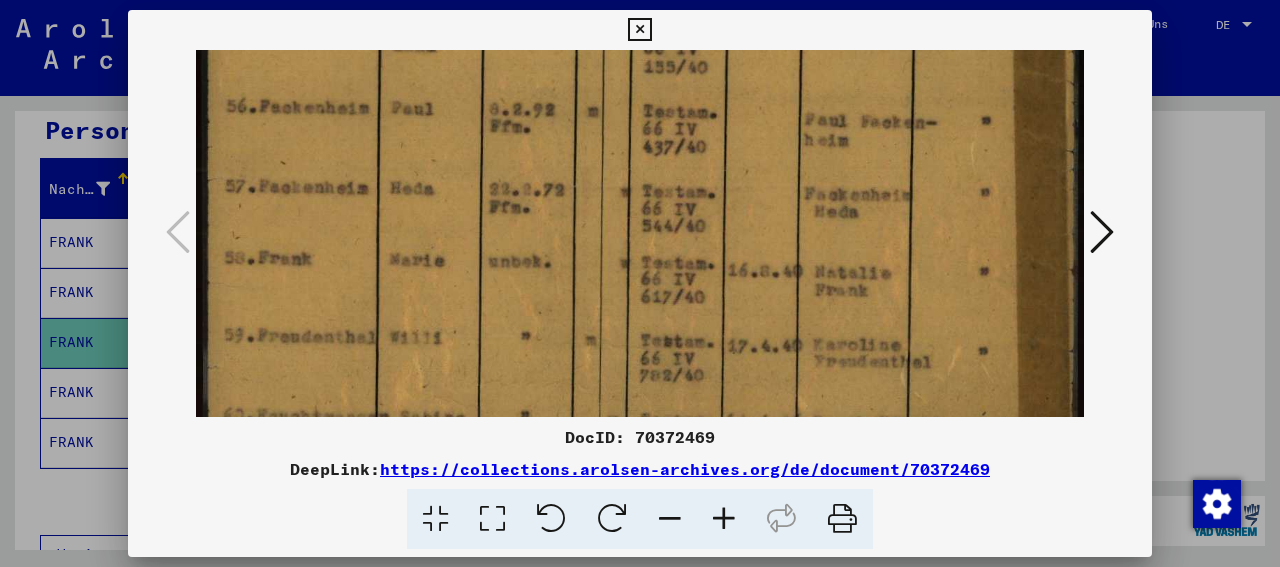 scroll, scrollTop: 606, scrollLeft: 0, axis: vertical 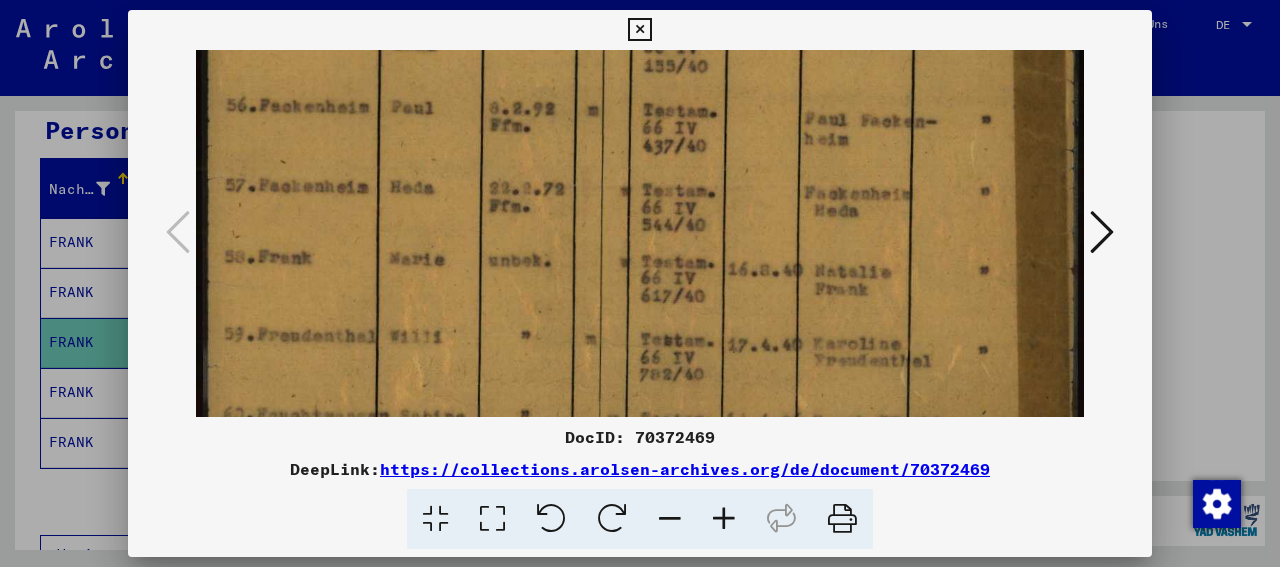 drag, startPoint x: 381, startPoint y: 333, endPoint x: 375, endPoint y: 154, distance: 179.10052 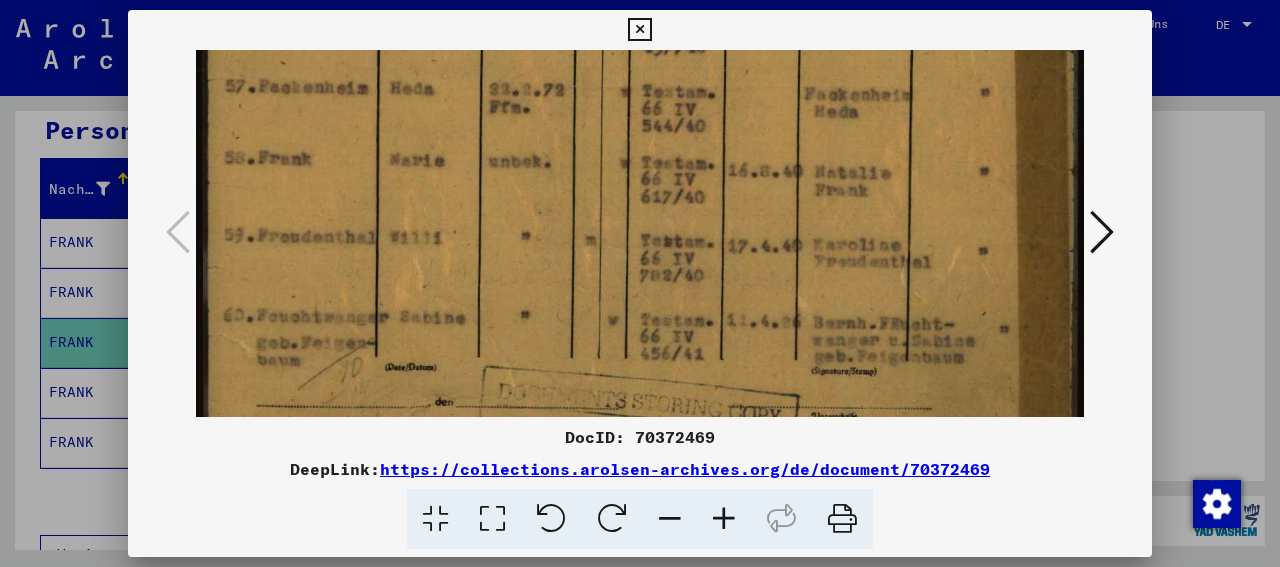 scroll, scrollTop: 715, scrollLeft: 0, axis: vertical 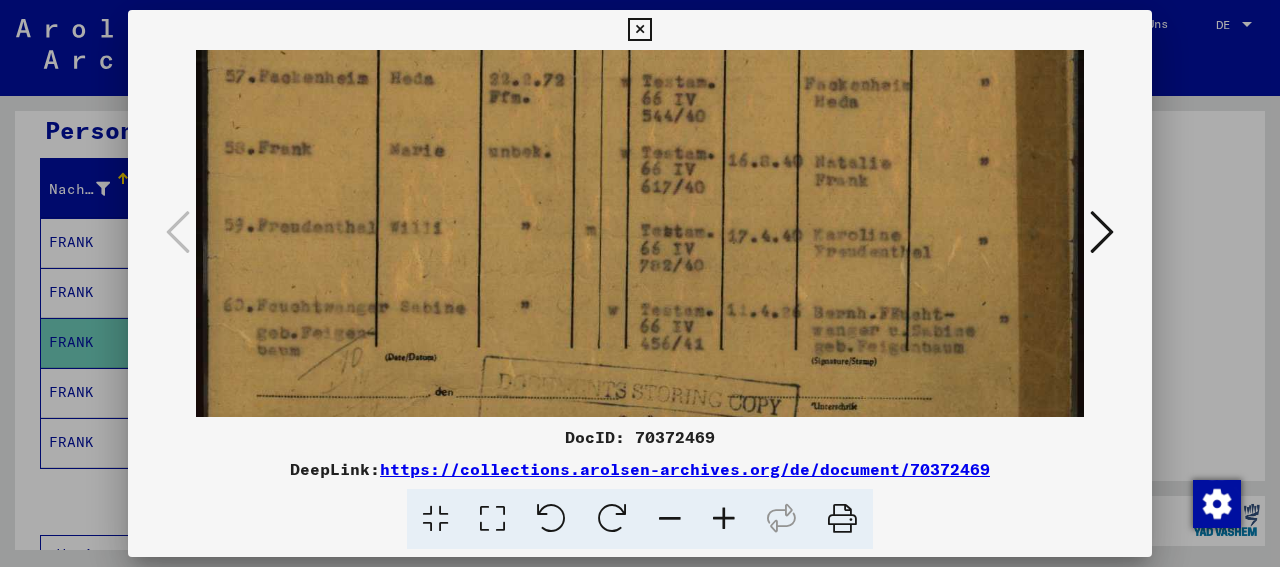 drag, startPoint x: 379, startPoint y: 301, endPoint x: 353, endPoint y: 192, distance: 112.05802 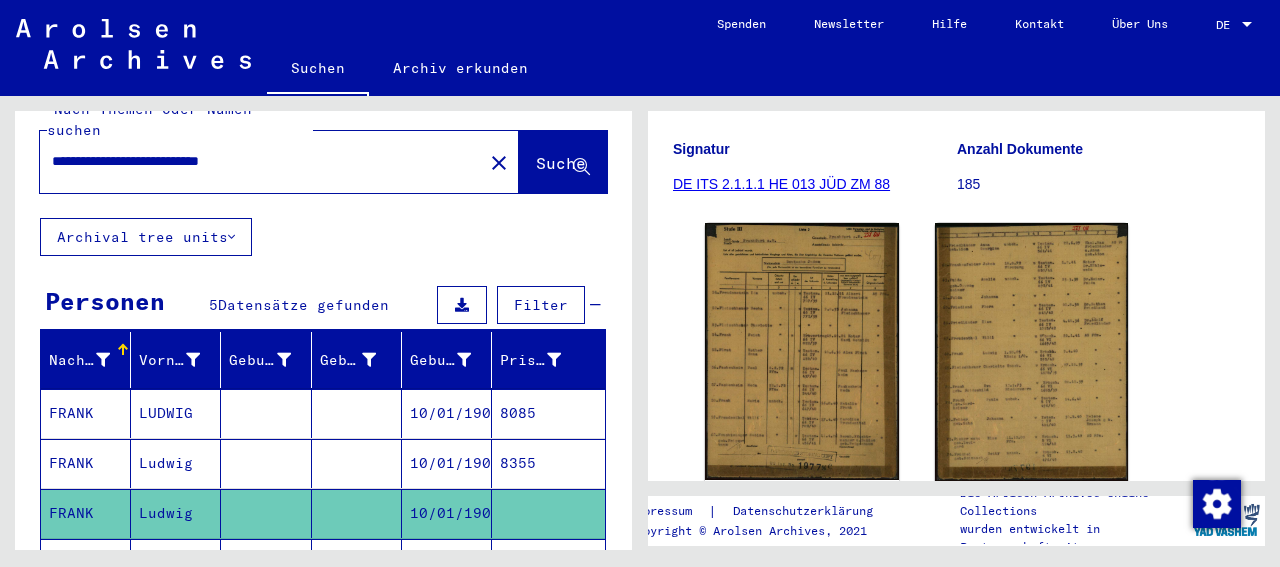 scroll, scrollTop: 0, scrollLeft: 0, axis: both 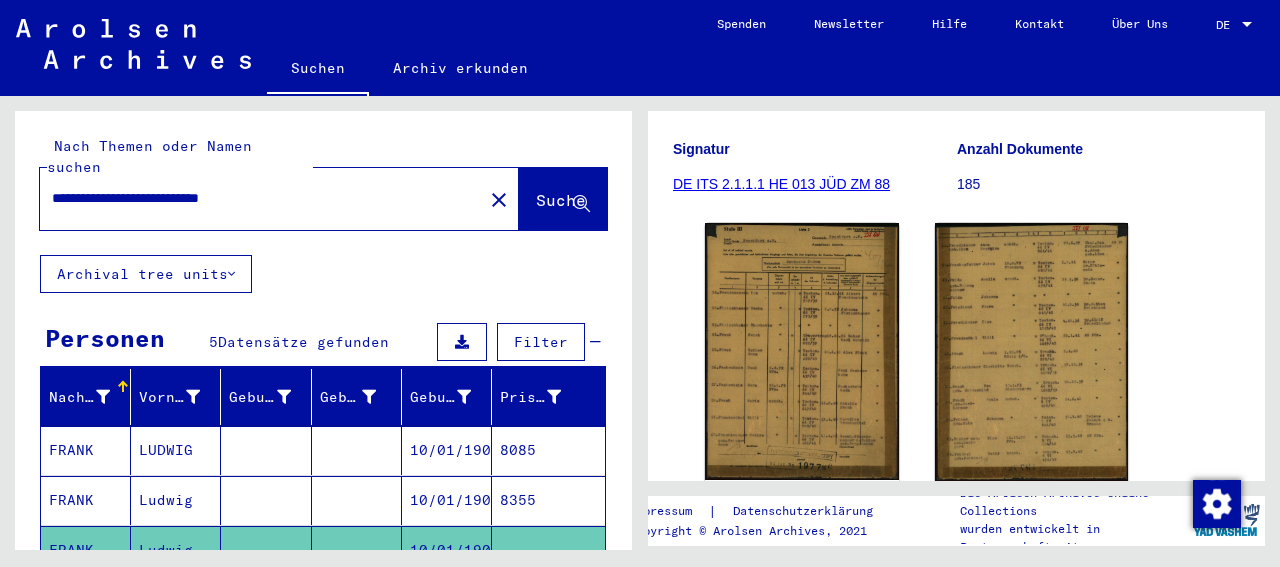 click on "**********" at bounding box center (261, 198) 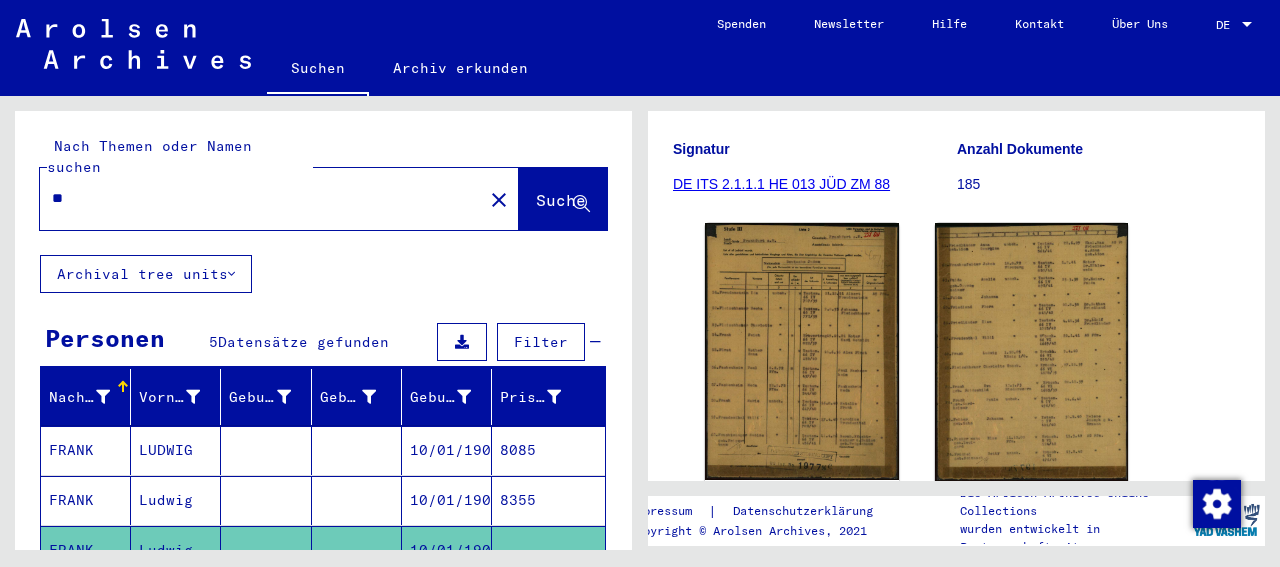 type on "*" 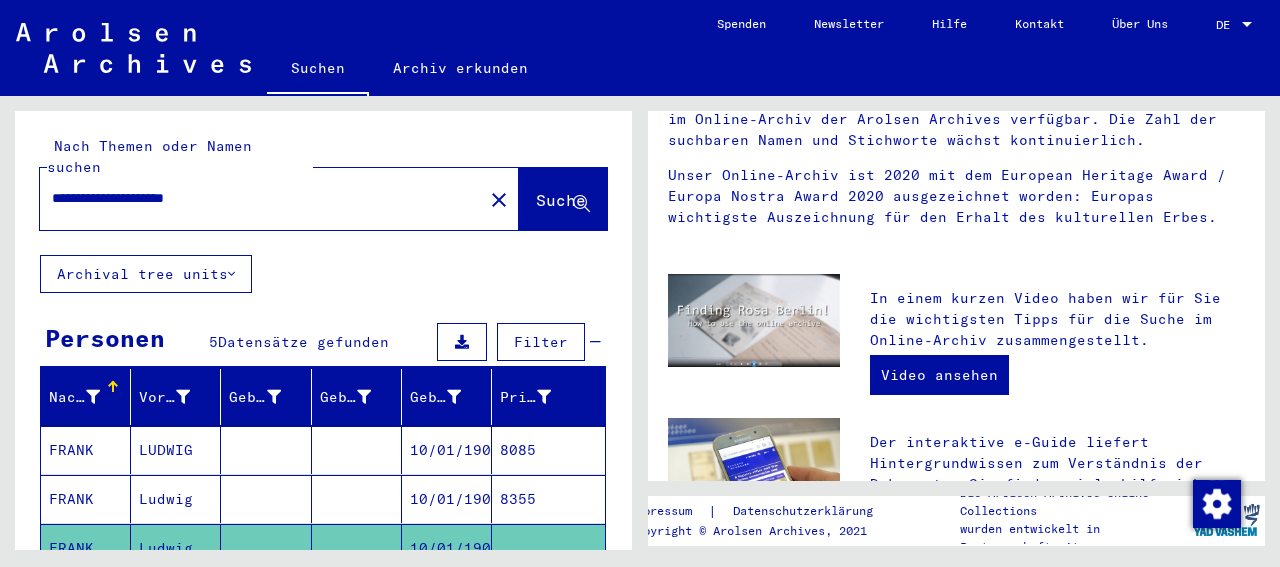 scroll, scrollTop: 0, scrollLeft: 0, axis: both 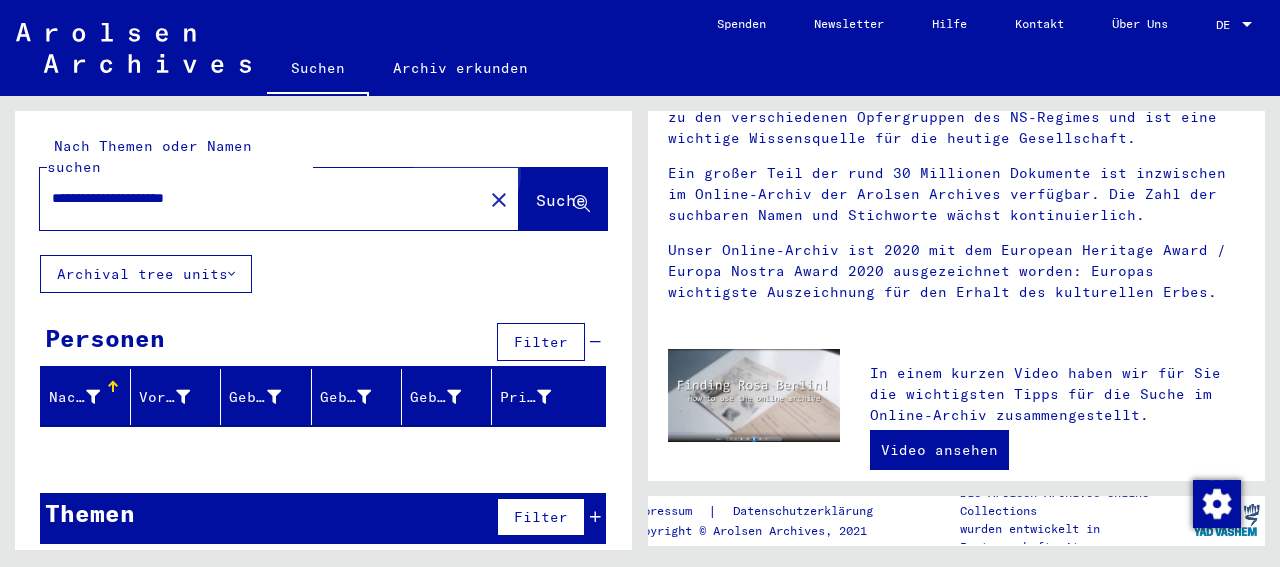 click on "Suche" 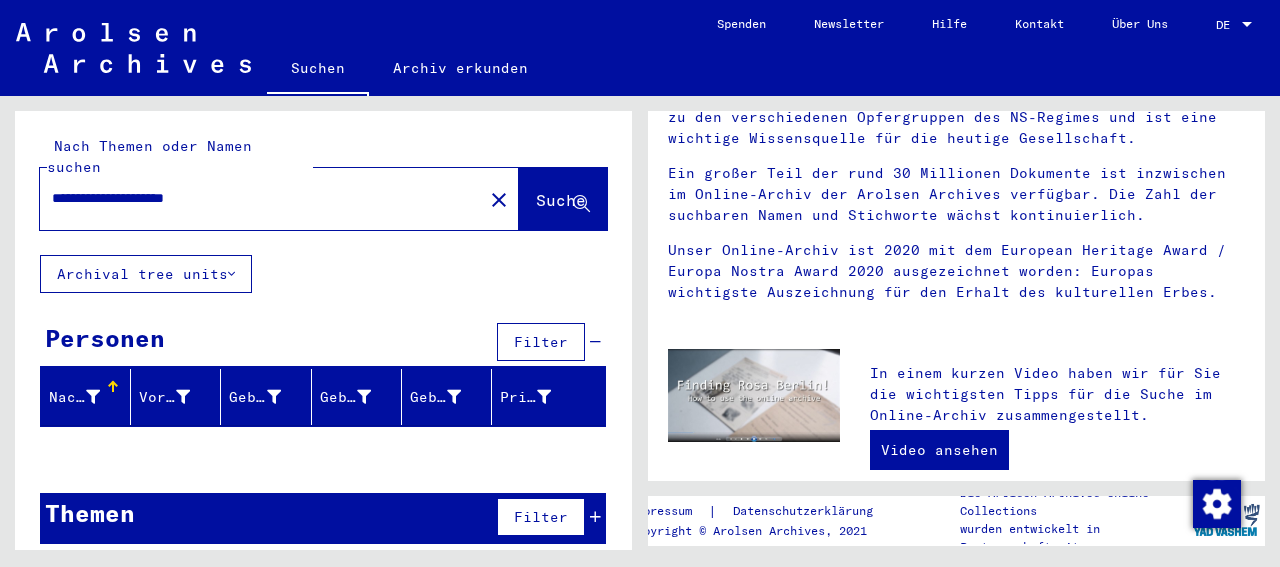 click on "**********" at bounding box center (255, 198) 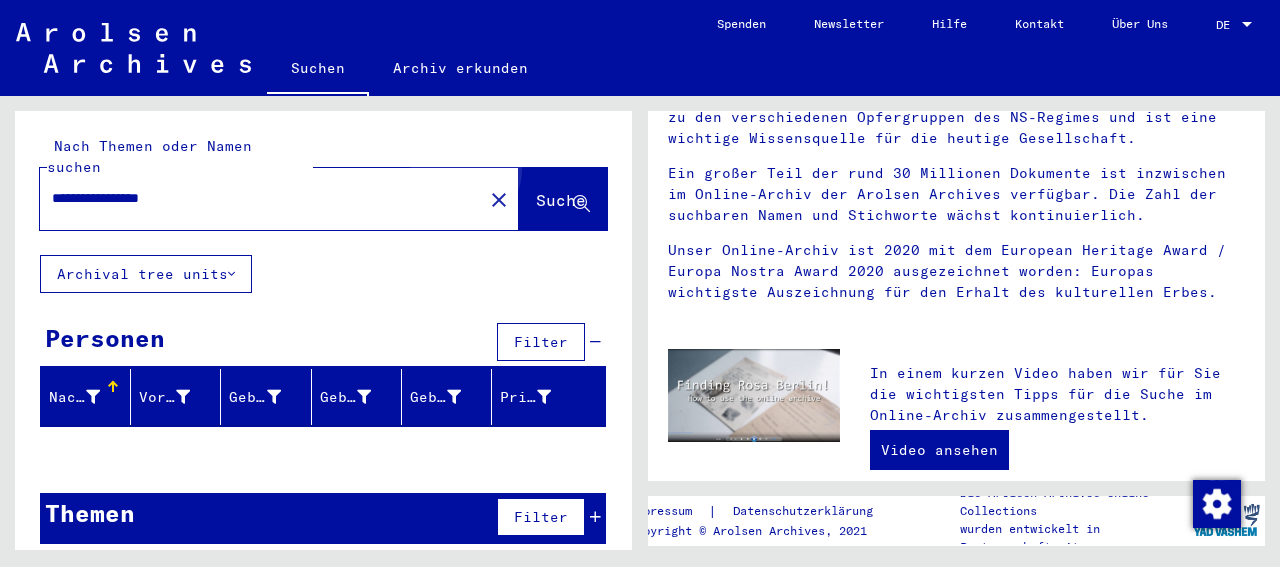 click on "Suche" 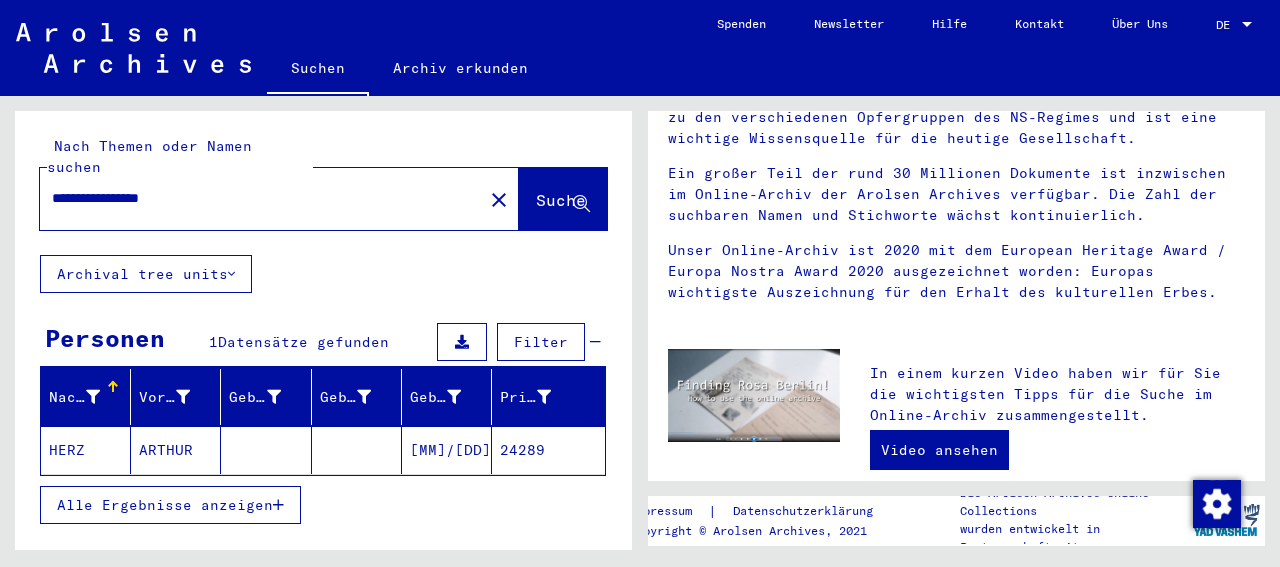 click 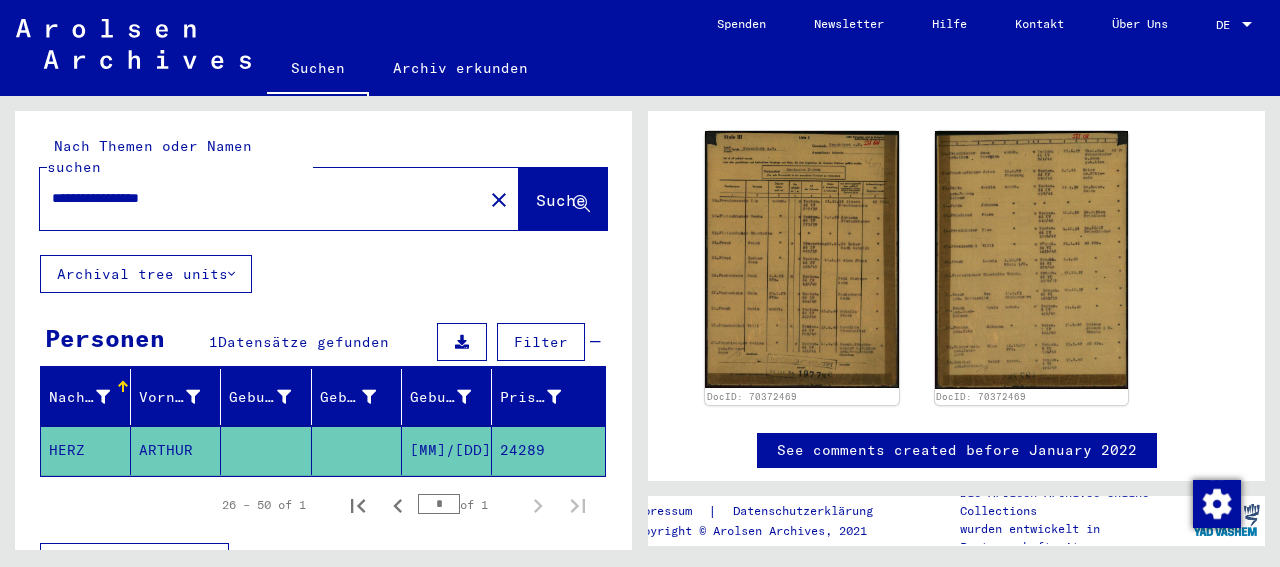 scroll, scrollTop: 30, scrollLeft: 0, axis: vertical 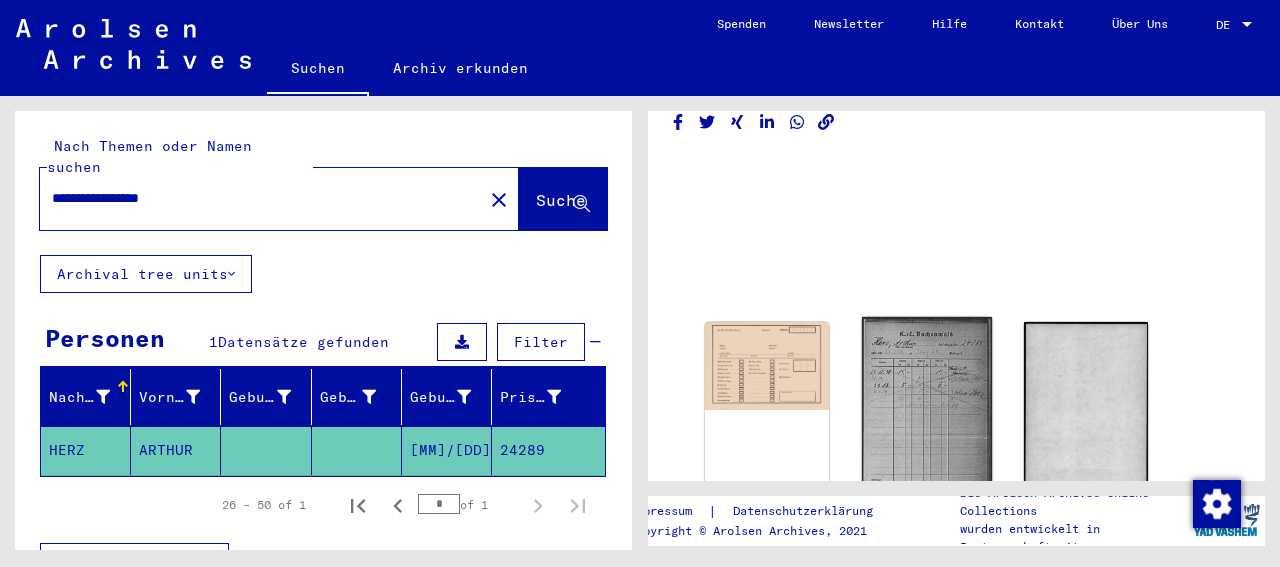 click 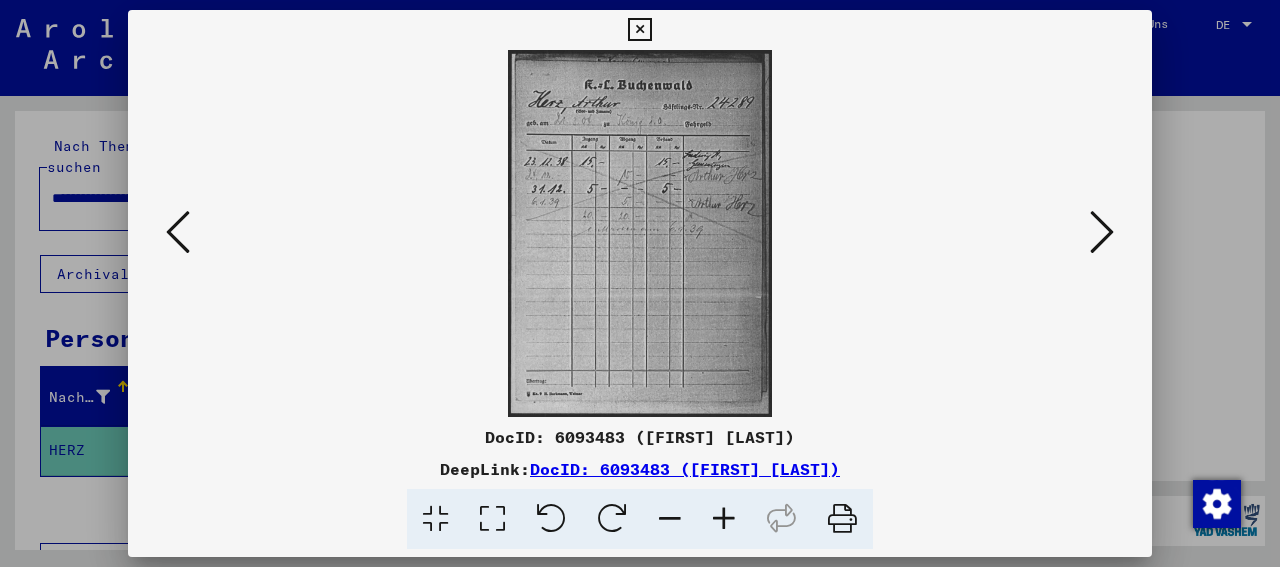 click at bounding box center [640, 233] 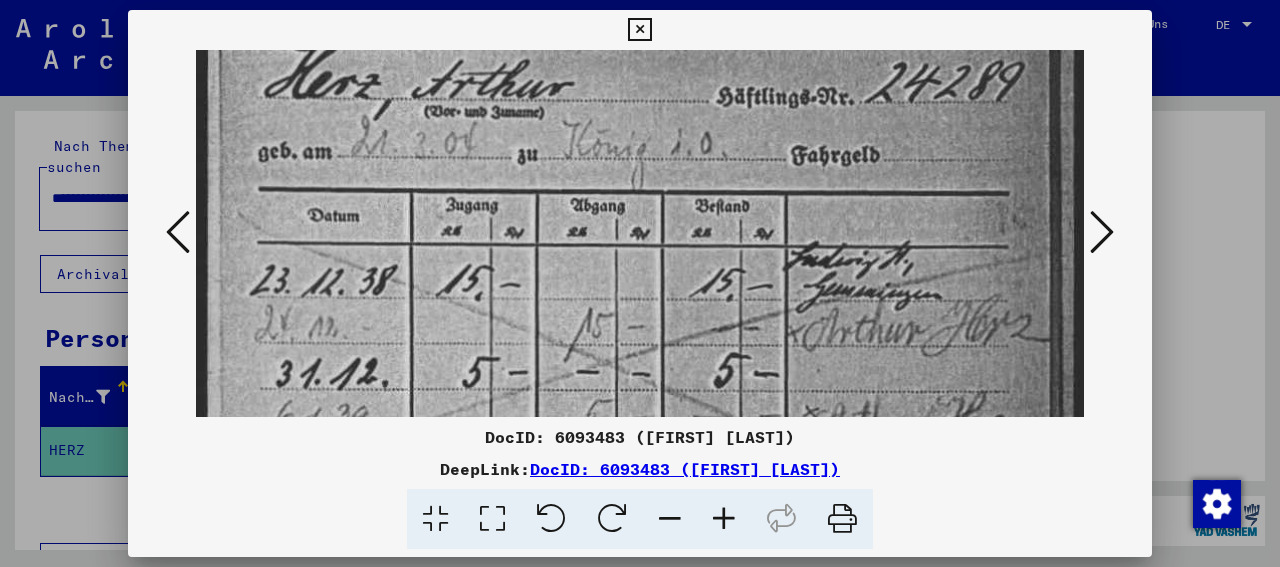 drag, startPoint x: 657, startPoint y: 292, endPoint x: 653, endPoint y: 219, distance: 73.109505 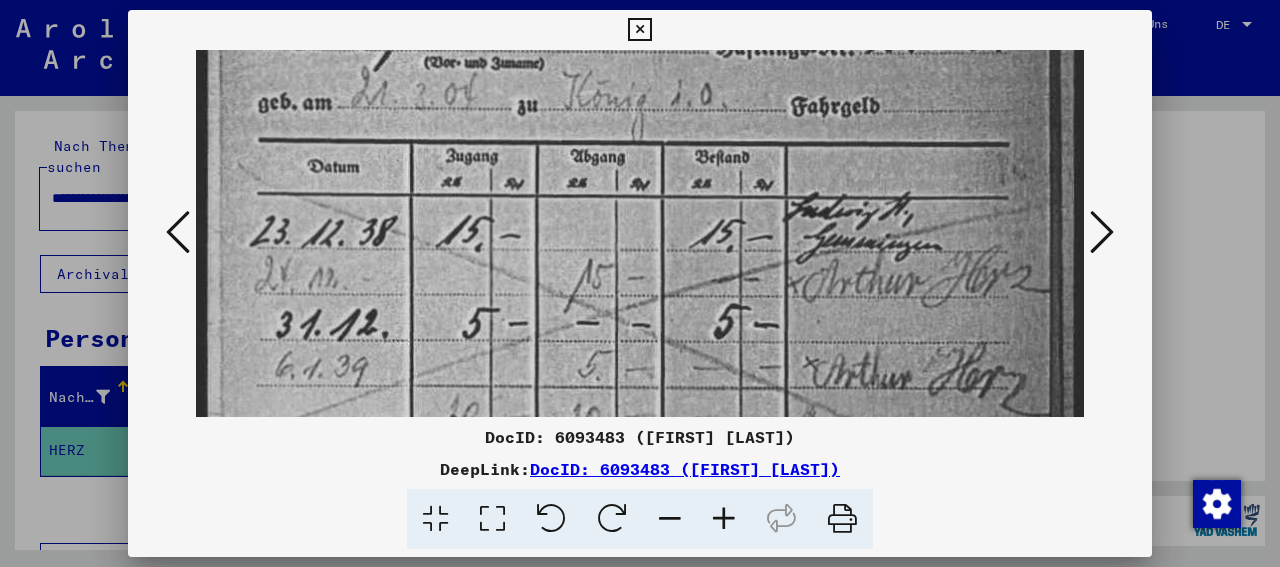 scroll, scrollTop: 264, scrollLeft: 0, axis: vertical 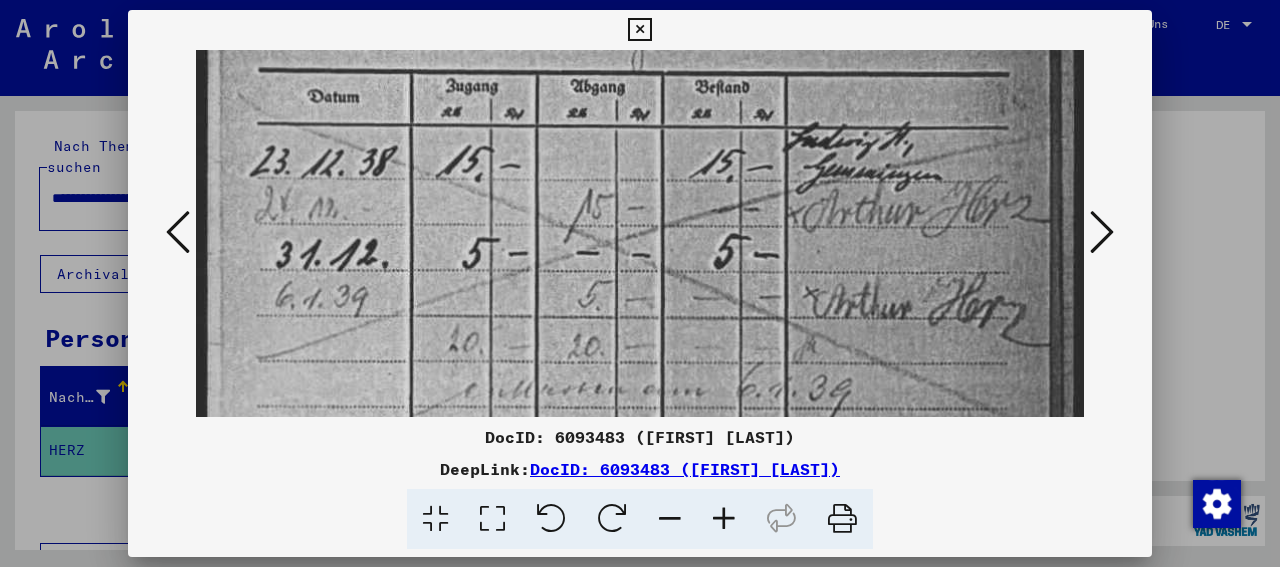 drag, startPoint x: 643, startPoint y: 335, endPoint x: 636, endPoint y: 219, distance: 116.21101 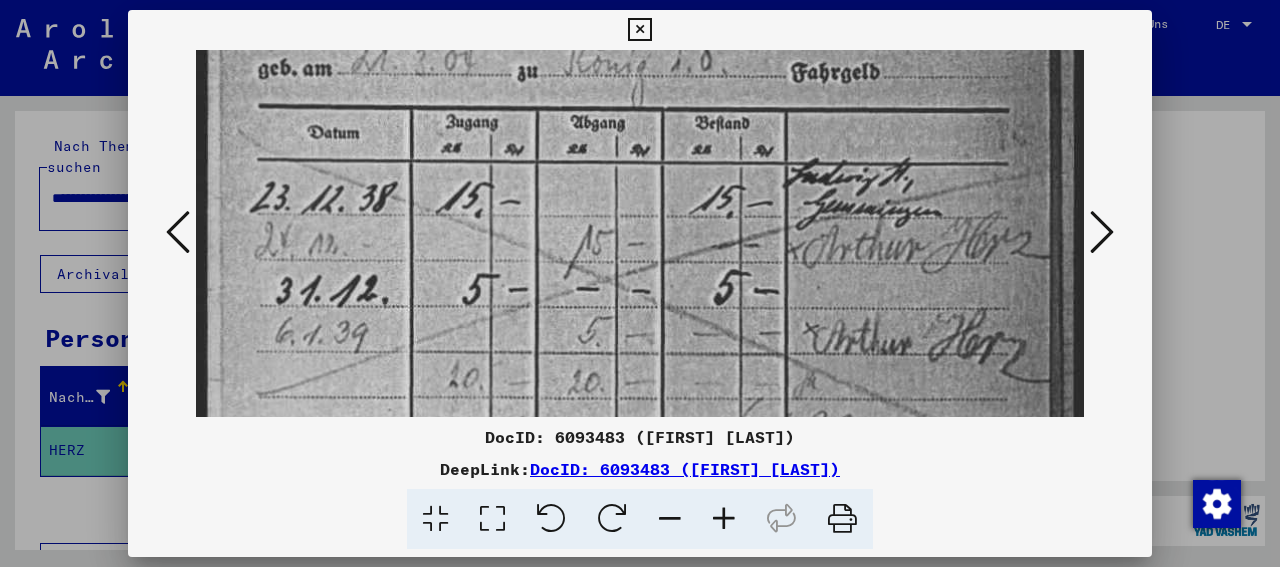 scroll, scrollTop: 221, scrollLeft: 0, axis: vertical 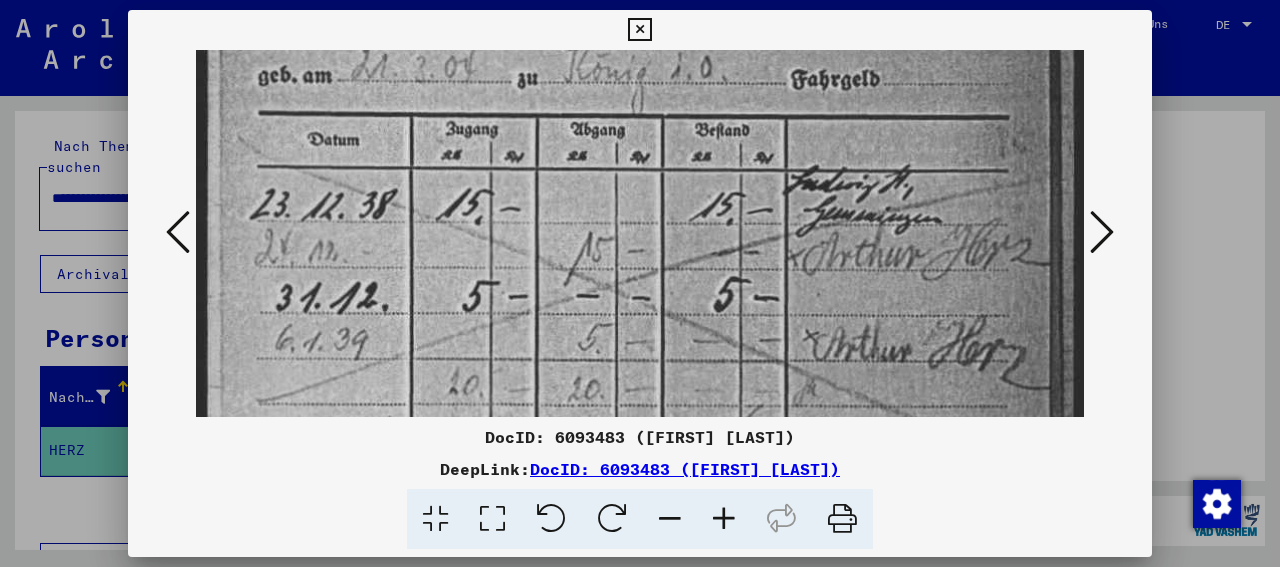 drag, startPoint x: 603, startPoint y: 321, endPoint x: 586, endPoint y: 364, distance: 46.238514 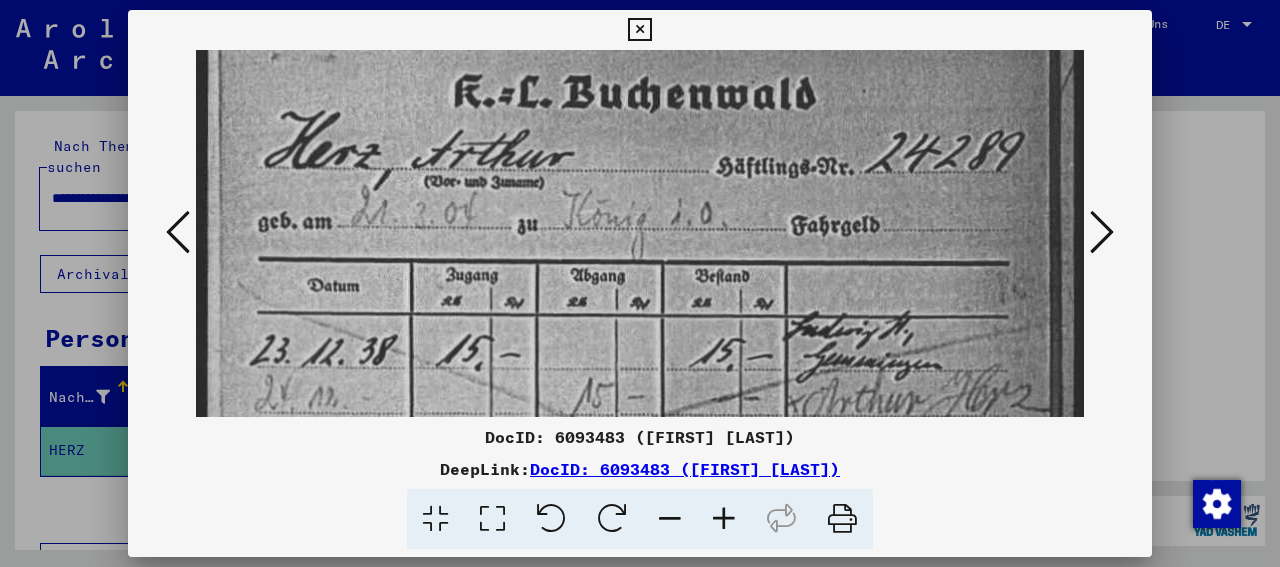 scroll, scrollTop: 73, scrollLeft: 0, axis: vertical 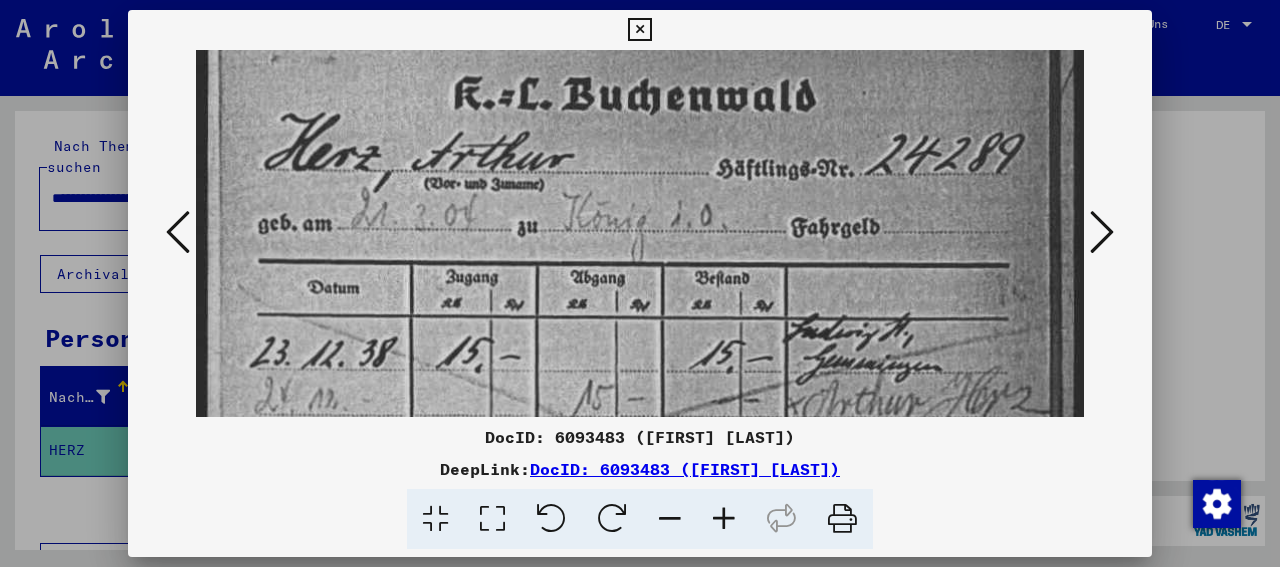 drag, startPoint x: 779, startPoint y: 123, endPoint x: 826, endPoint y: 271, distance: 155.28362 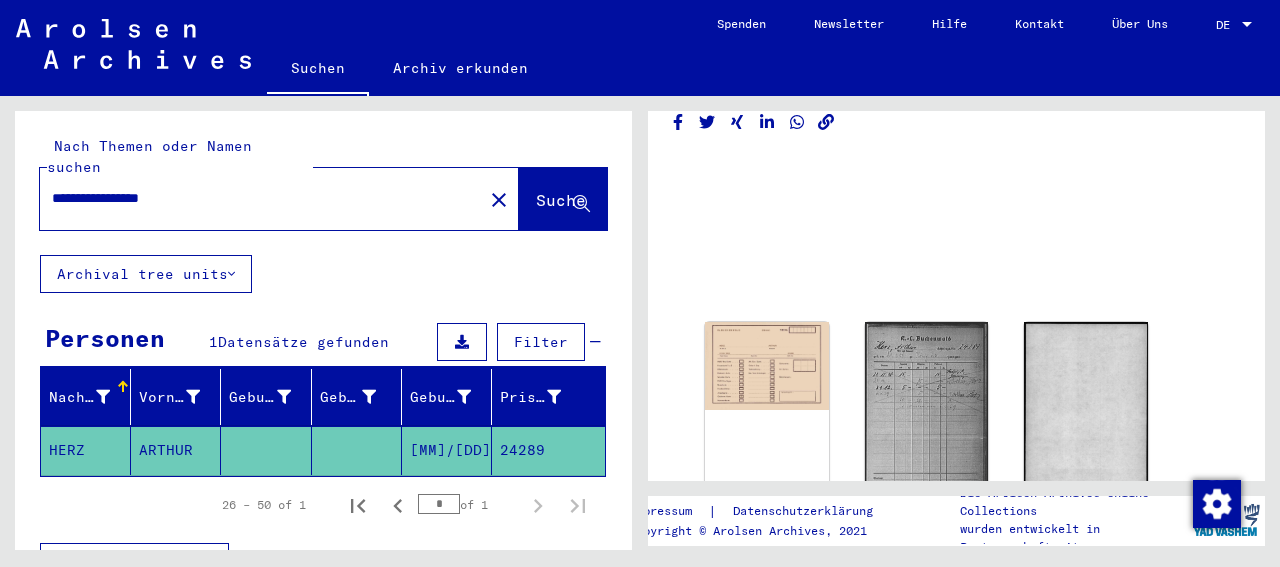 click on "**********" at bounding box center (261, 198) 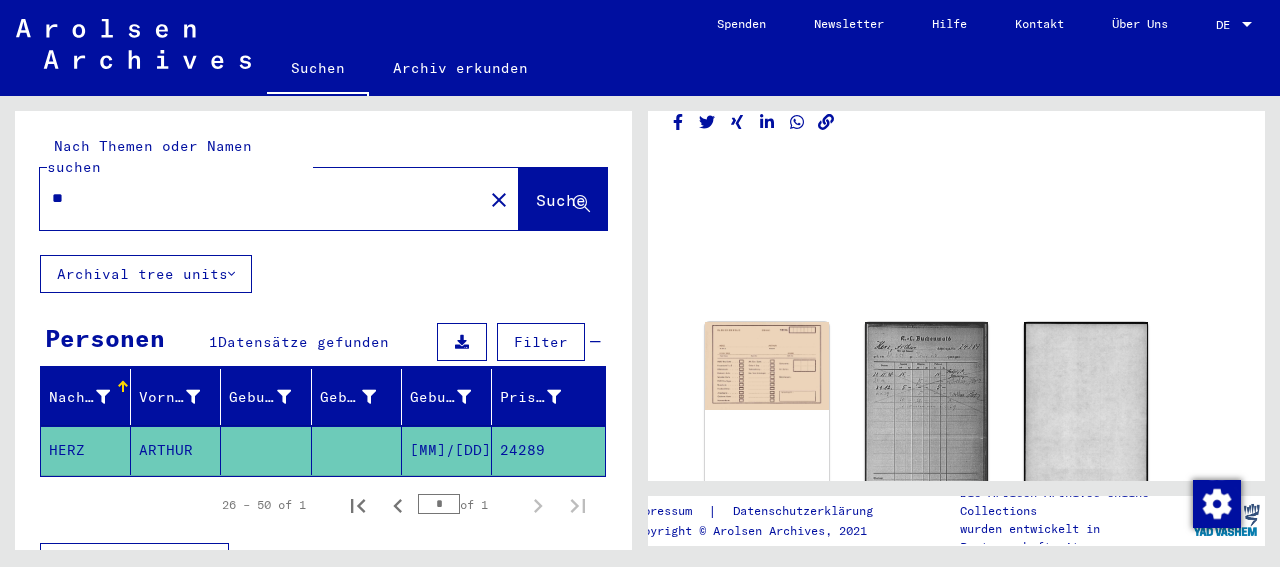 type on "*" 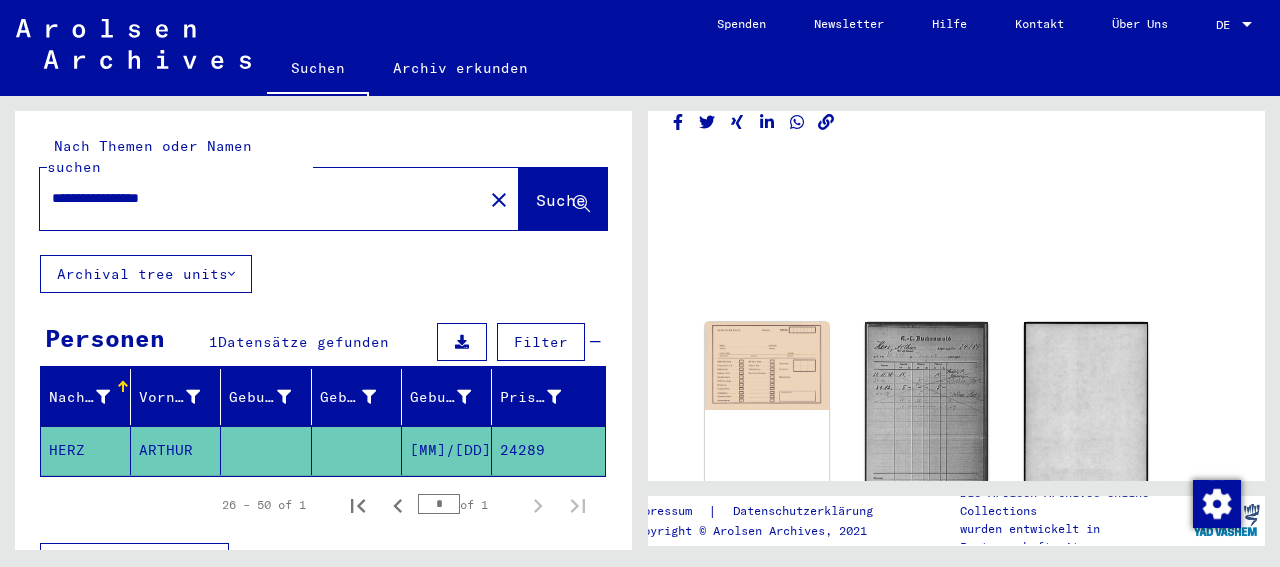 click on "**********" at bounding box center [261, 198] 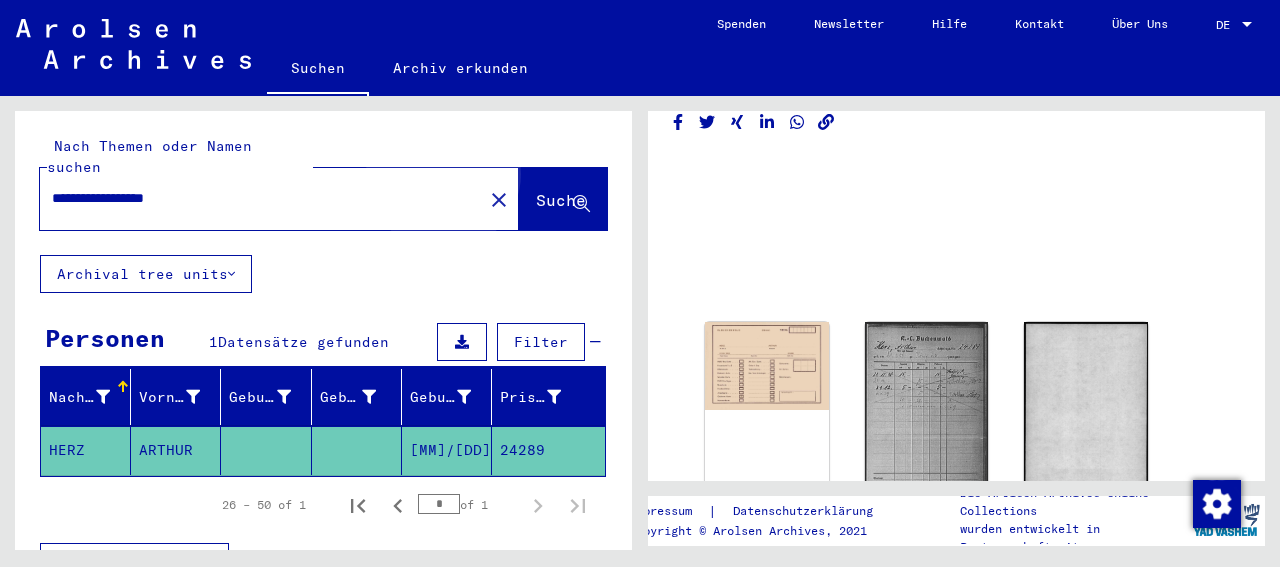 click on "Suche" 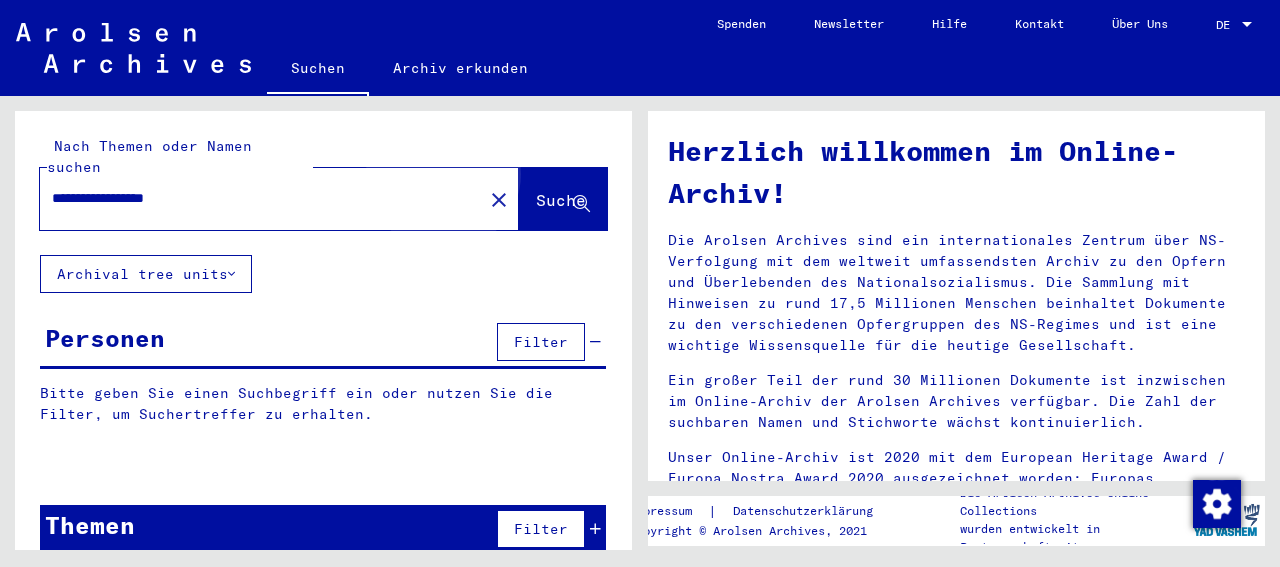 scroll, scrollTop: 0, scrollLeft: 0, axis: both 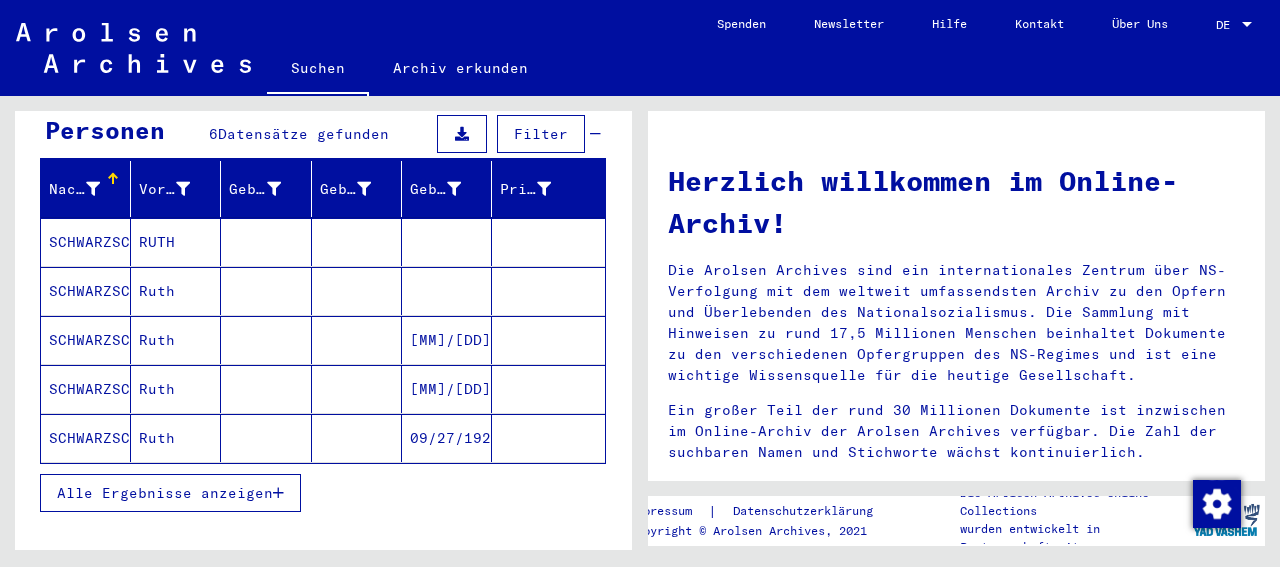 click on "RUTH" at bounding box center (176, 291) 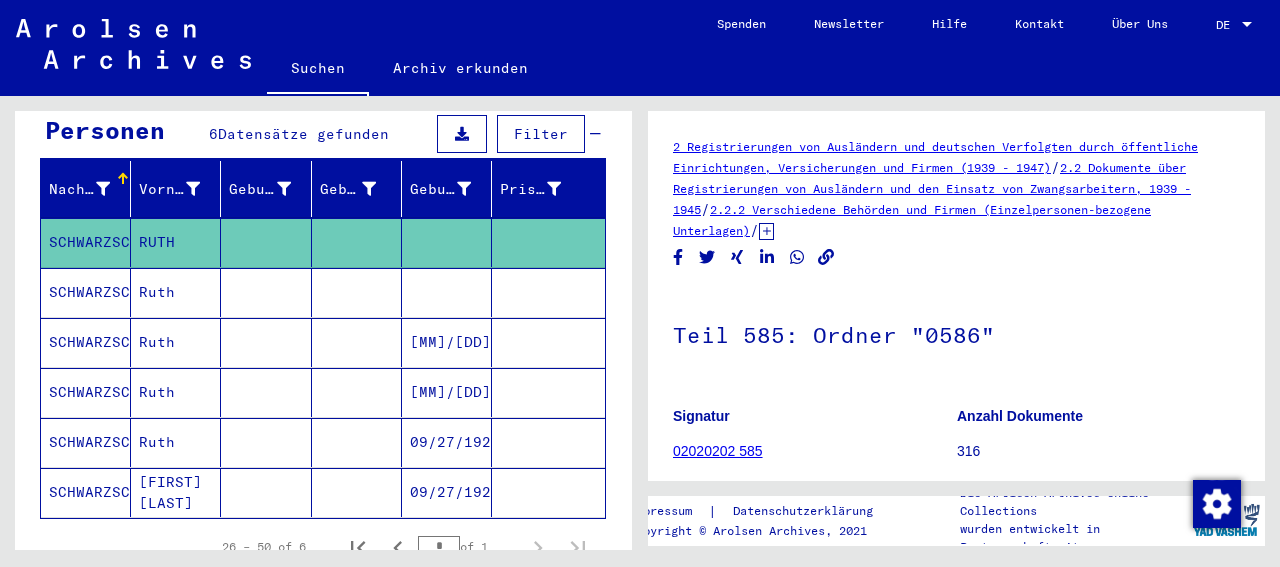 scroll, scrollTop: 312, scrollLeft: 0, axis: vertical 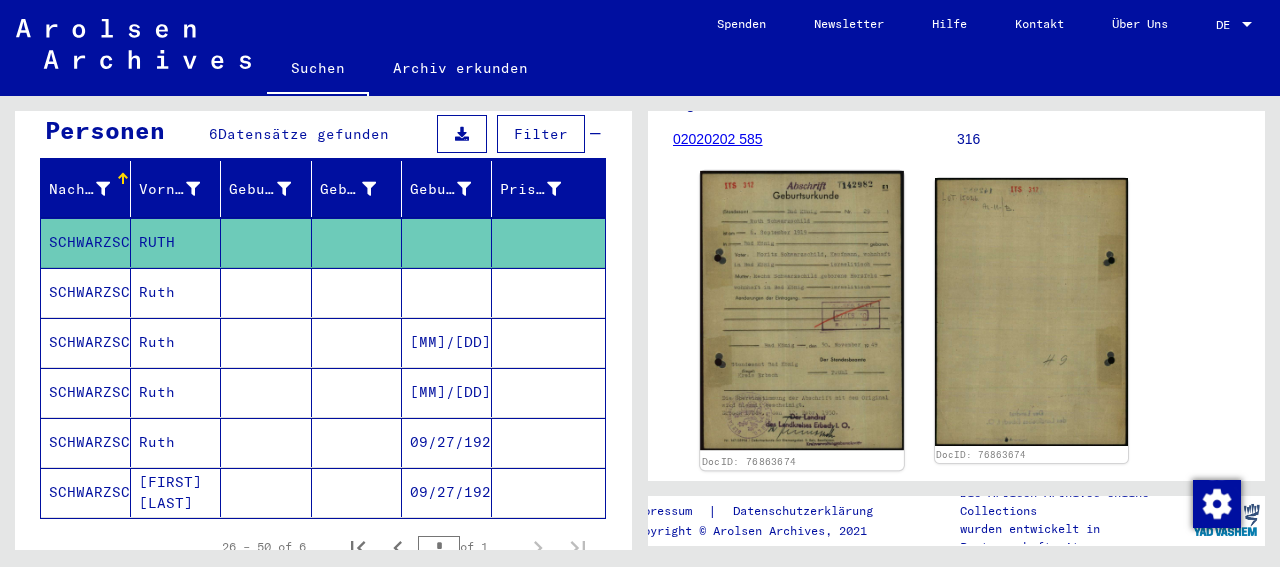 click 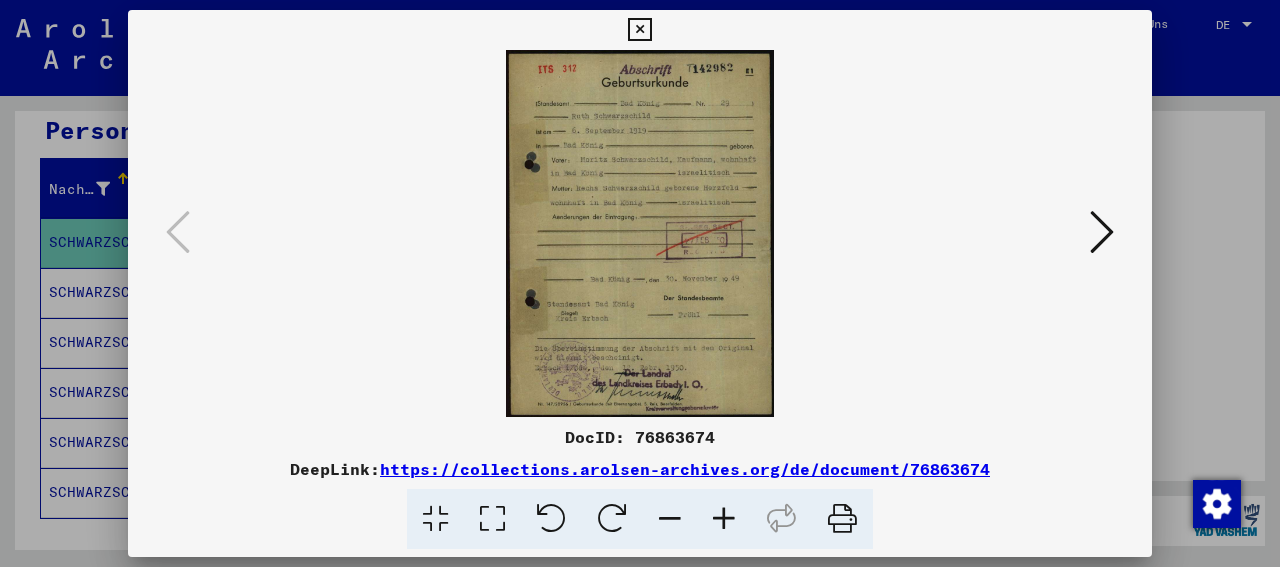 click at bounding box center (492, 519) 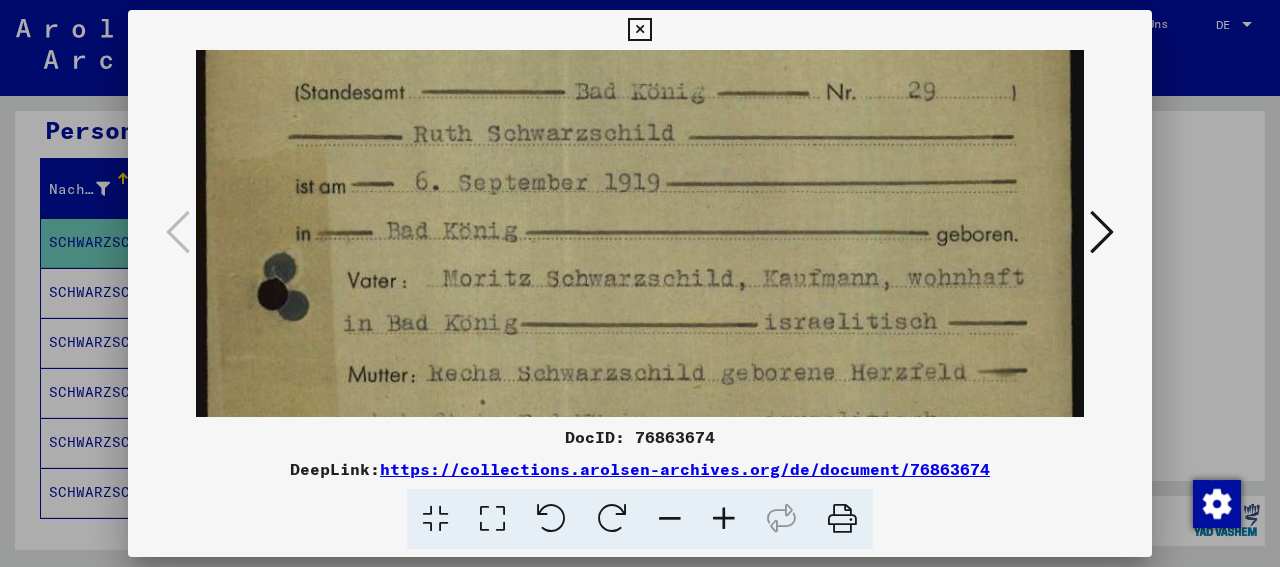 scroll, scrollTop: 169, scrollLeft: 0, axis: vertical 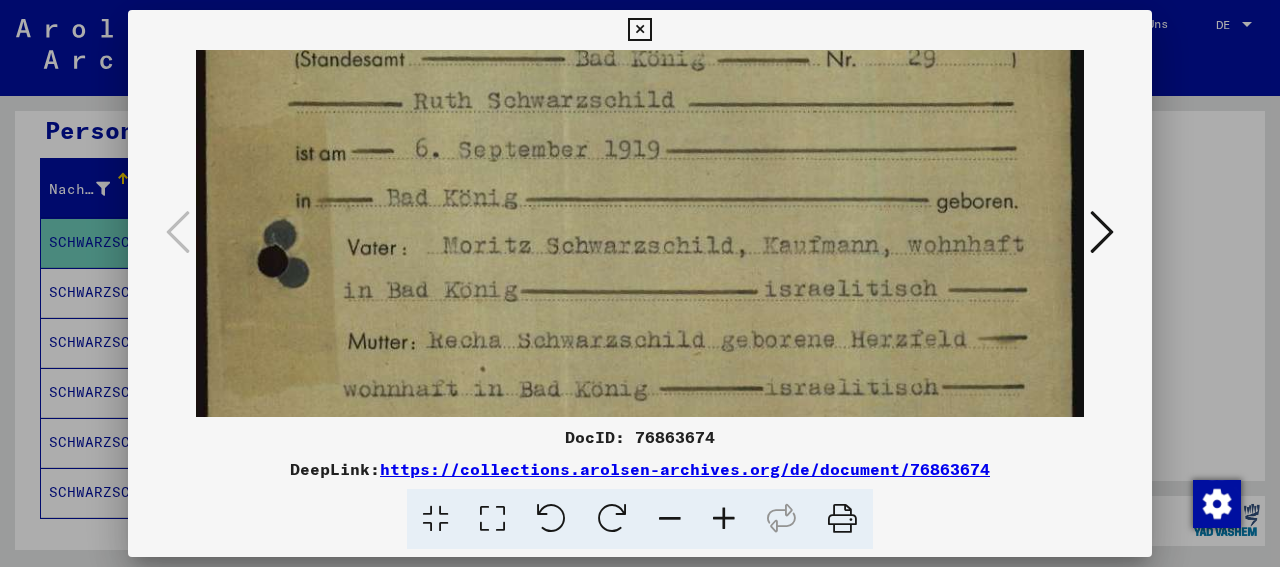 drag, startPoint x: 811, startPoint y: 320, endPoint x: 816, endPoint y: 160, distance: 160.07811 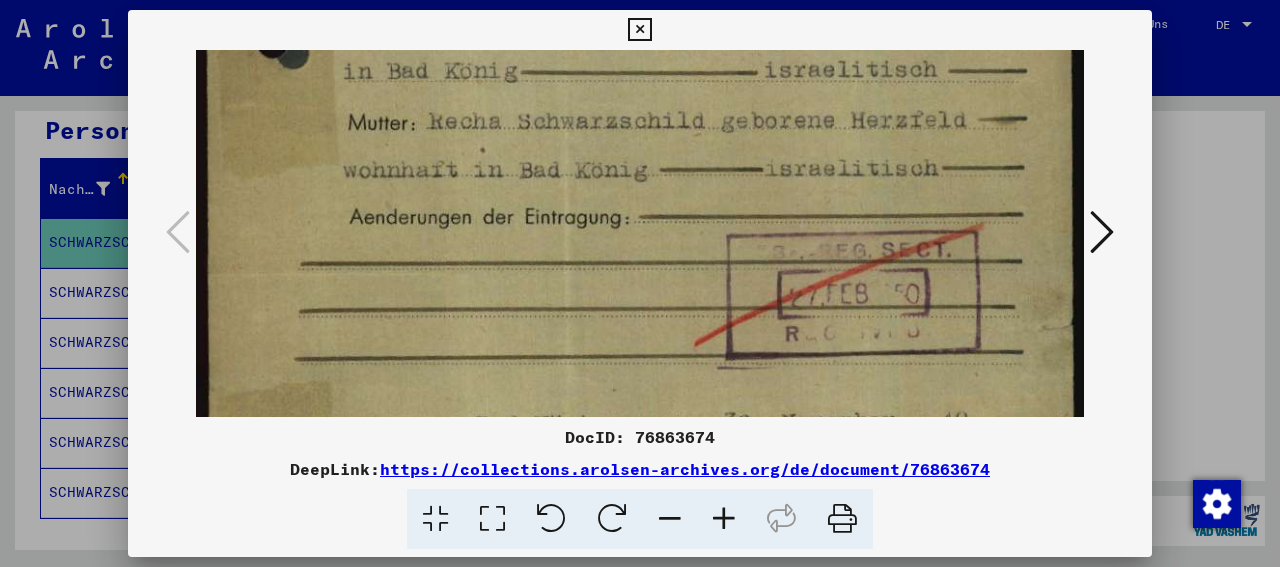 scroll, scrollTop: 419, scrollLeft: 0, axis: vertical 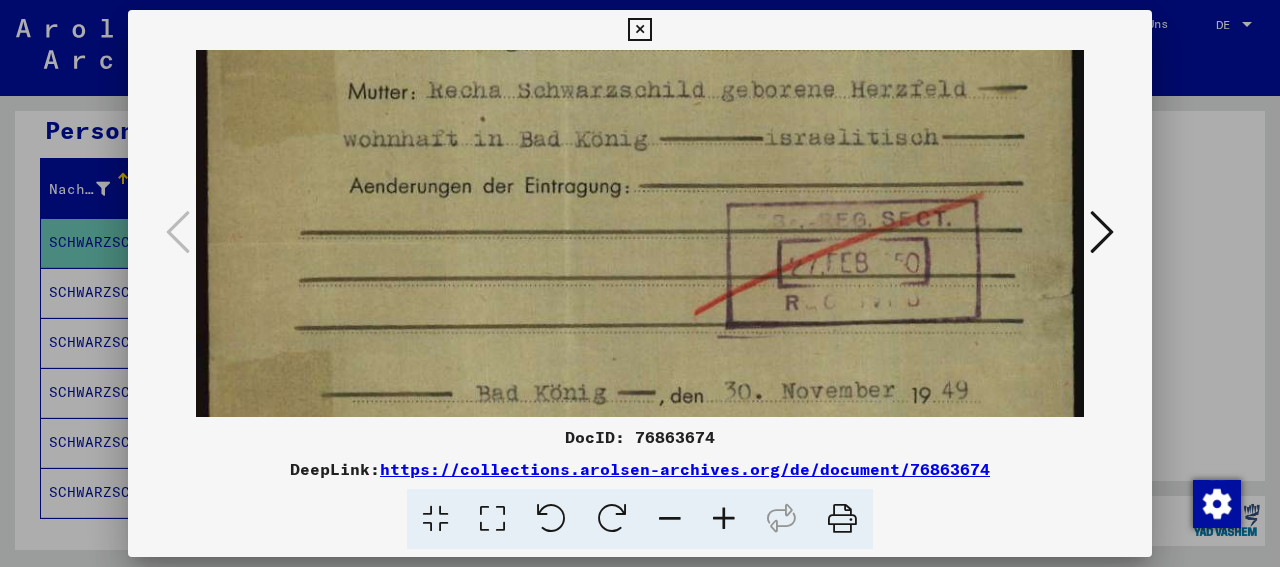 drag, startPoint x: 947, startPoint y: 379, endPoint x: 893, endPoint y: 129, distance: 255.76552 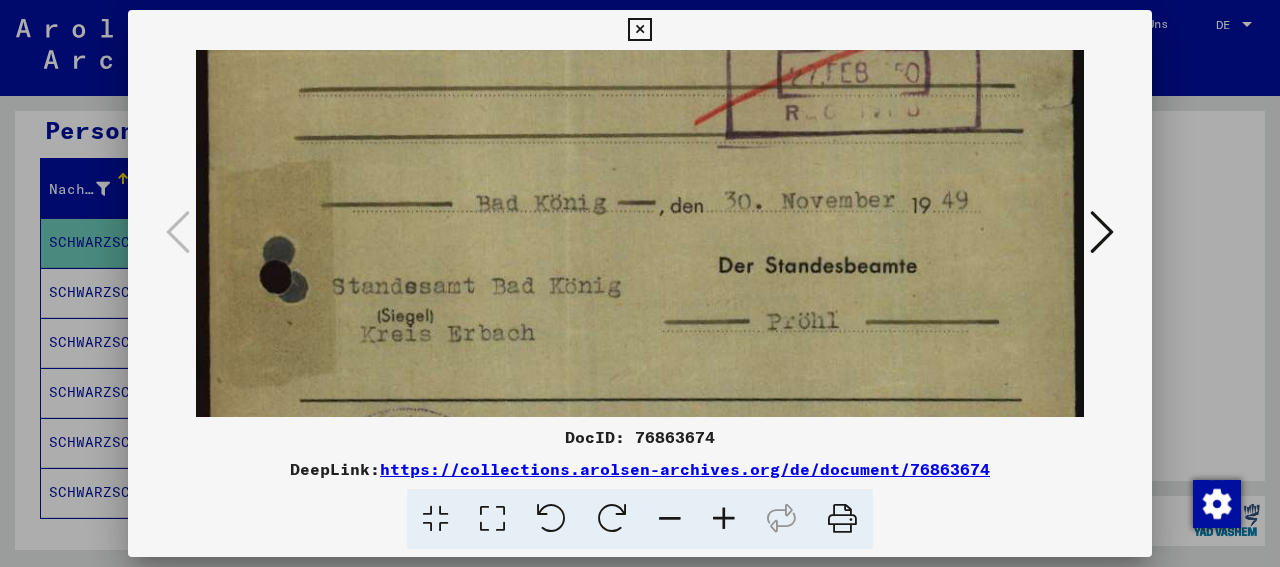 scroll, scrollTop: 630, scrollLeft: 0, axis: vertical 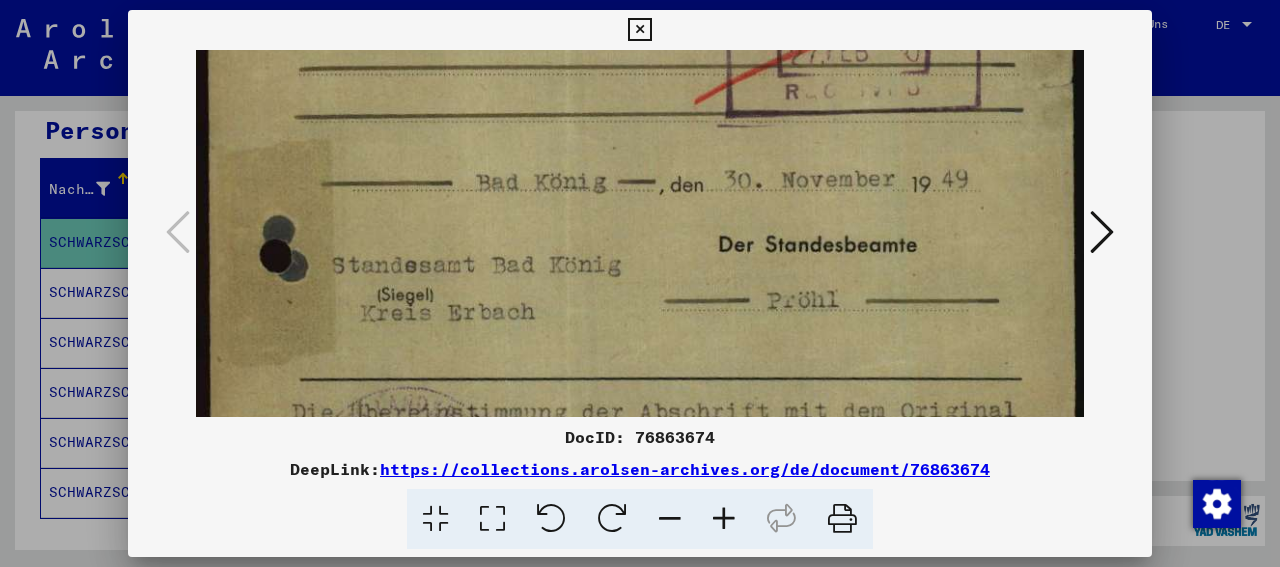 drag, startPoint x: 694, startPoint y: 329, endPoint x: 601, endPoint y: 118, distance: 230.58621 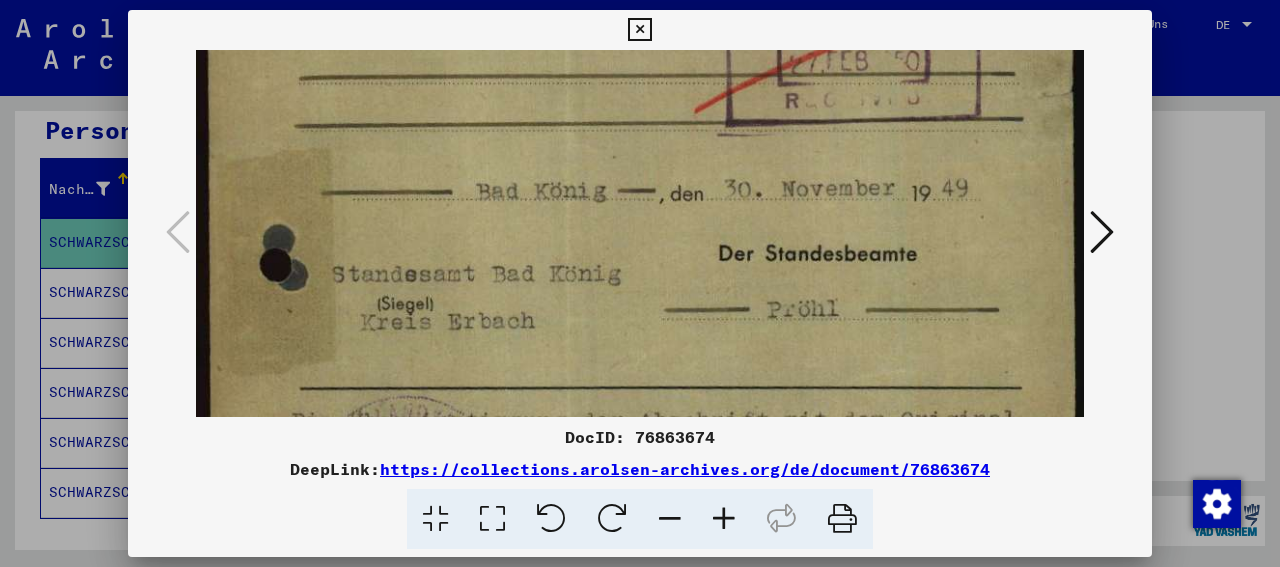 click at bounding box center (640, 39) 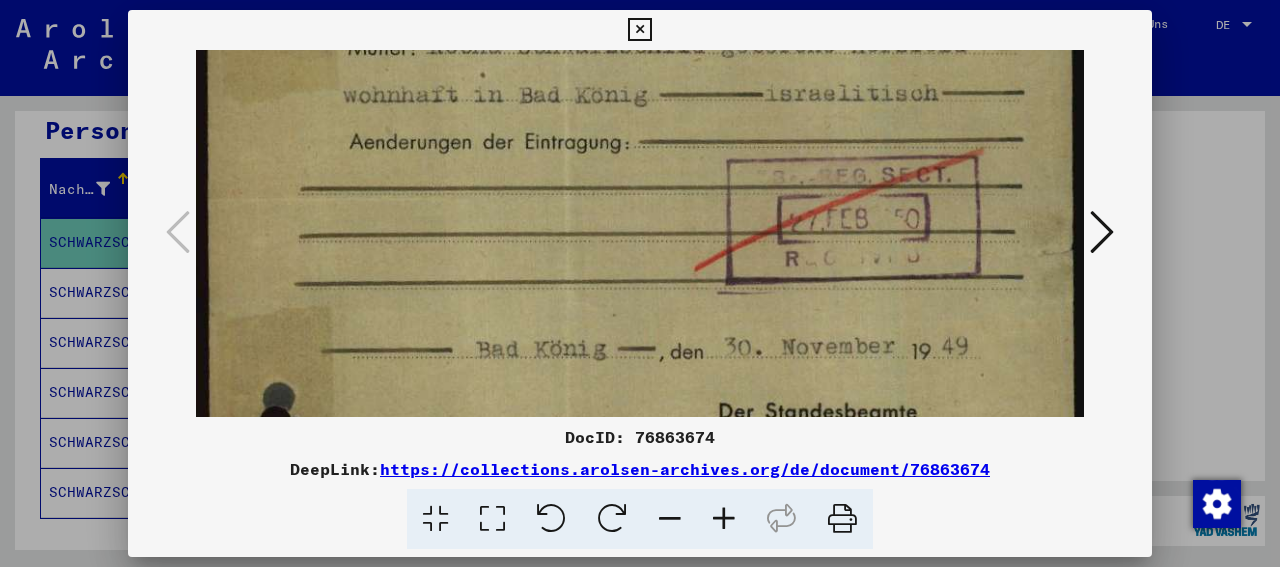 scroll, scrollTop: 287, scrollLeft: 0, axis: vertical 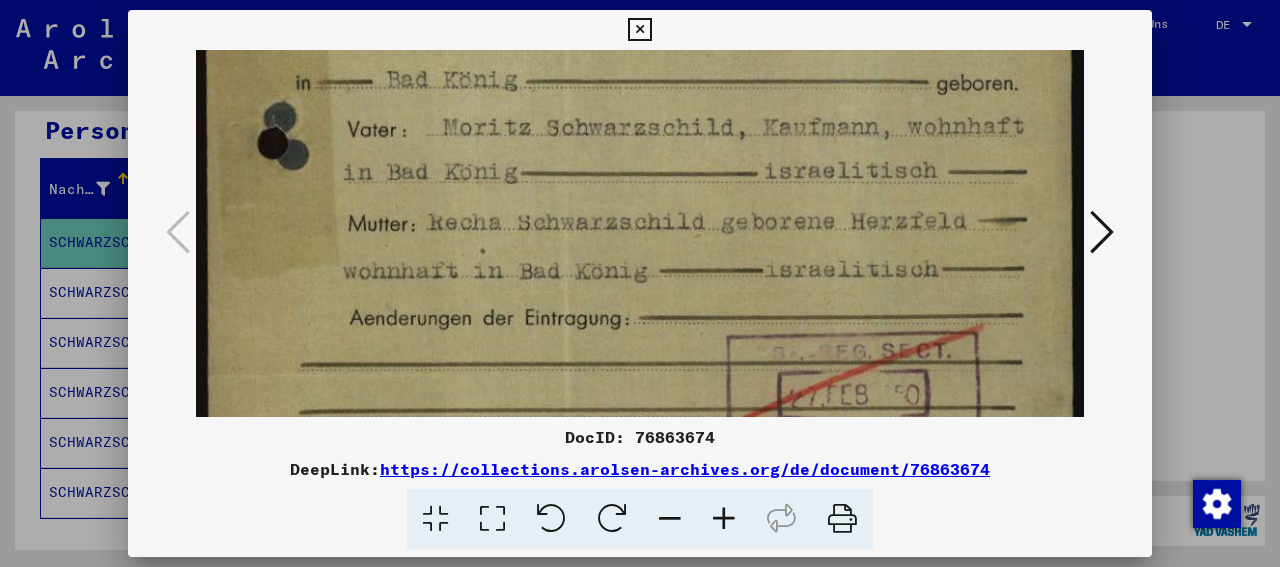 drag, startPoint x: 595, startPoint y: 175, endPoint x: 615, endPoint y: 467, distance: 292.68414 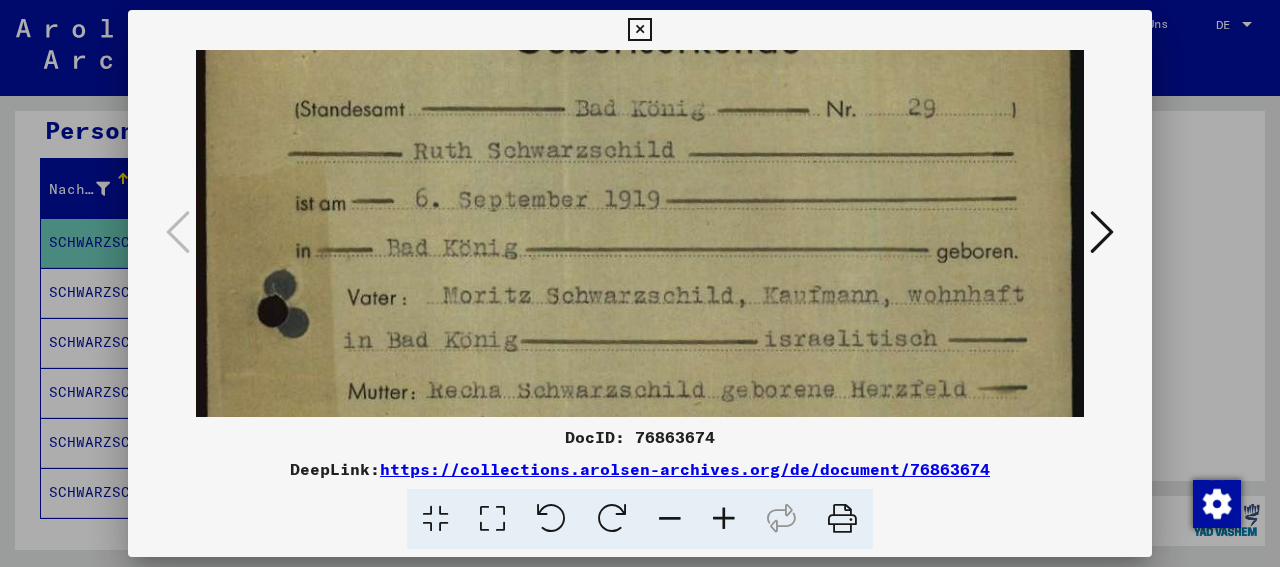 drag, startPoint x: 630, startPoint y: 181, endPoint x: 679, endPoint y: 347, distance: 173.0809 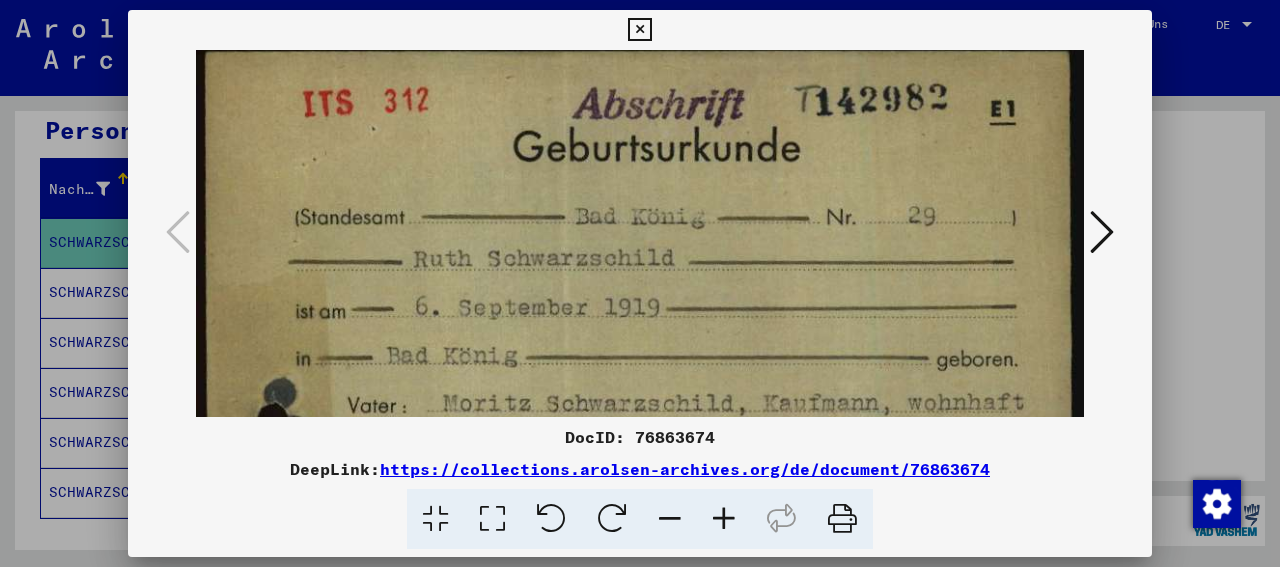 scroll, scrollTop: 0, scrollLeft: 0, axis: both 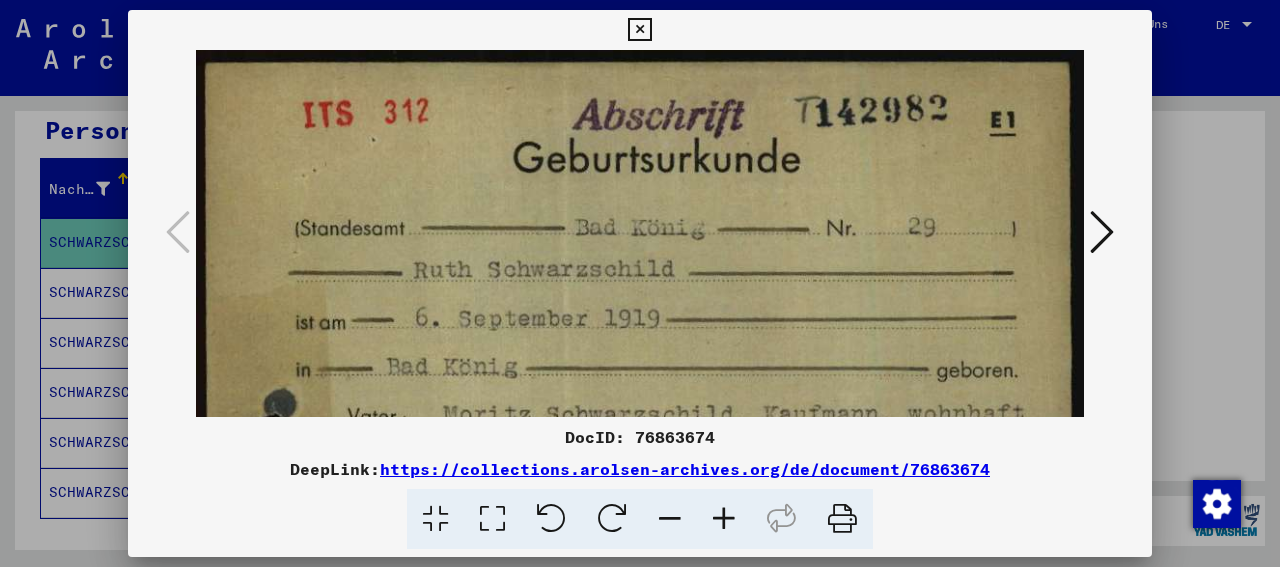 drag, startPoint x: 772, startPoint y: 123, endPoint x: 777, endPoint y: 193, distance: 70.178345 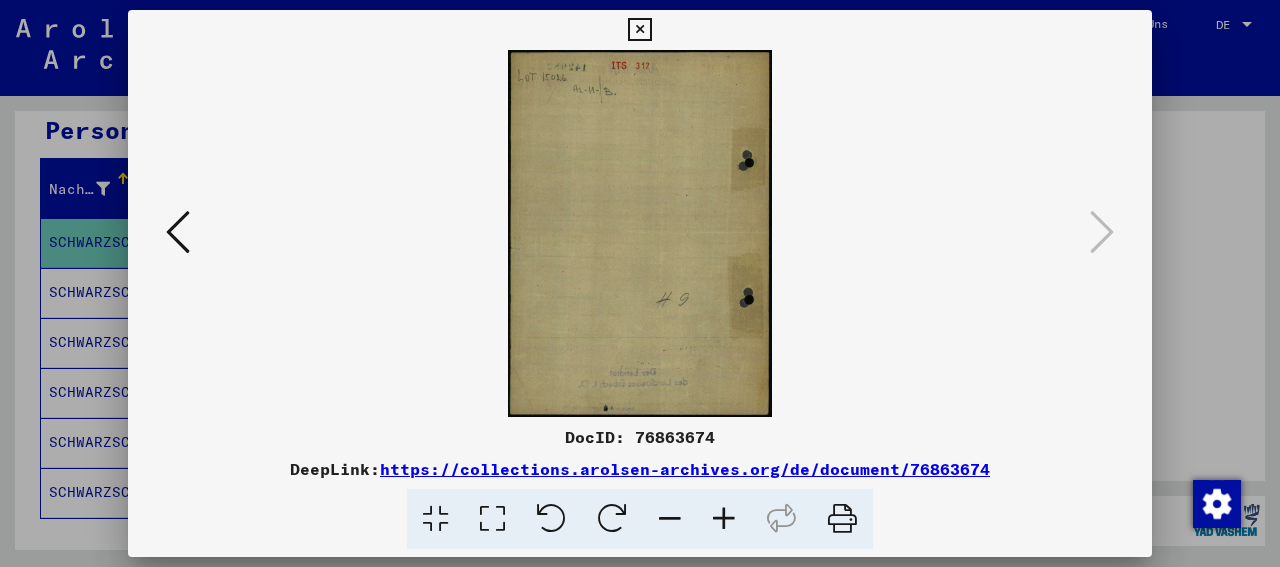 click at bounding box center (639, 30) 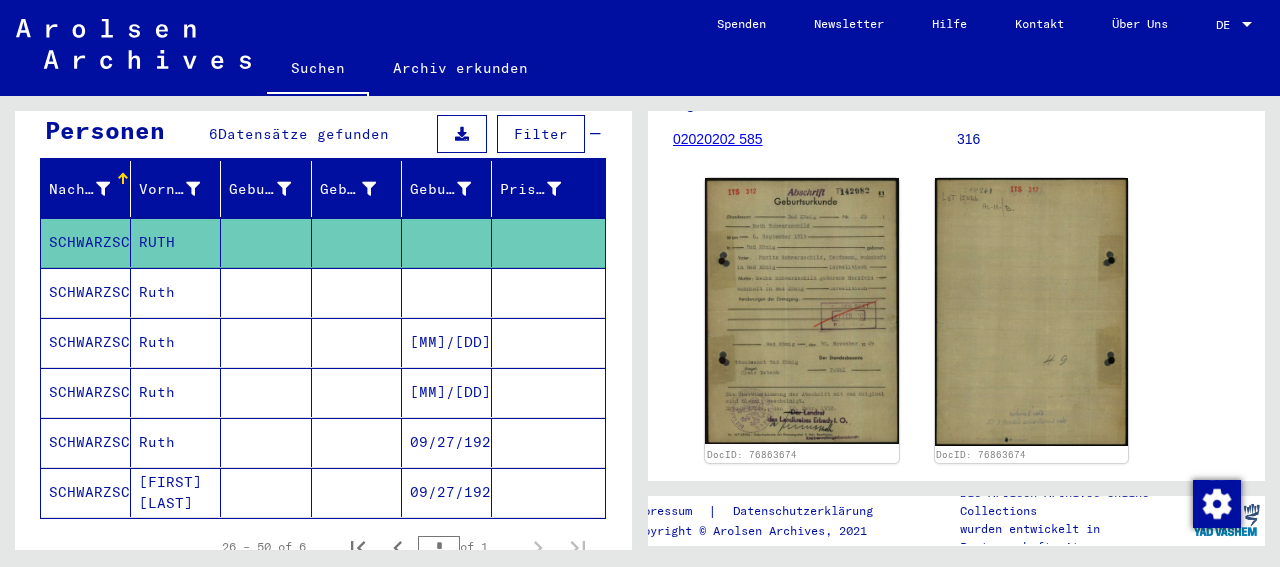 click at bounding box center [266, 342] 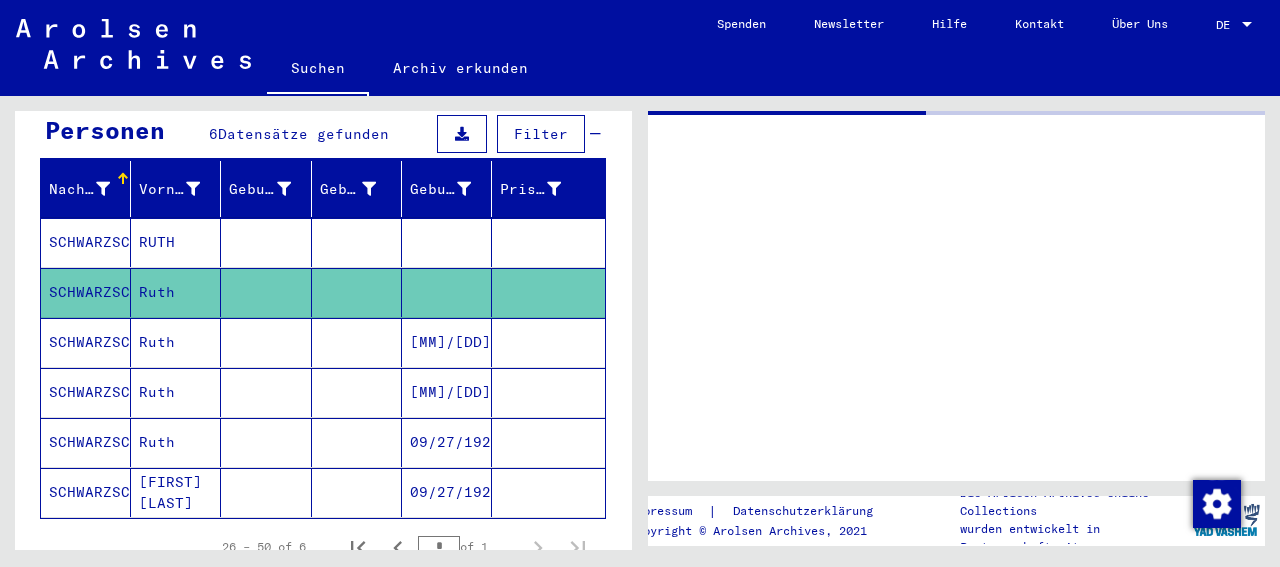 click 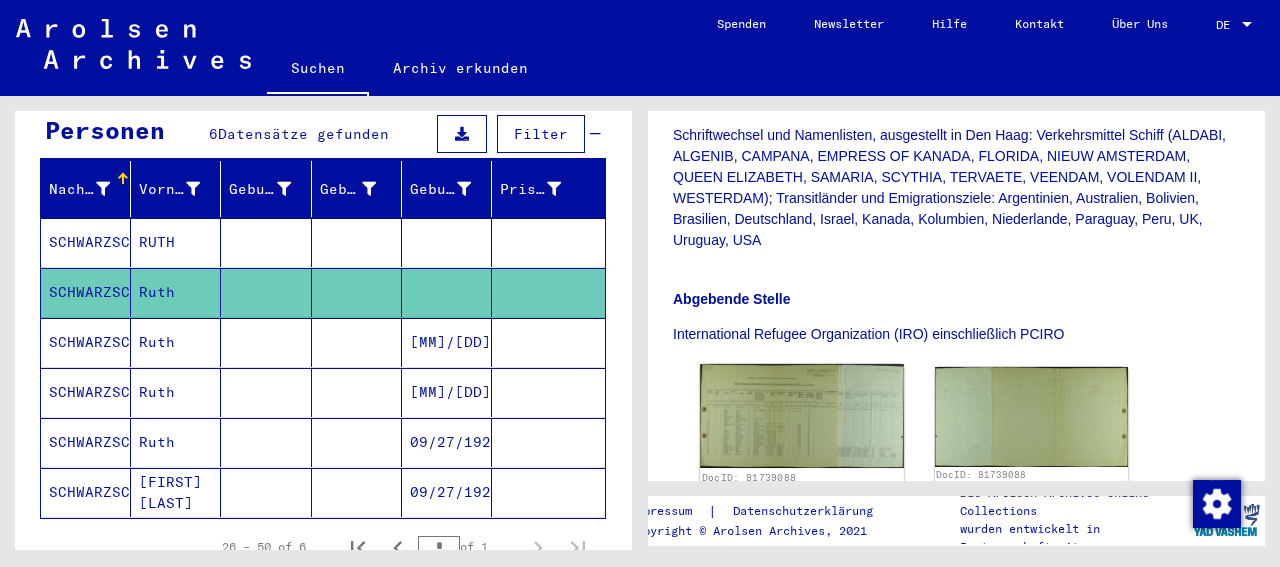 scroll, scrollTop: 728, scrollLeft: 0, axis: vertical 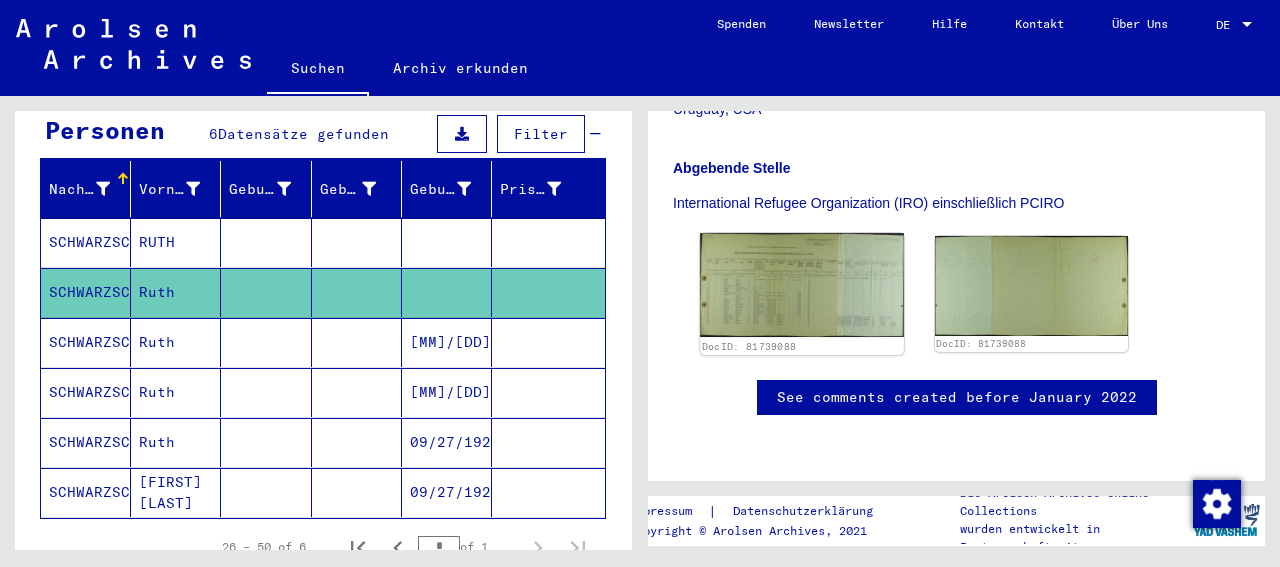 click 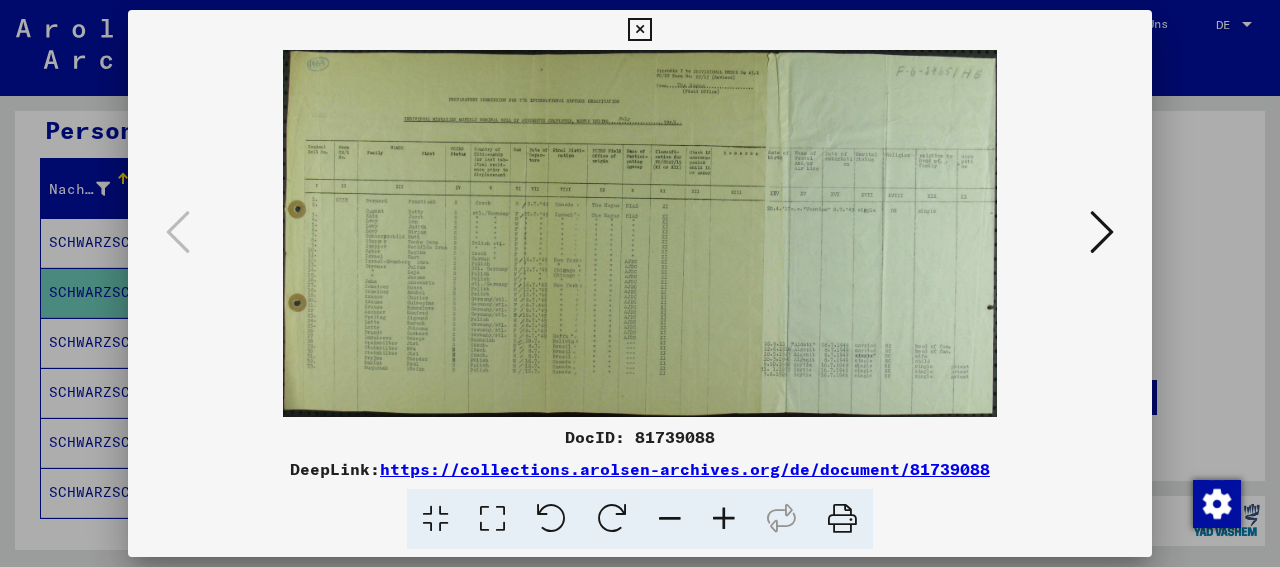 click at bounding box center (492, 519) 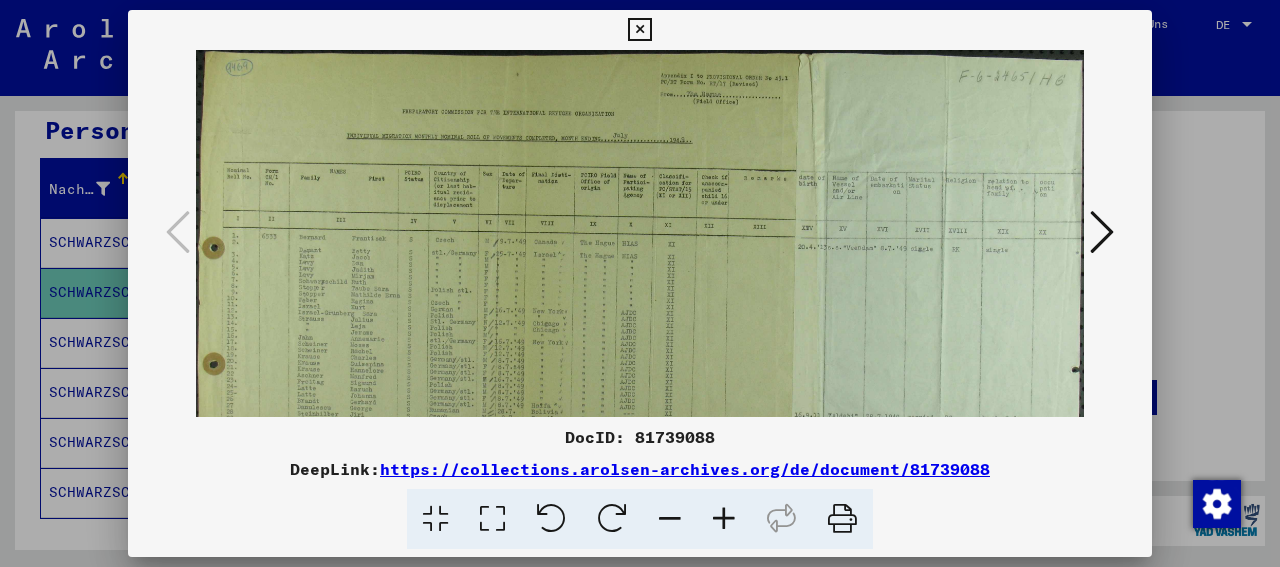 click at bounding box center [724, 519] 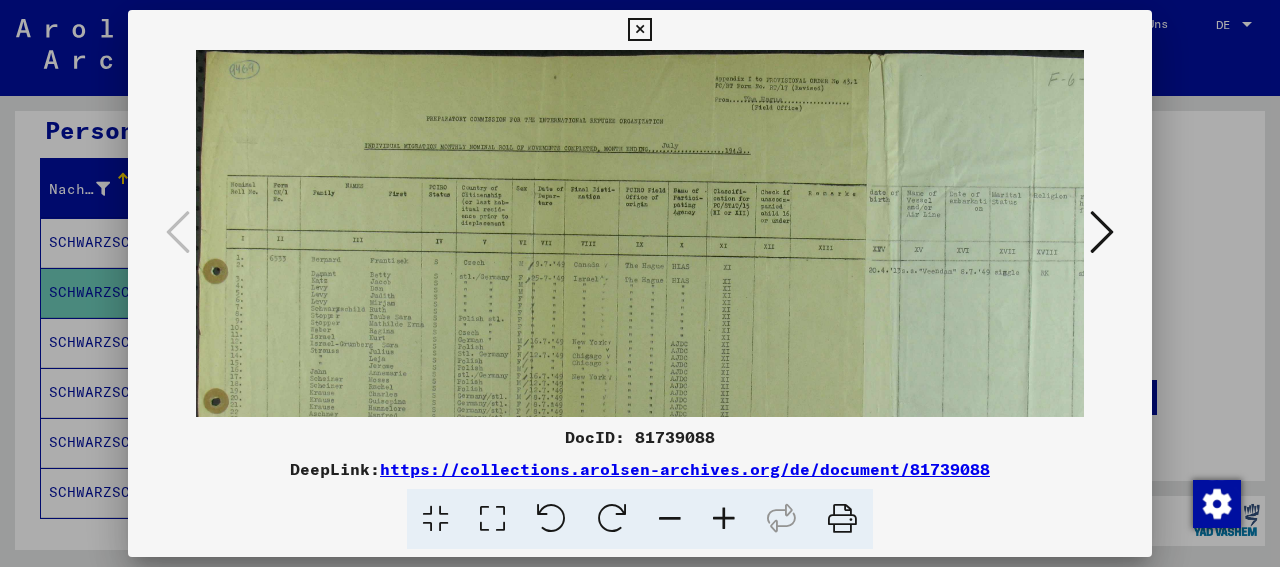 click at bounding box center (724, 519) 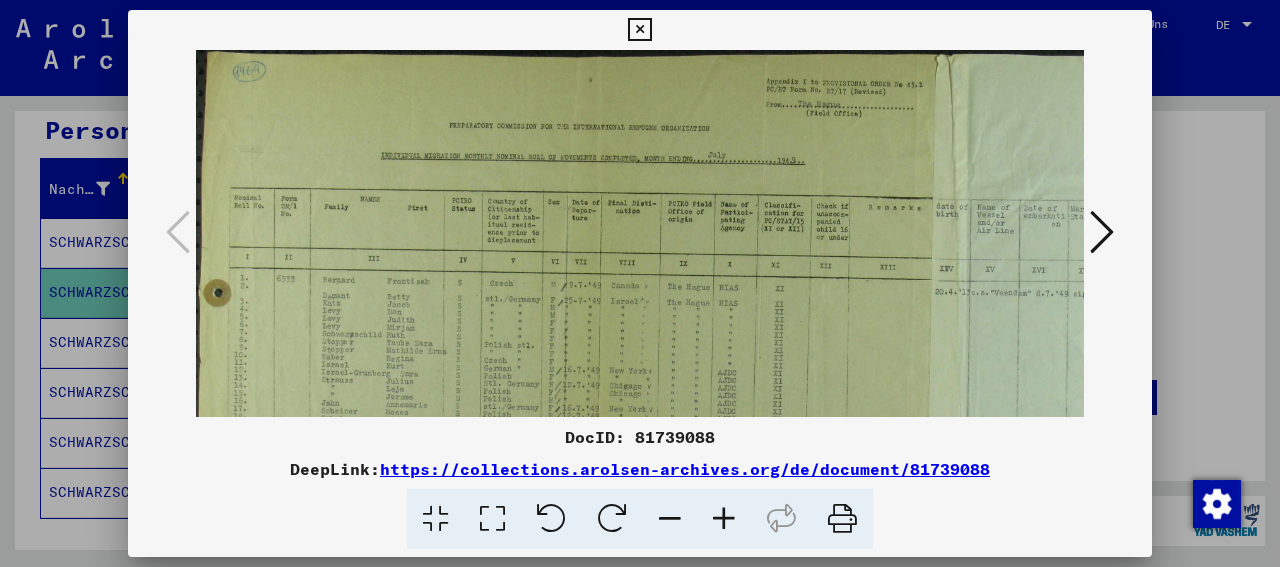 click at bounding box center [492, 519] 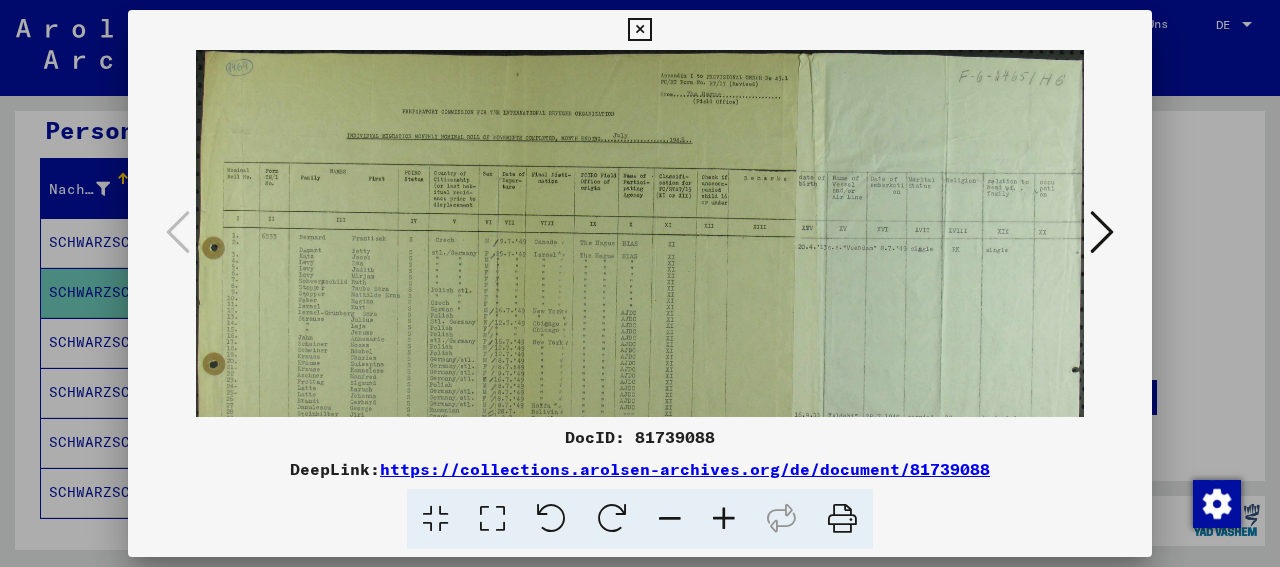 drag, startPoint x: 513, startPoint y: 259, endPoint x: 529, endPoint y: 337, distance: 79.624115 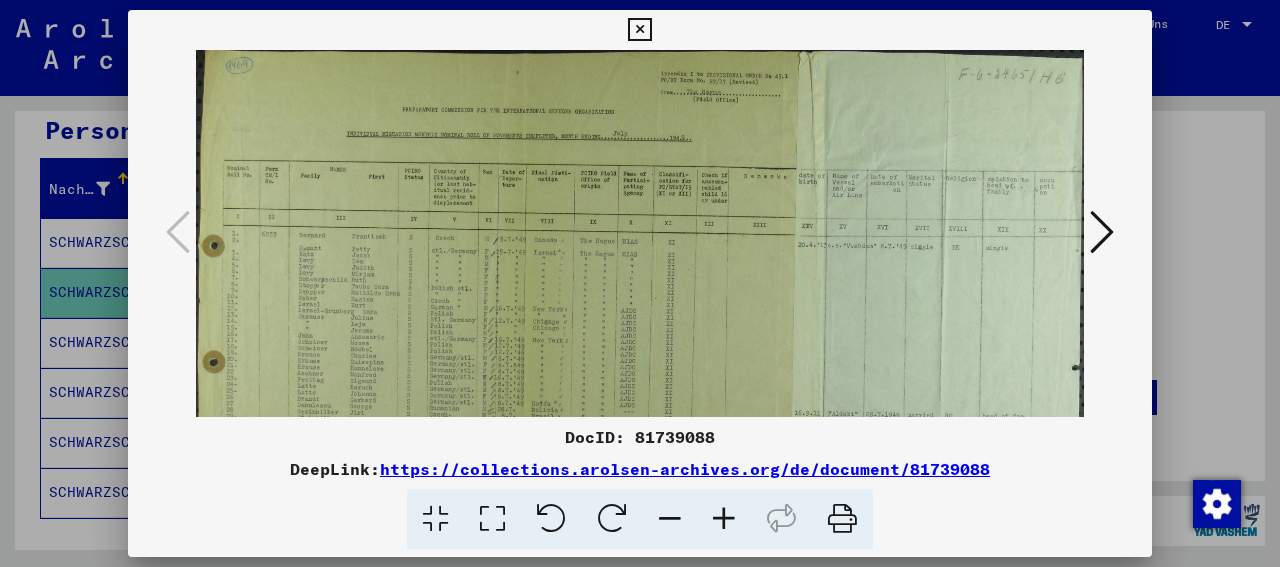 click at bounding box center [1102, 232] 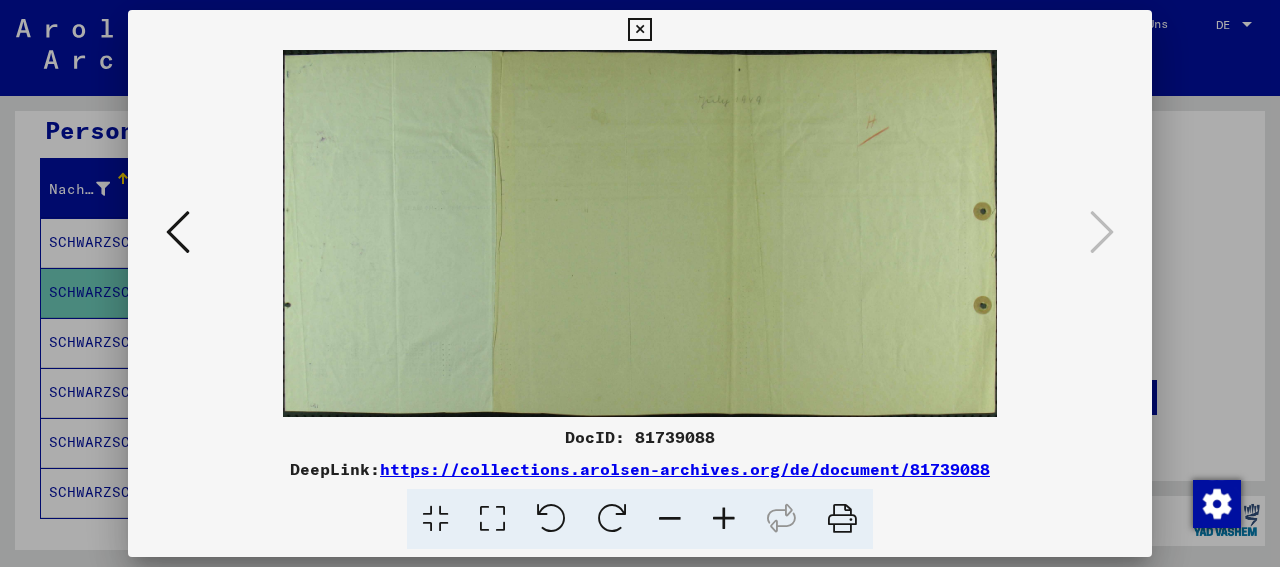 scroll, scrollTop: 0, scrollLeft: 0, axis: both 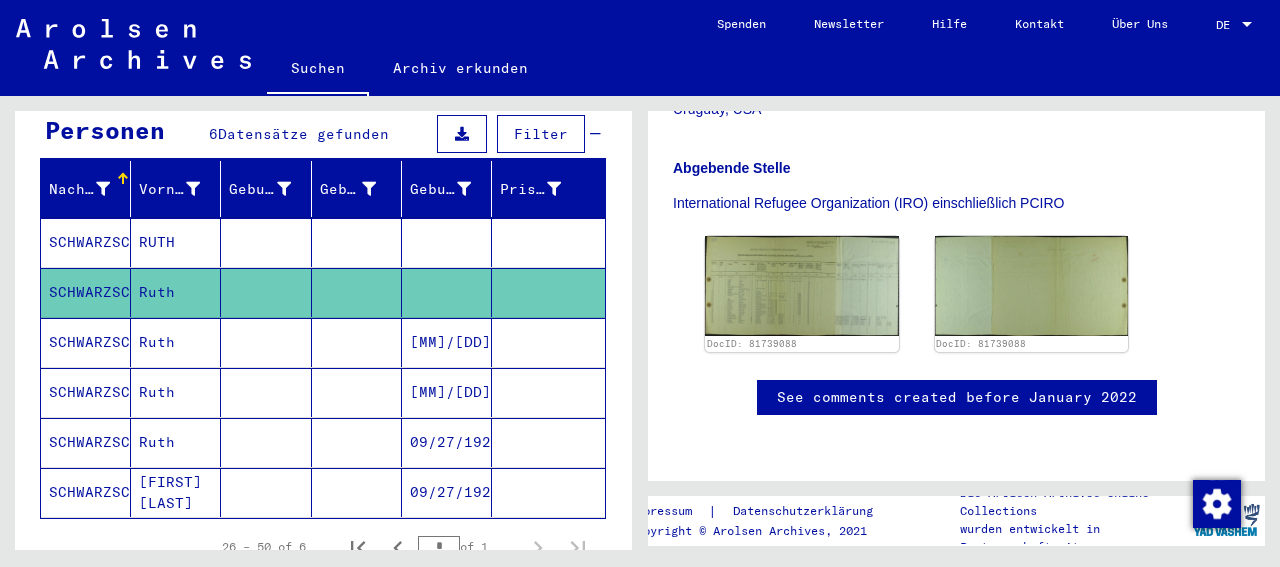 click at bounding box center [357, 392] 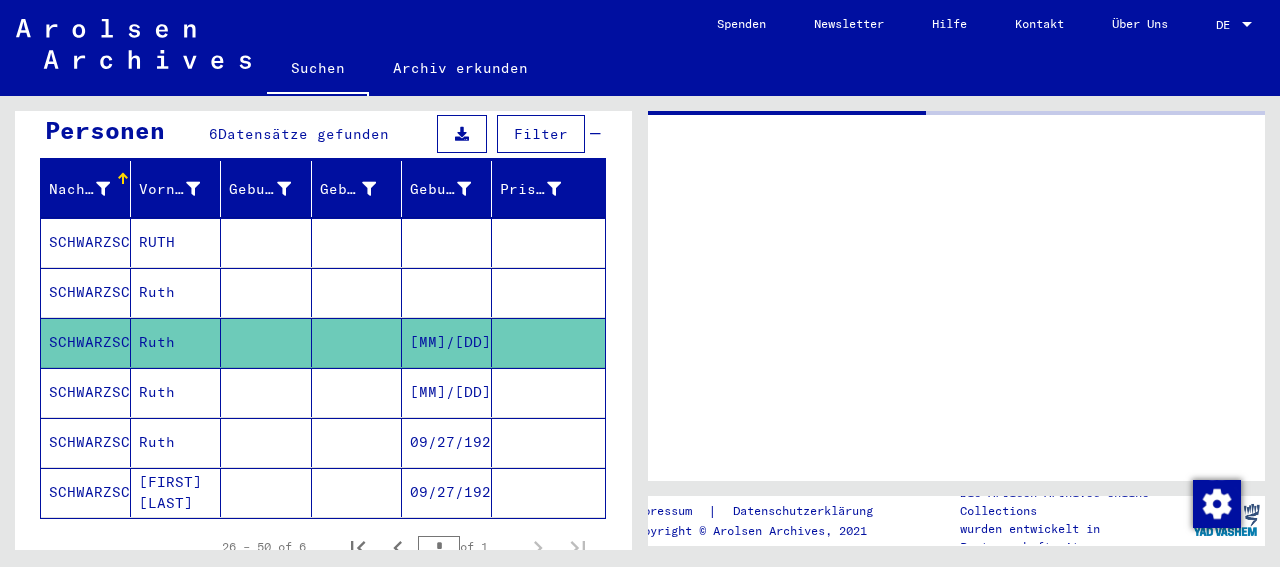 click 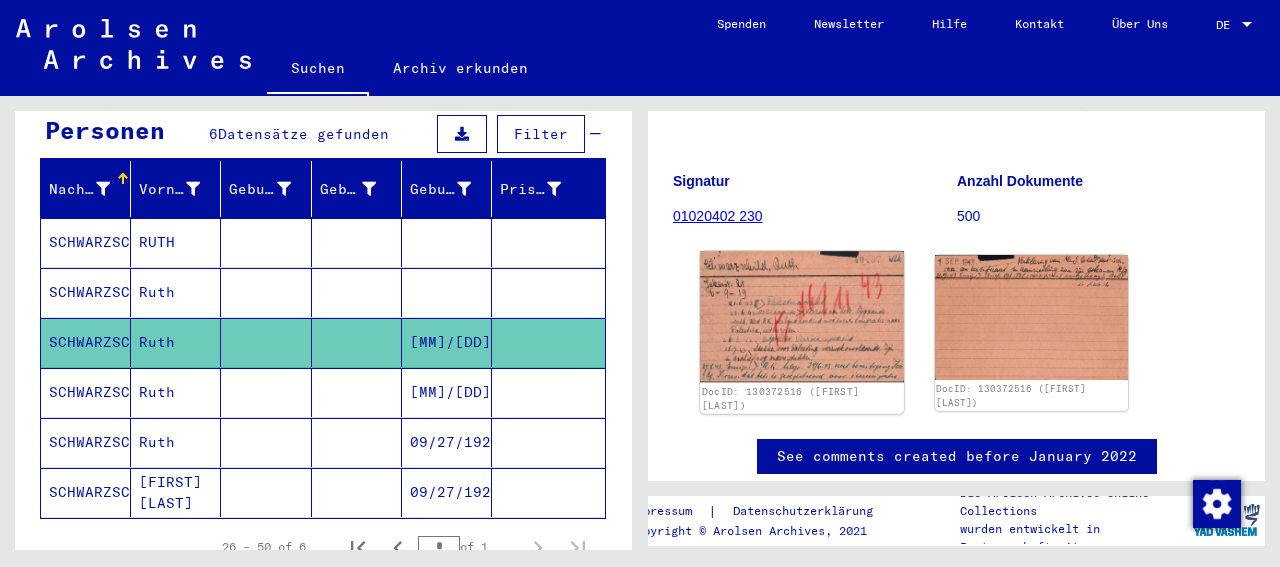scroll, scrollTop: 208, scrollLeft: 0, axis: vertical 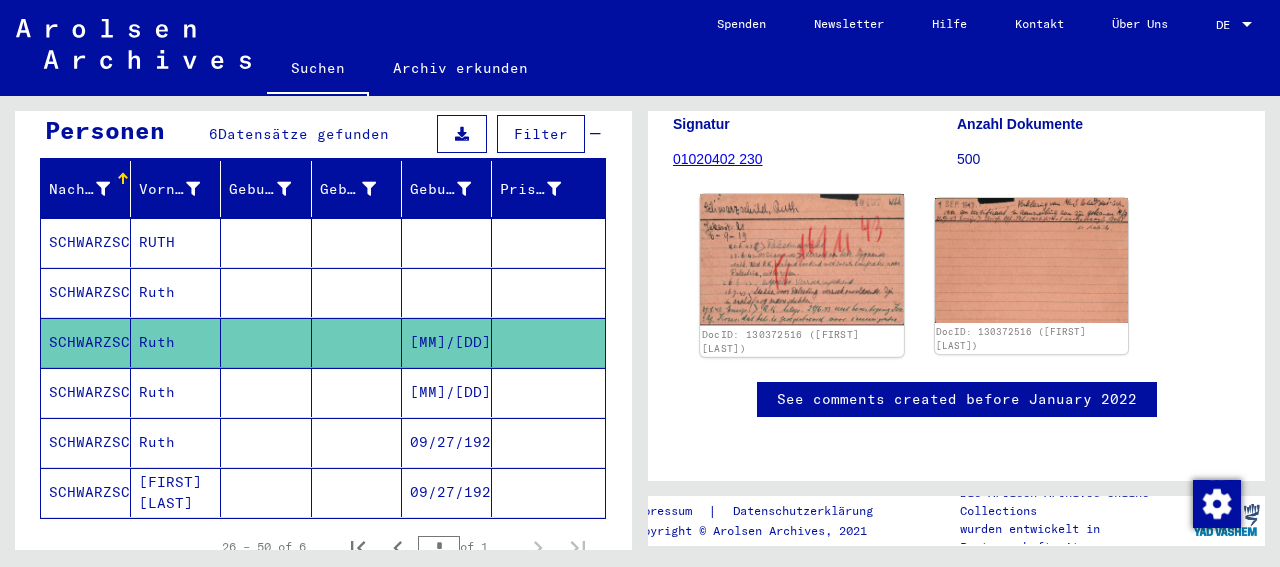 click 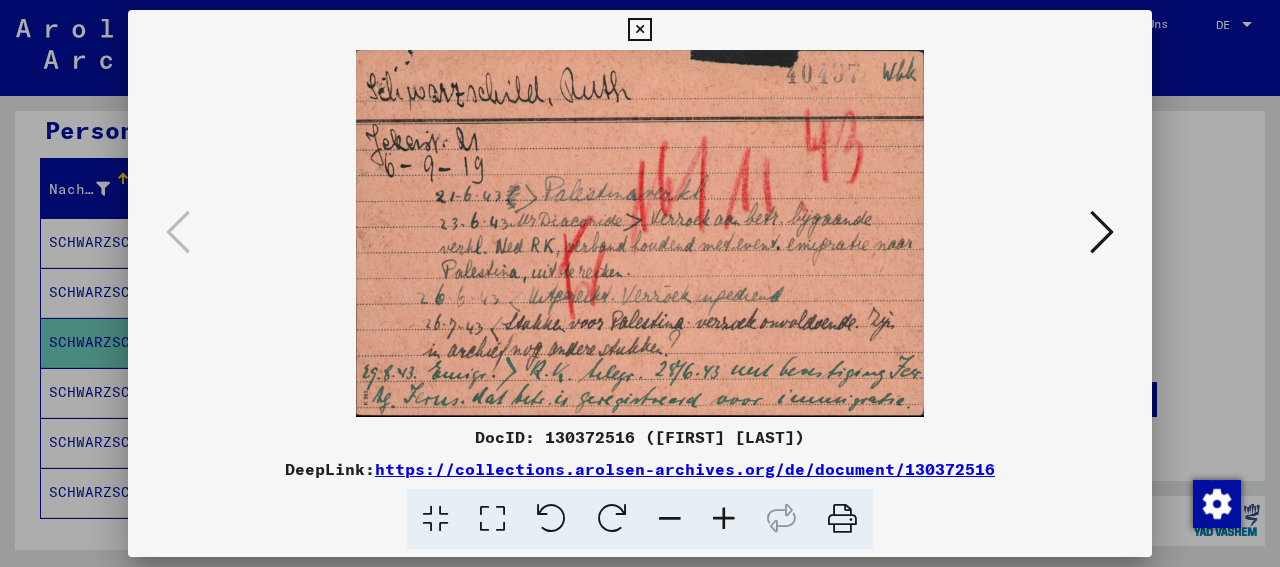 click at bounding box center (1102, 232) 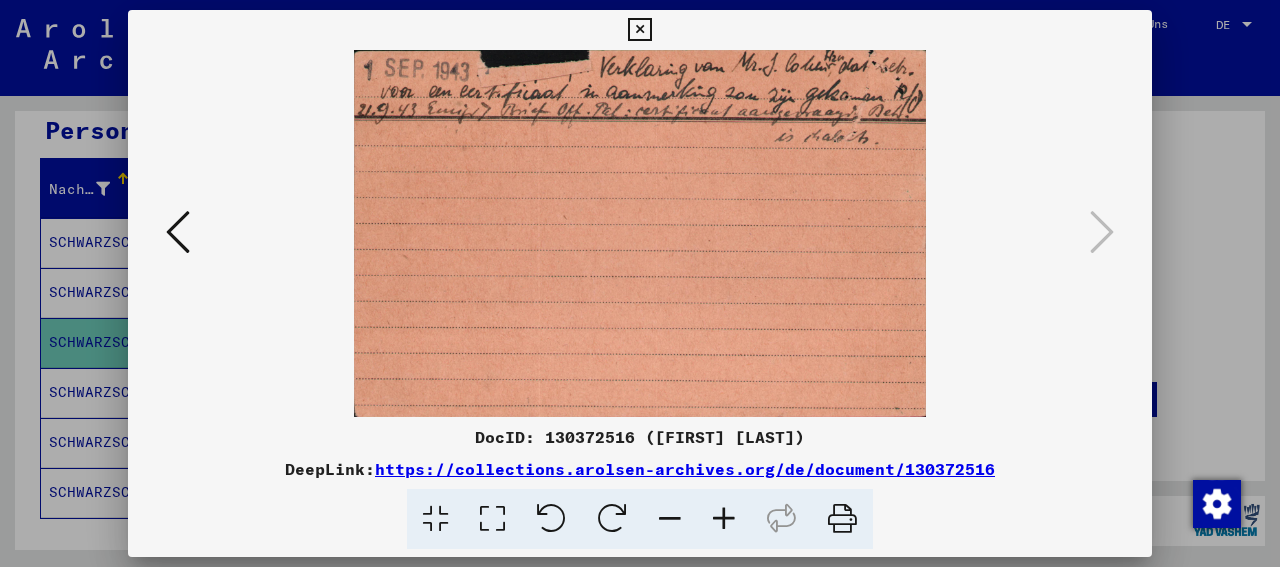 click at bounding box center (178, 232) 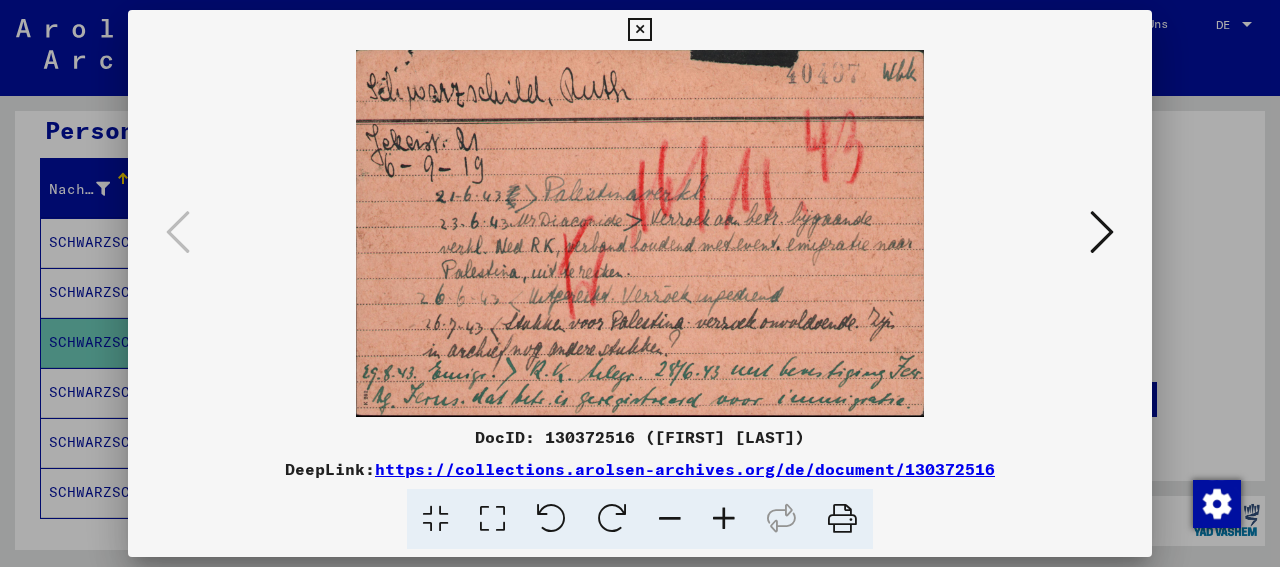 click at bounding box center (639, 30) 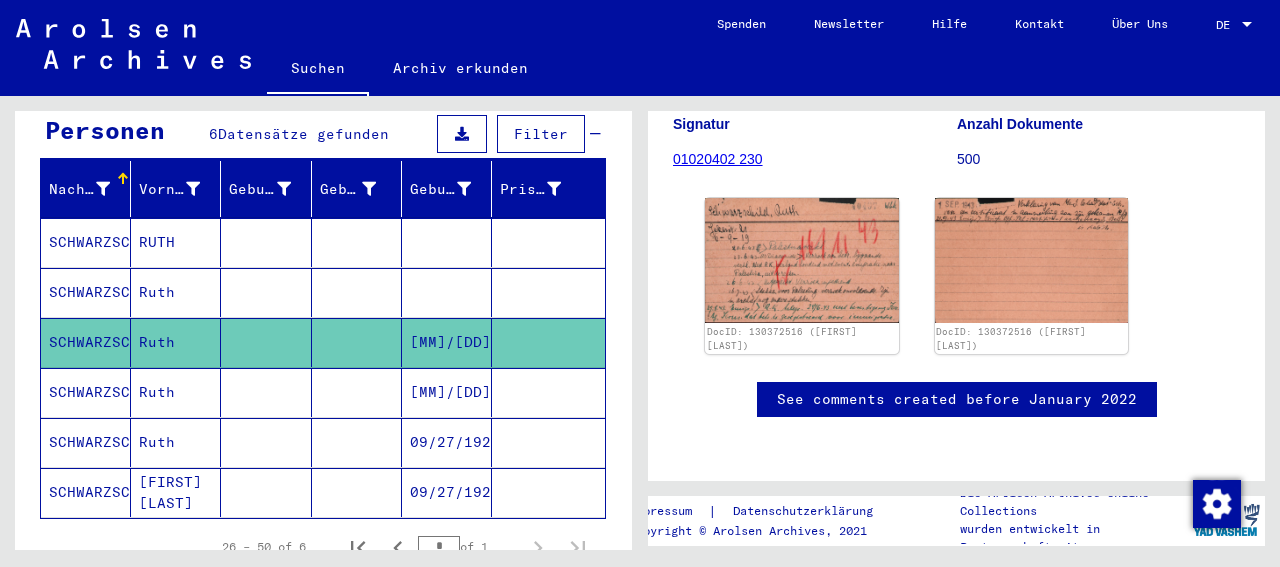 click at bounding box center [357, 442] 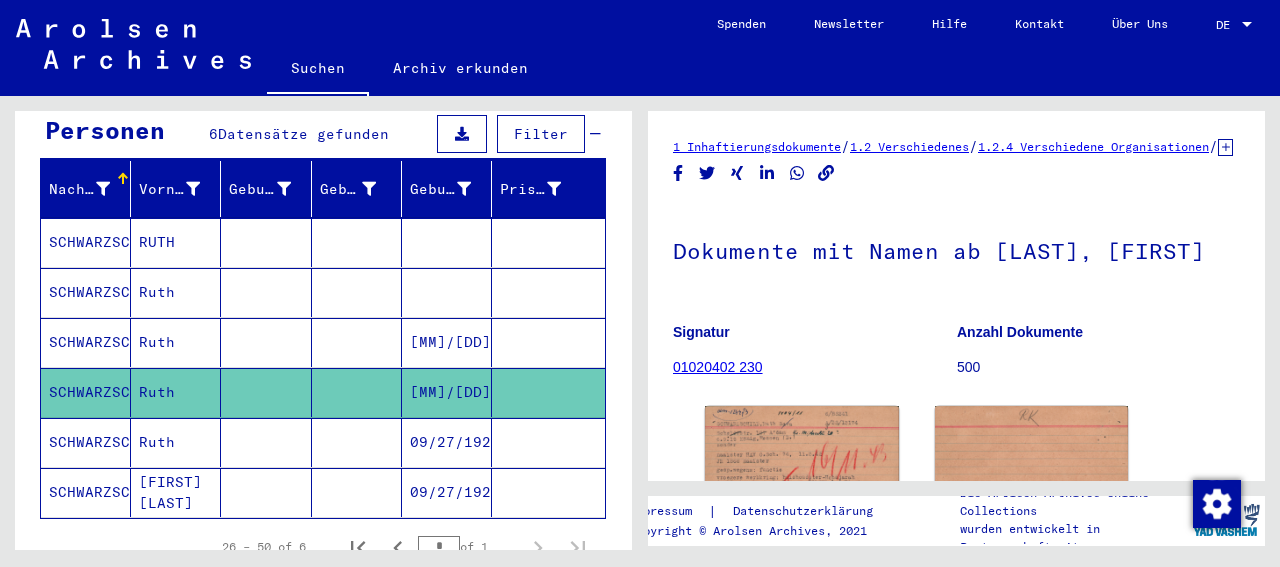 scroll, scrollTop: 312, scrollLeft: 0, axis: vertical 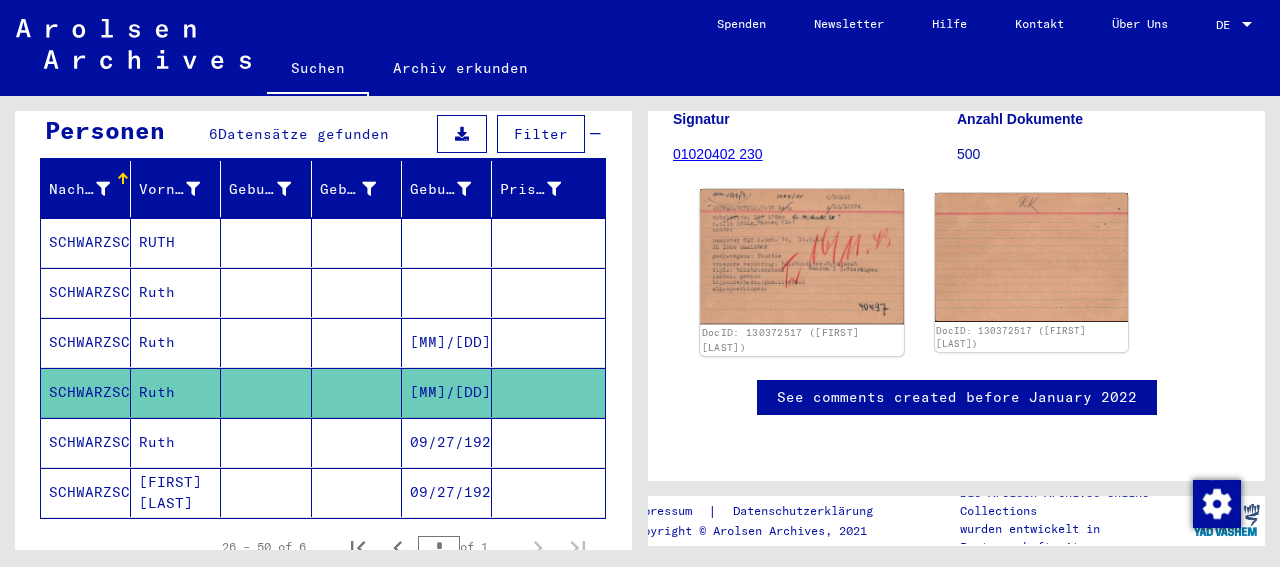 click 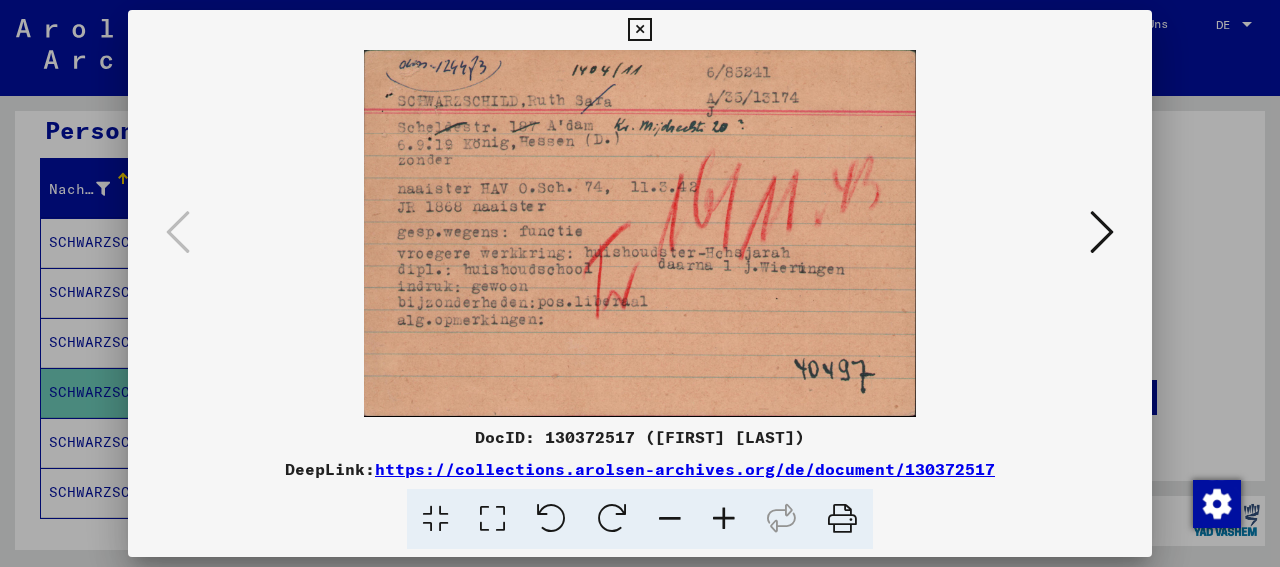 click at bounding box center (1102, 232) 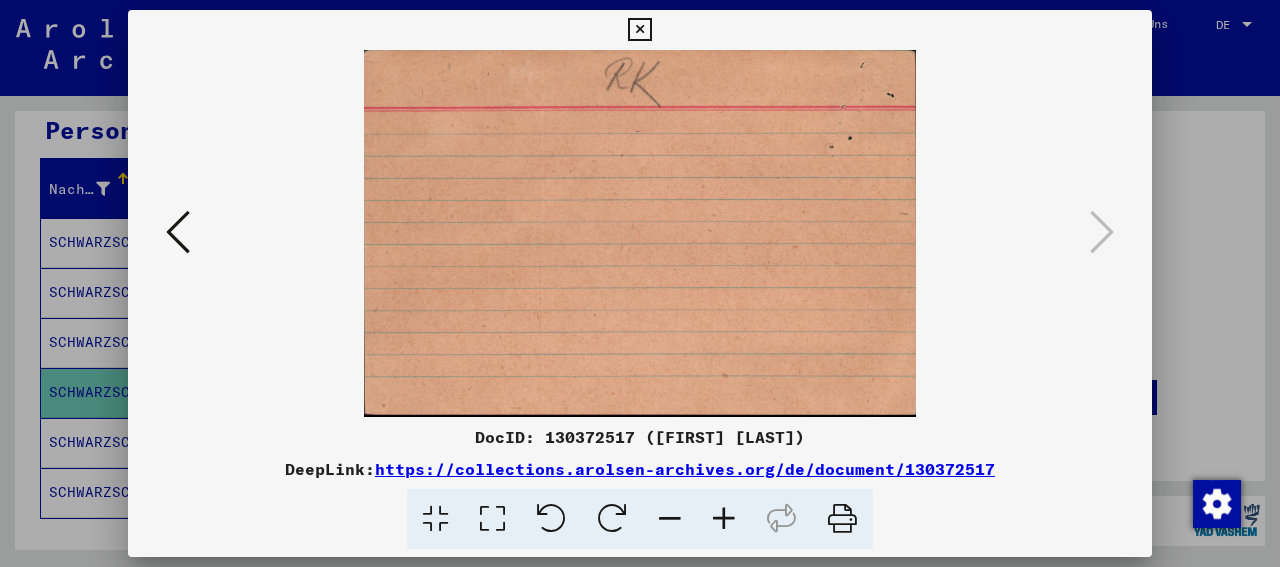 click at bounding box center (639, 30) 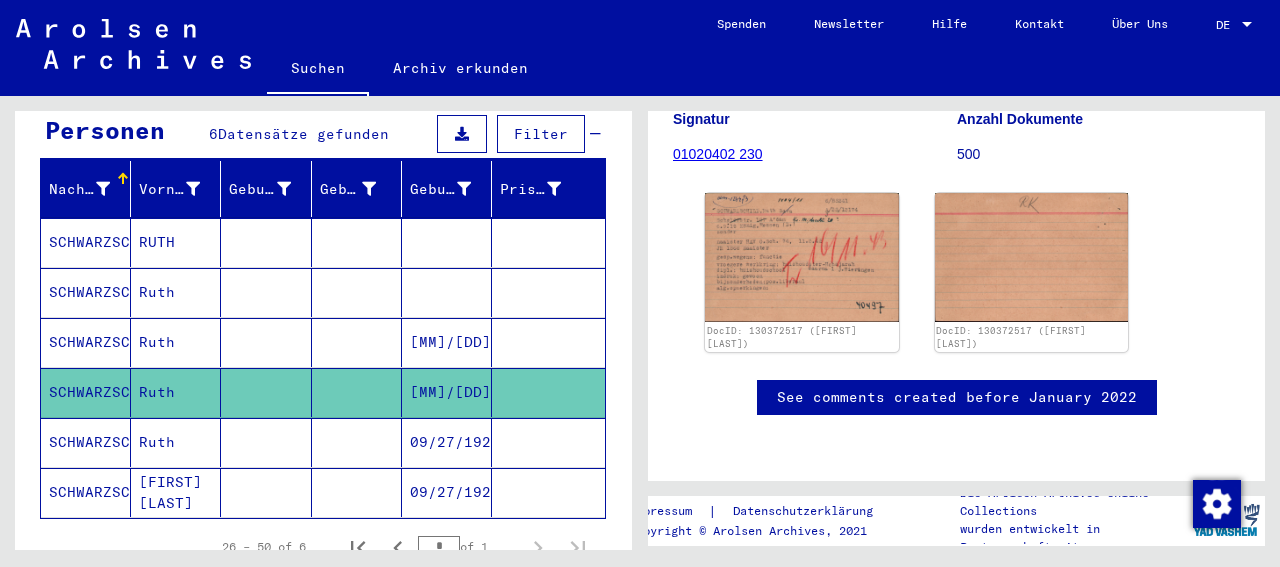 click on "Ruth" at bounding box center [176, 492] 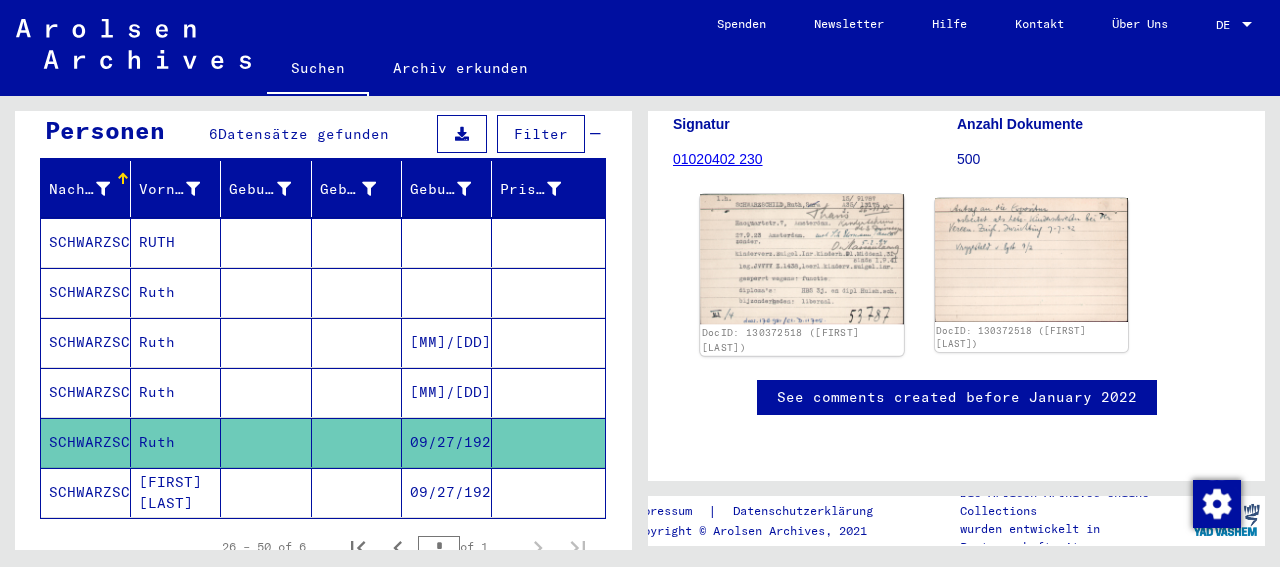 scroll, scrollTop: 312, scrollLeft: 0, axis: vertical 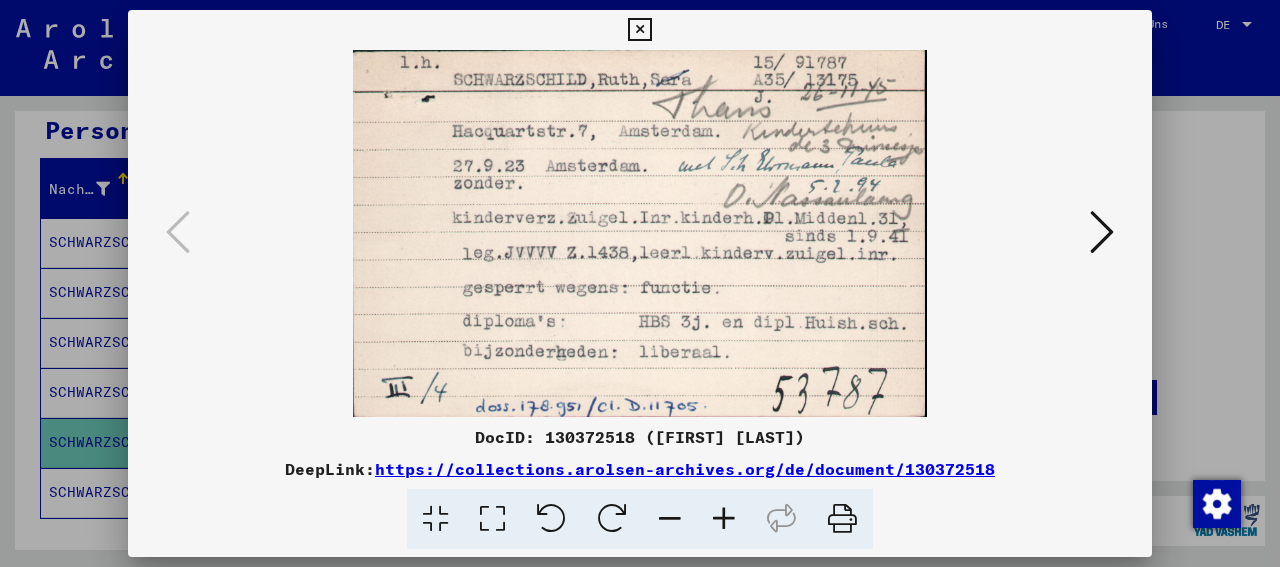 click at bounding box center (1102, 232) 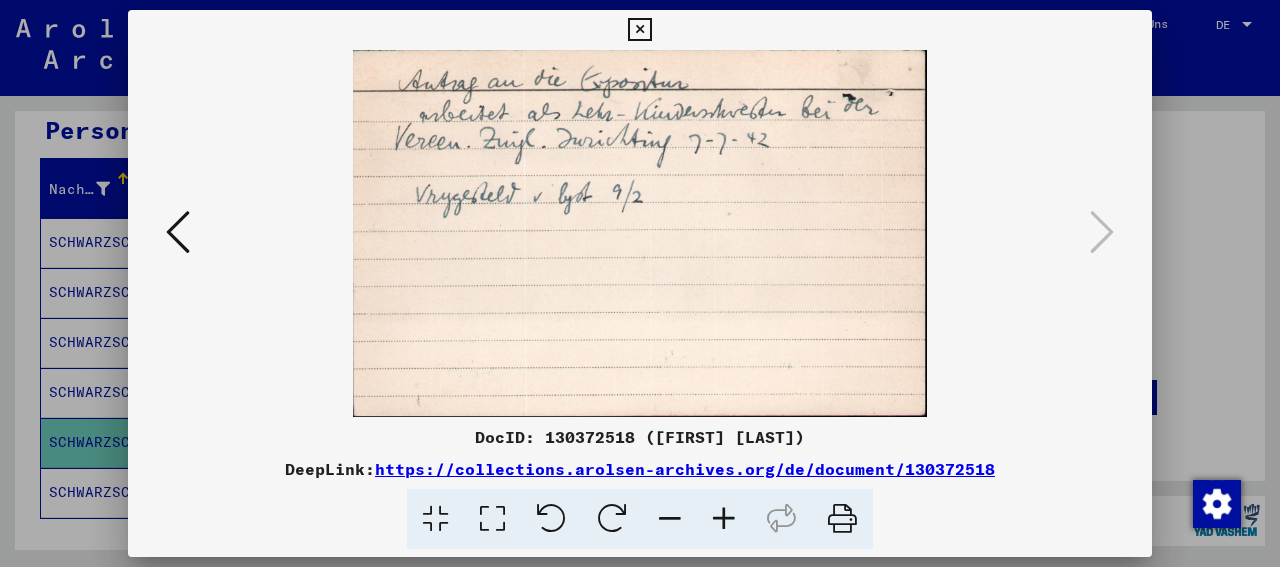 click at bounding box center (639, 30) 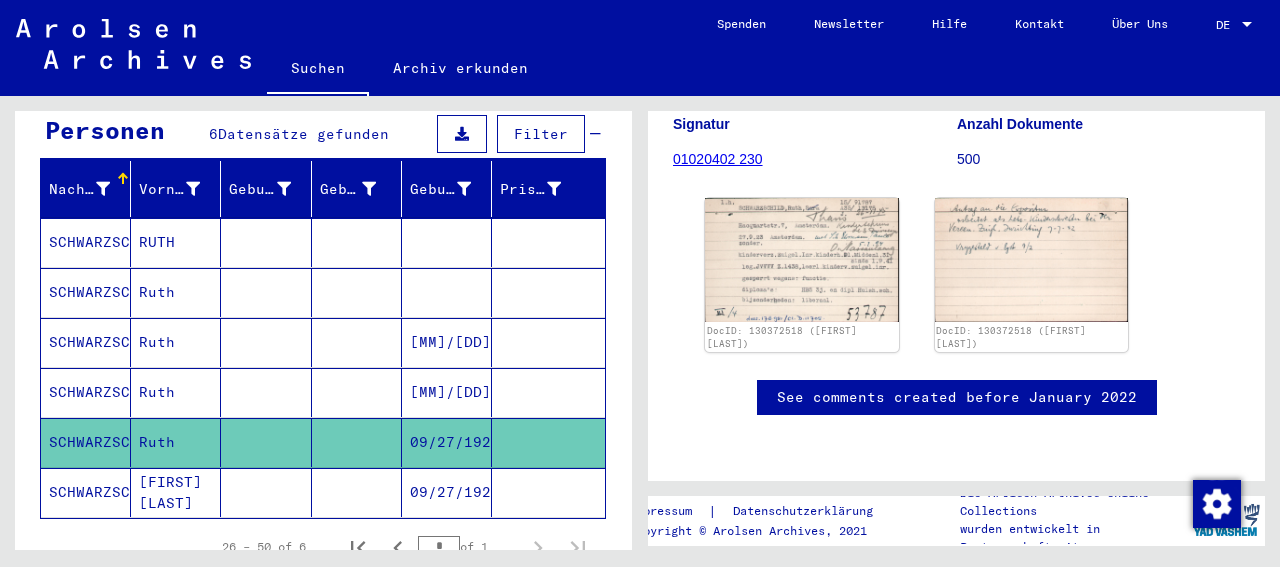 click on "[FIRST] [LAST]" 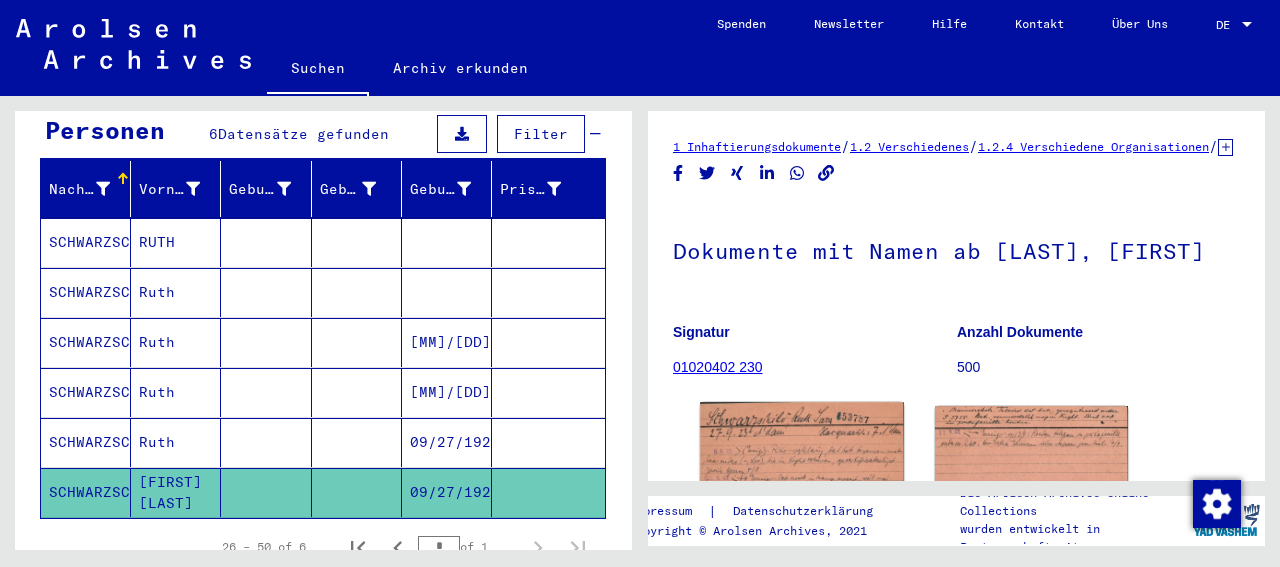 scroll, scrollTop: 208, scrollLeft: 0, axis: vertical 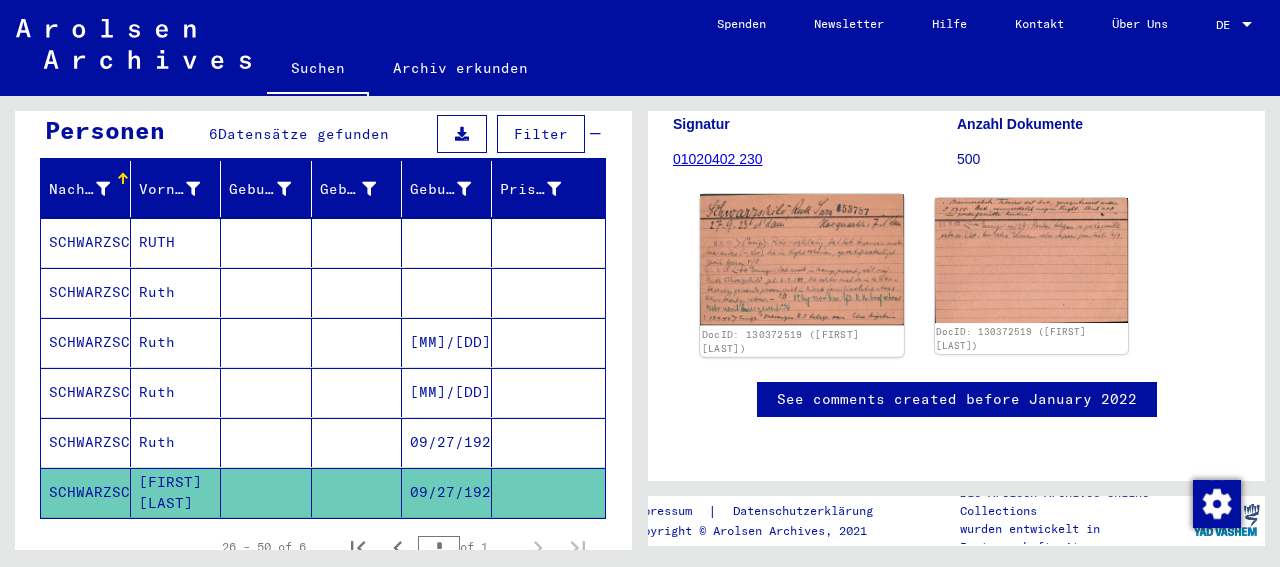 click 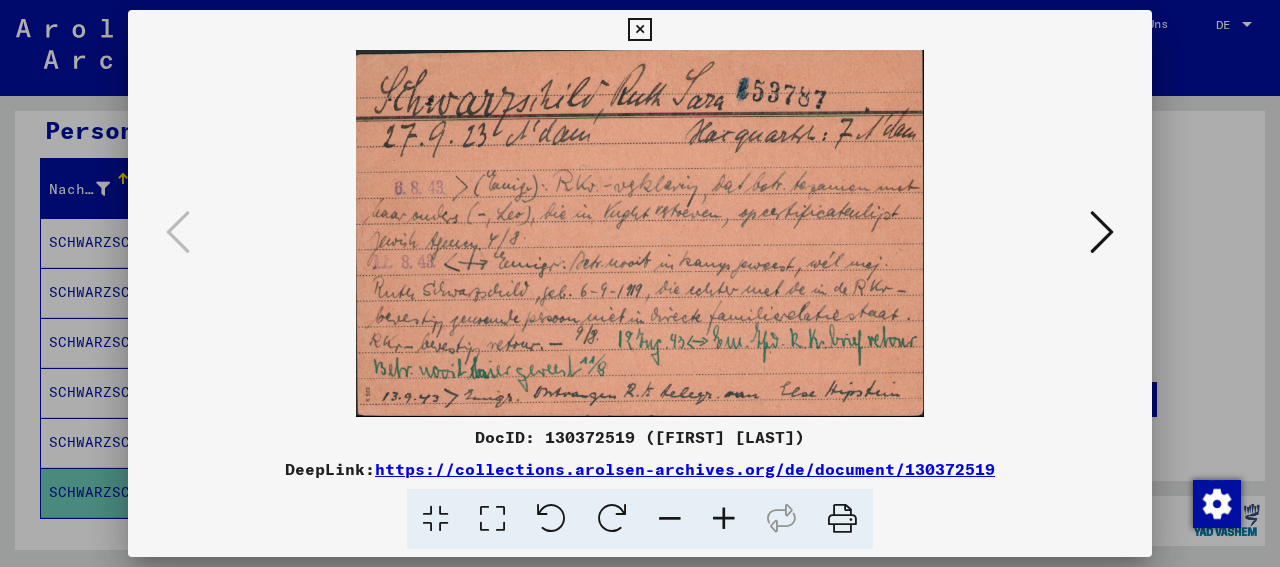click at bounding box center [492, 519] 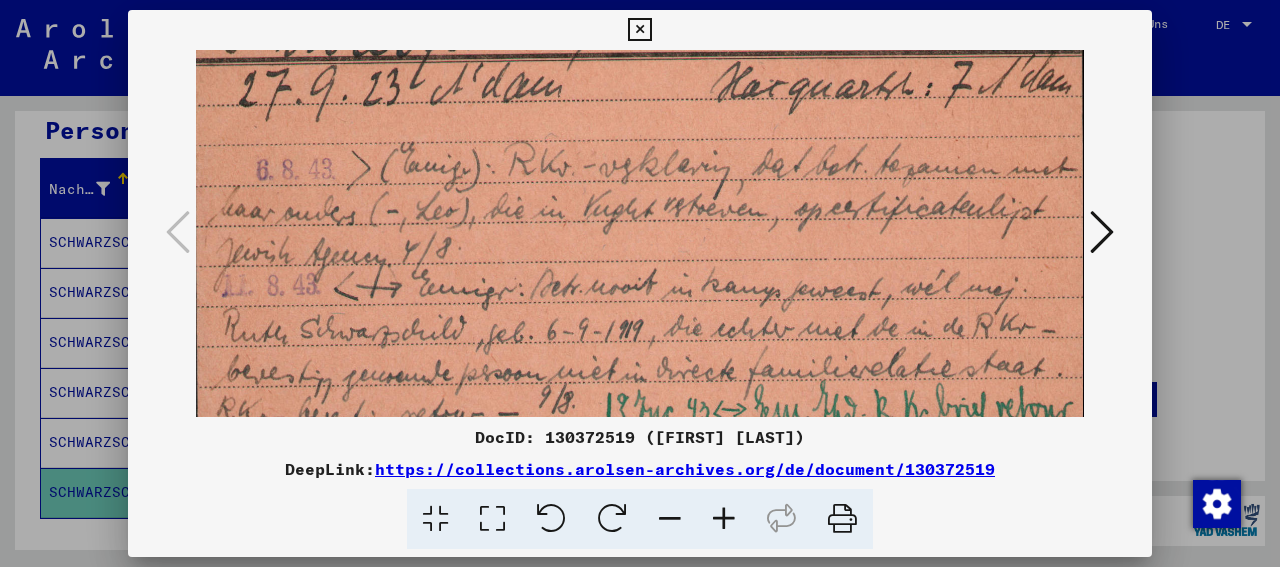scroll, scrollTop: 138, scrollLeft: 0, axis: vertical 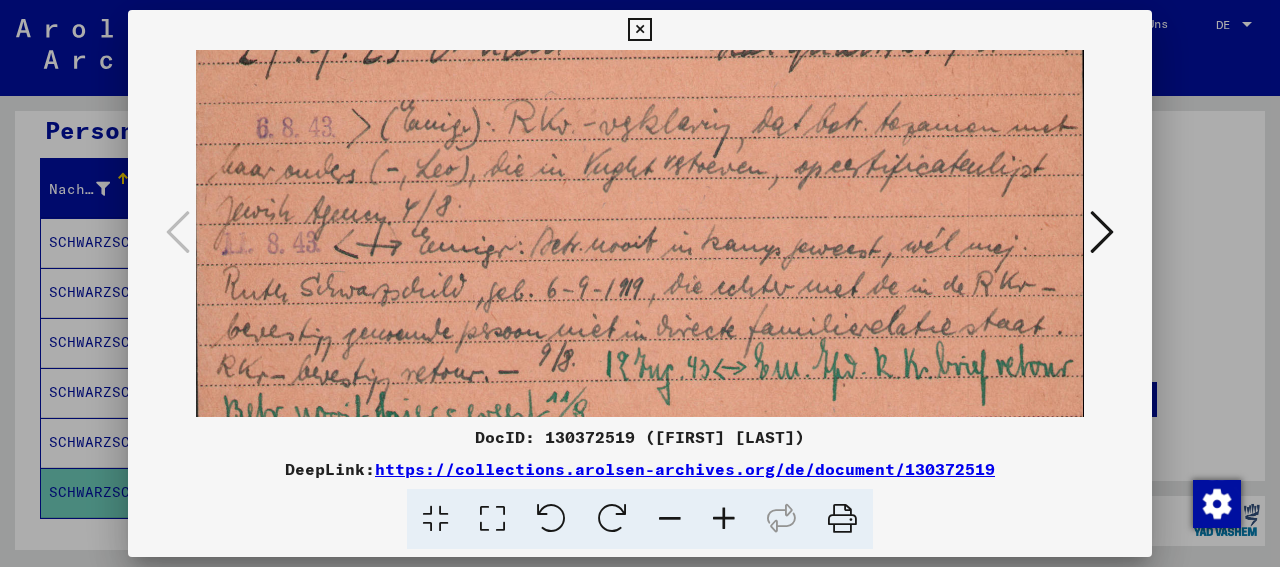 drag, startPoint x: 725, startPoint y: 285, endPoint x: 725, endPoint y: 175, distance: 110 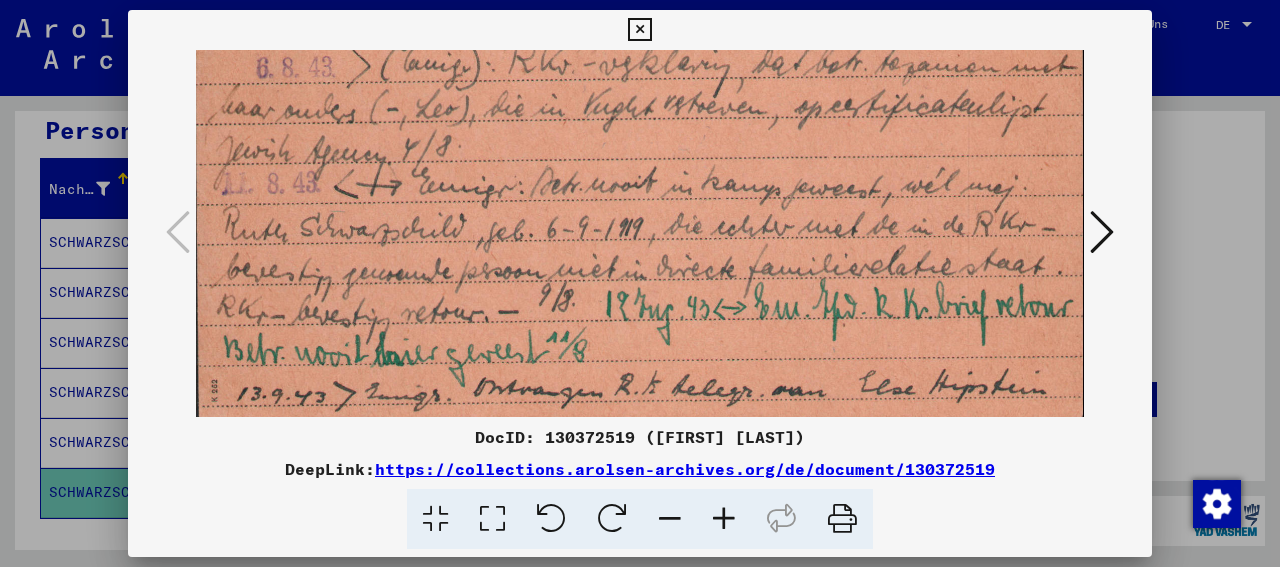 scroll, scrollTop: 213, scrollLeft: 0, axis: vertical 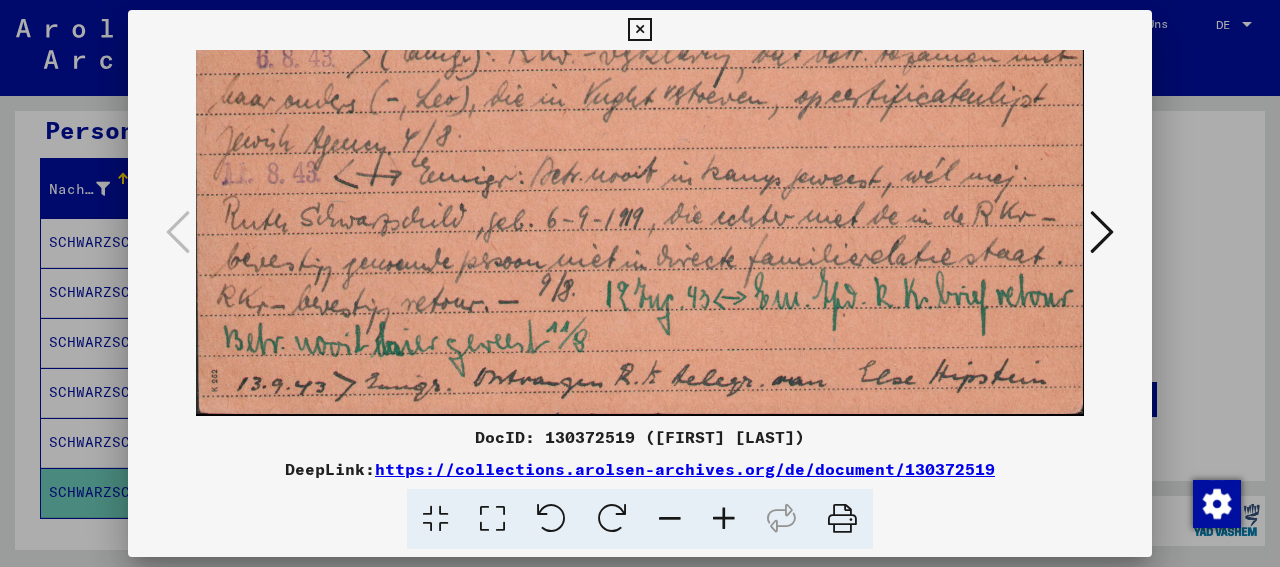 drag, startPoint x: 725, startPoint y: 316, endPoint x: 734, endPoint y: 196, distance: 120.33703 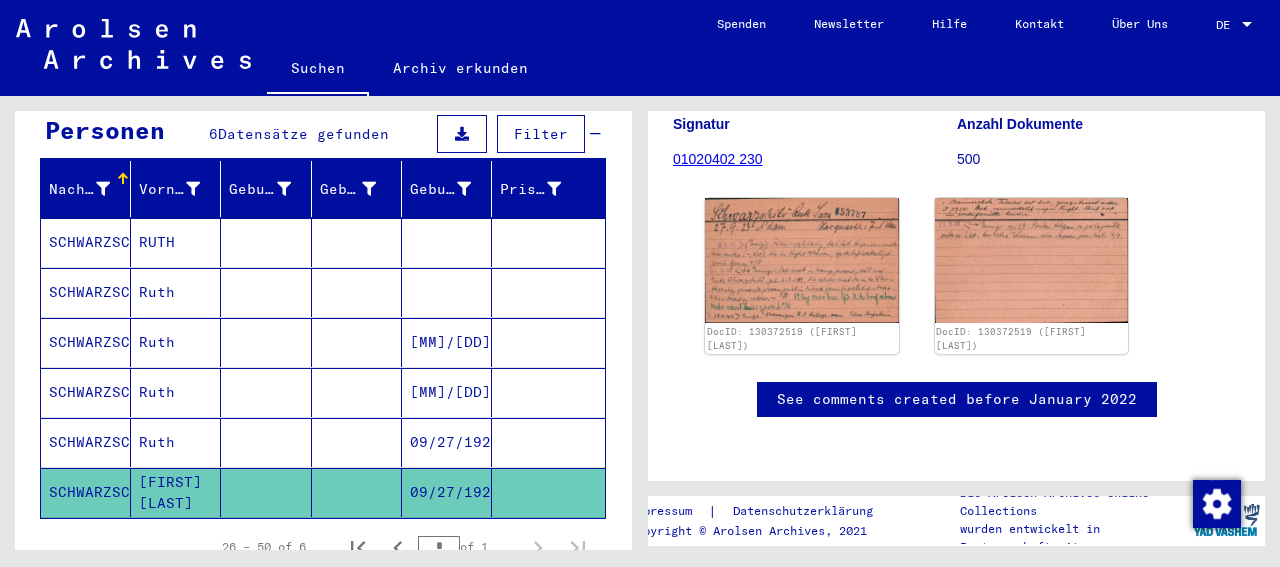 scroll, scrollTop: 0, scrollLeft: 0, axis: both 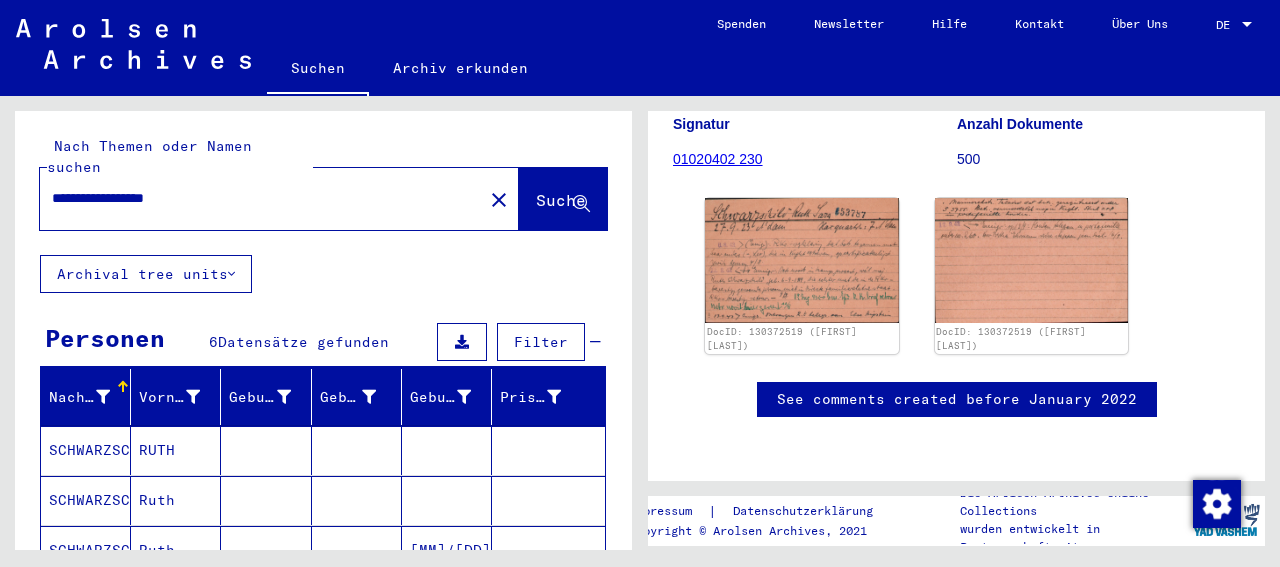 click on "**********" at bounding box center [261, 198] 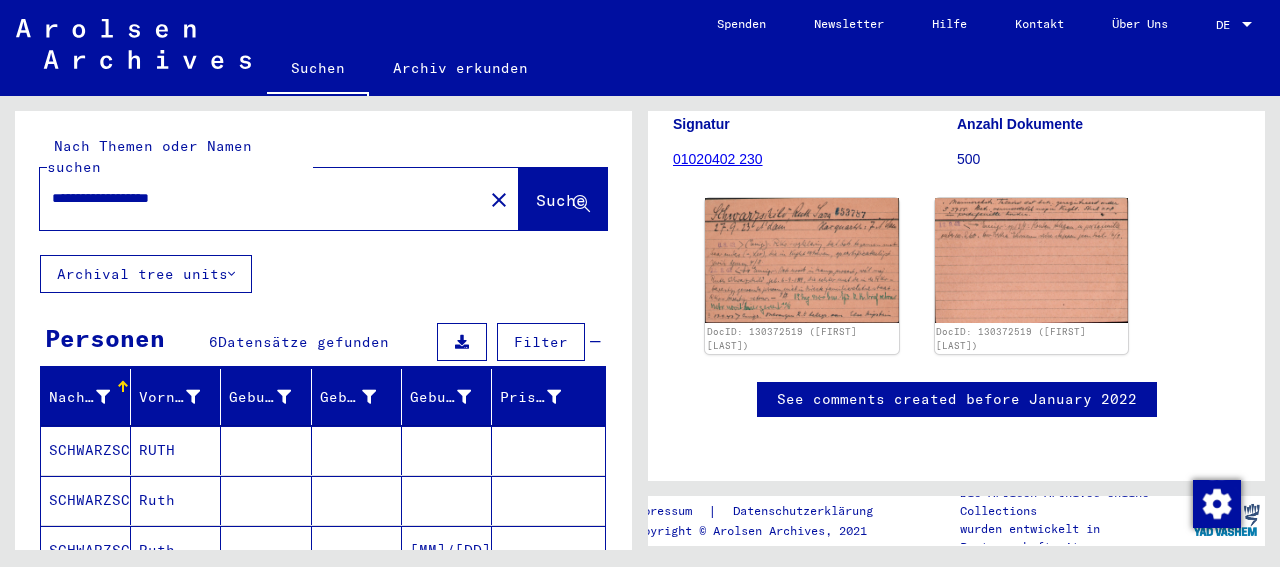 type on "**********" 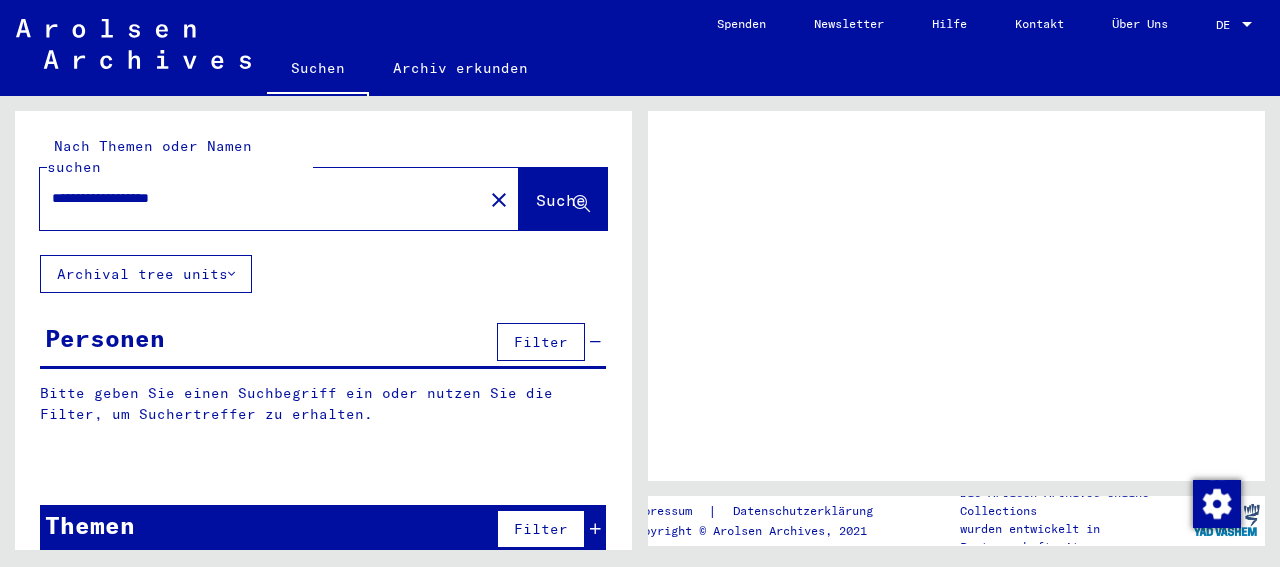 scroll, scrollTop: 0, scrollLeft: 0, axis: both 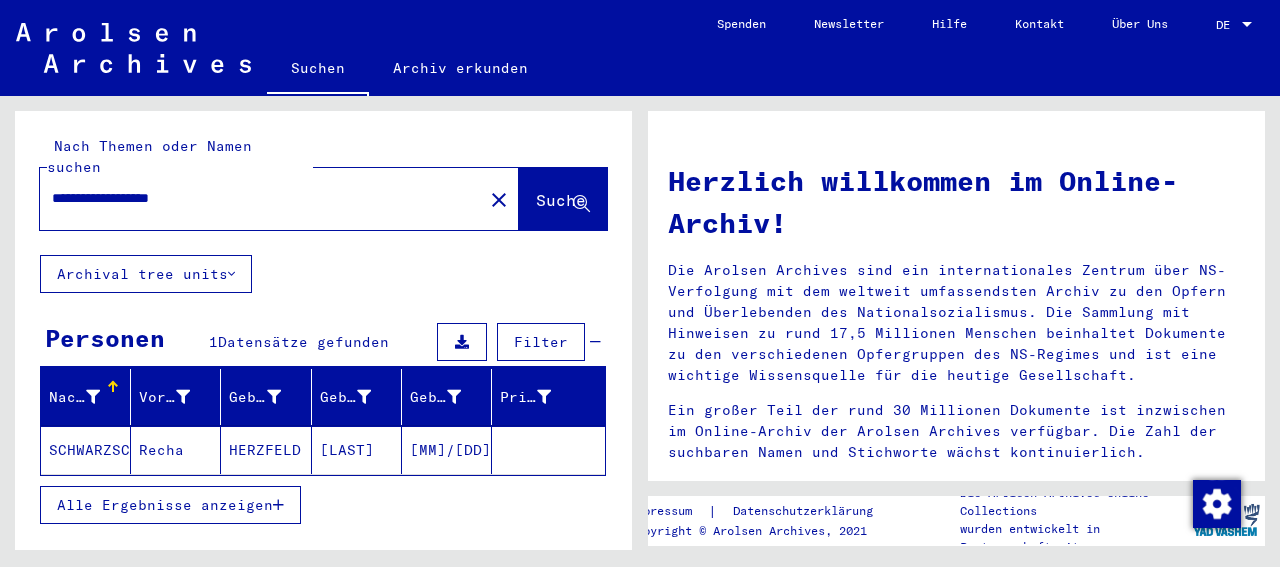 click on "HERZFELD" 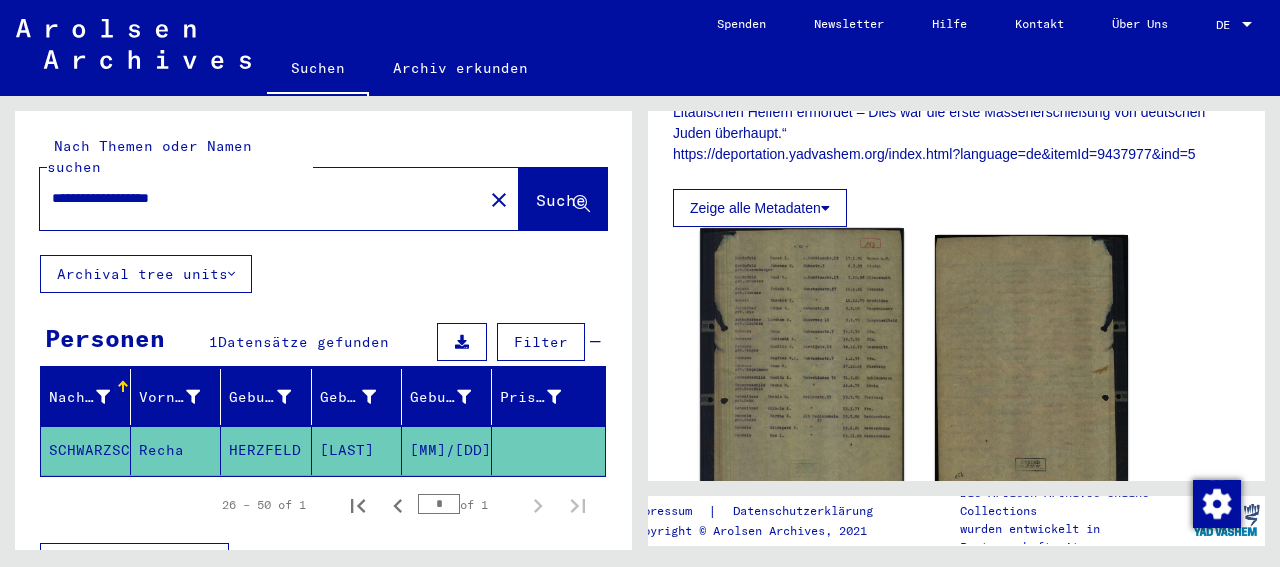 scroll, scrollTop: 728, scrollLeft: 0, axis: vertical 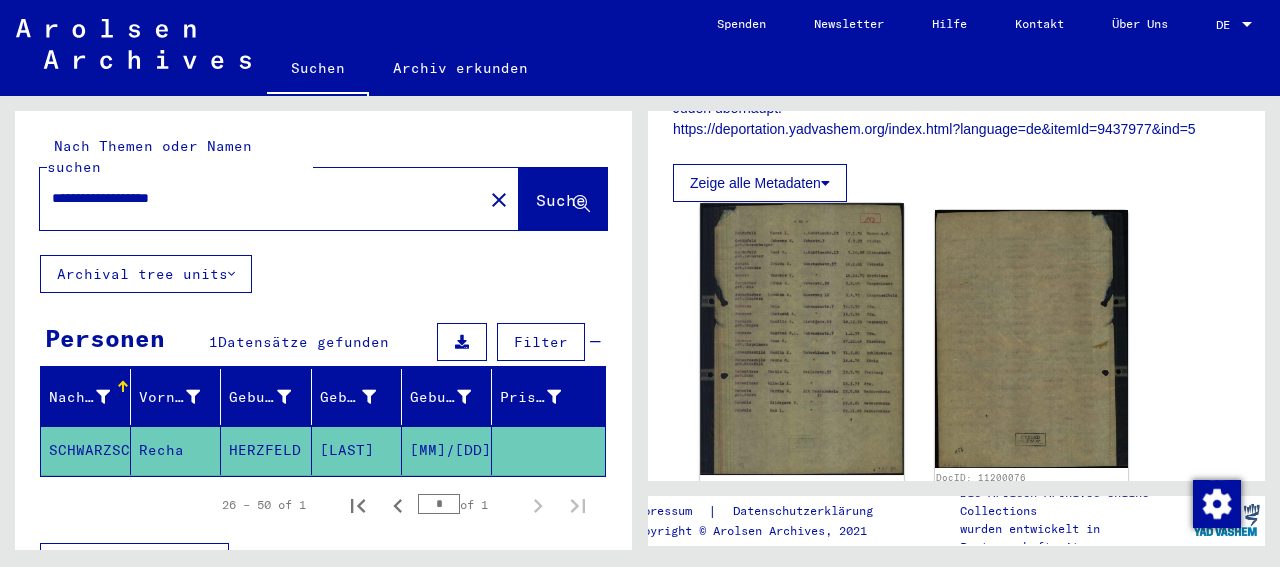click 